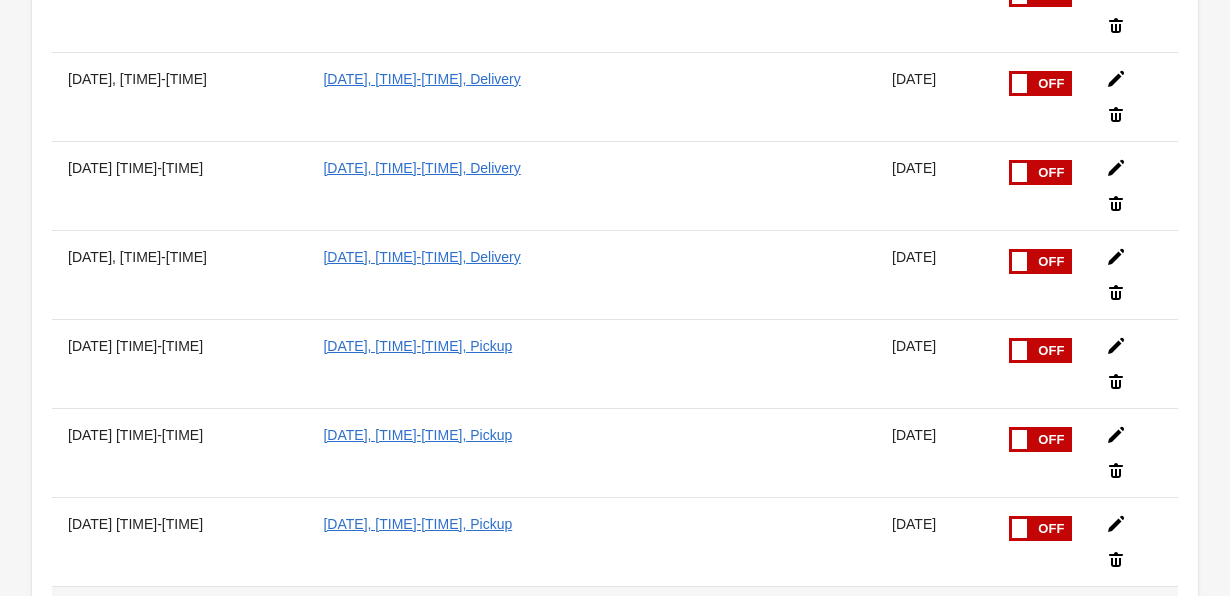 scroll, scrollTop: 2618, scrollLeft: 0, axis: vertical 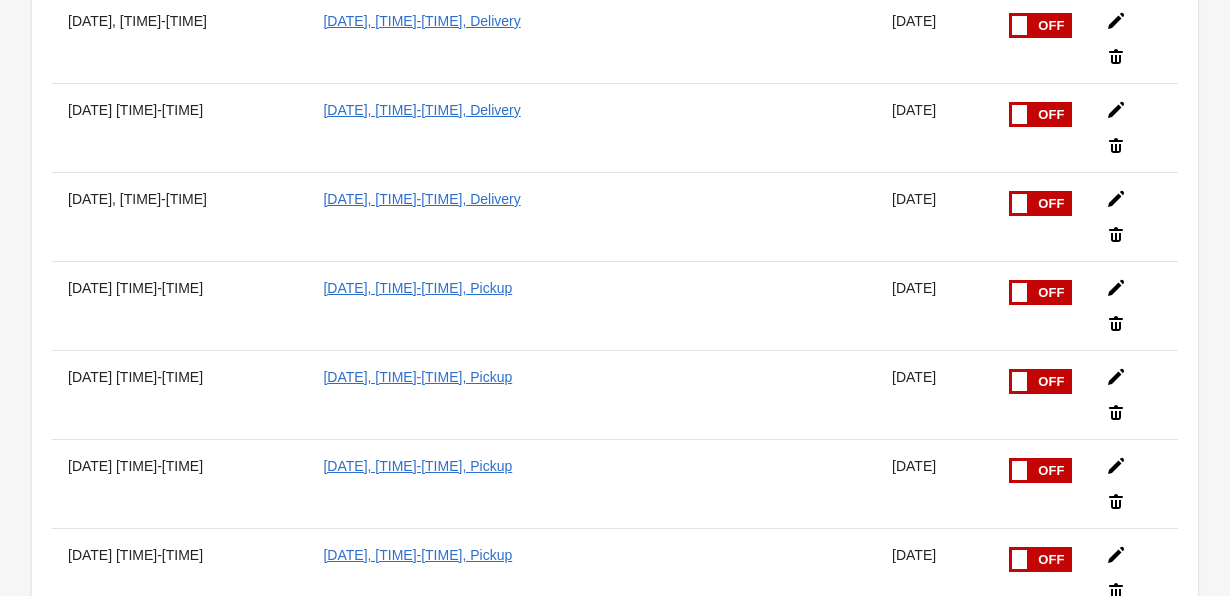 click 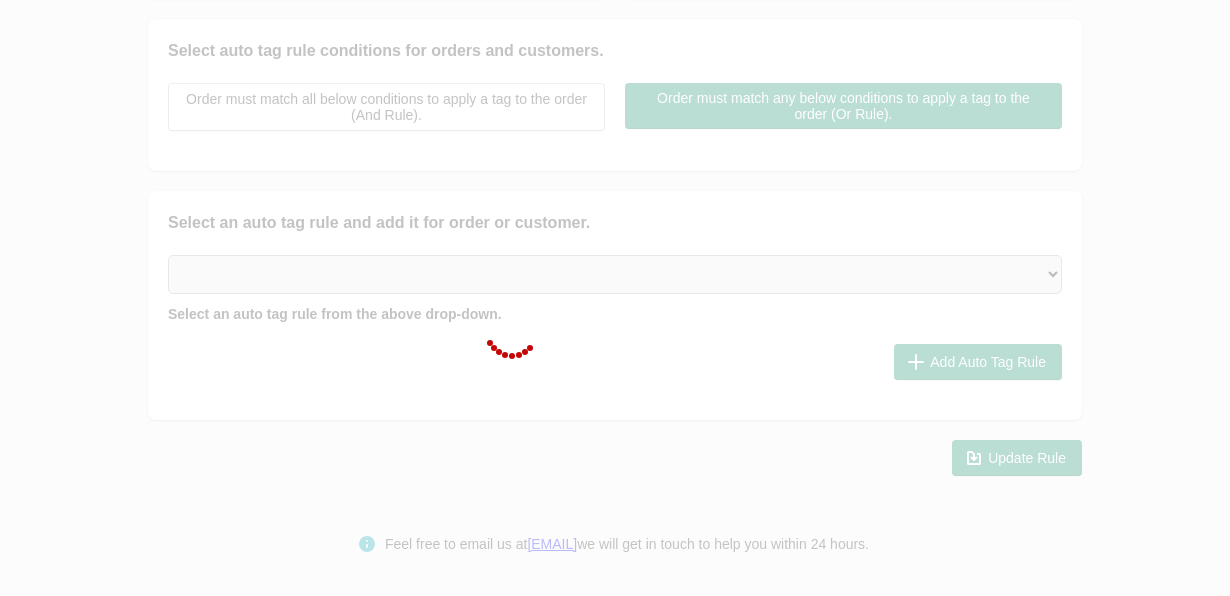type on "[DD]th [MONTH], [TIME]-[TIME]" 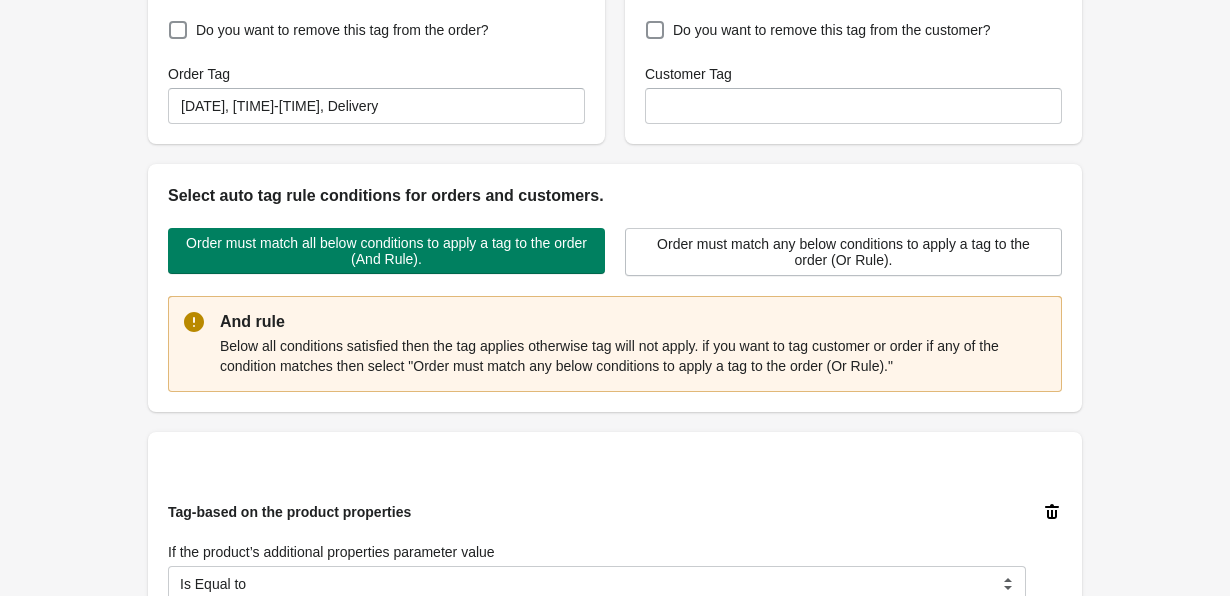 scroll, scrollTop: 0, scrollLeft: 0, axis: both 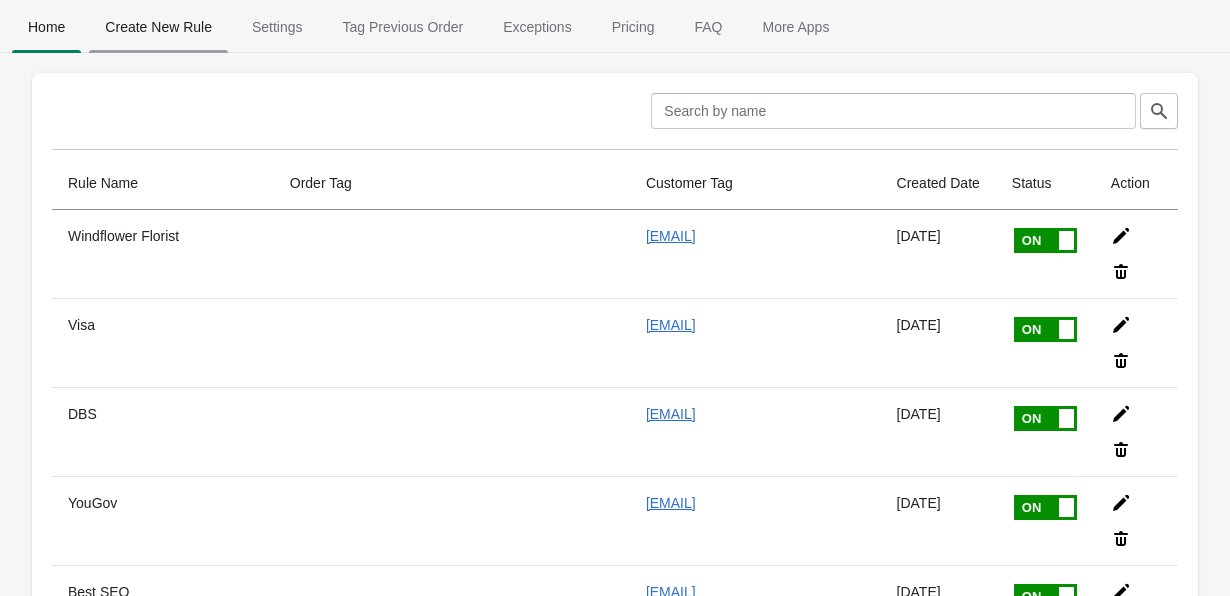 click on "Create New Rule" at bounding box center [158, 27] 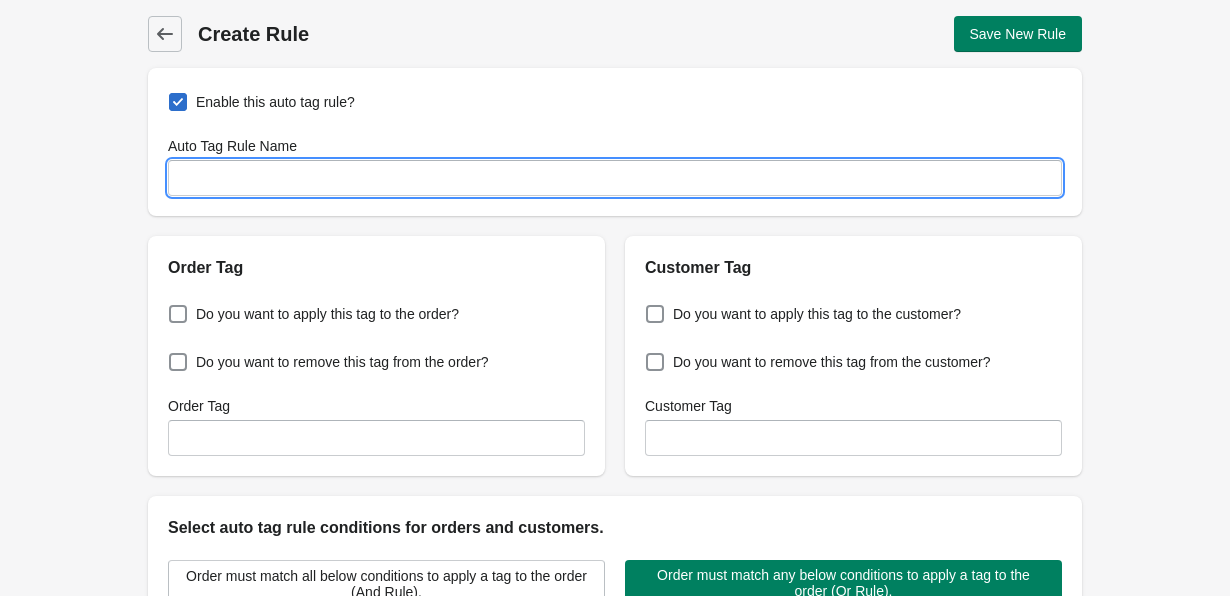 click on "Auto Tag Rule Name" at bounding box center (615, 178) 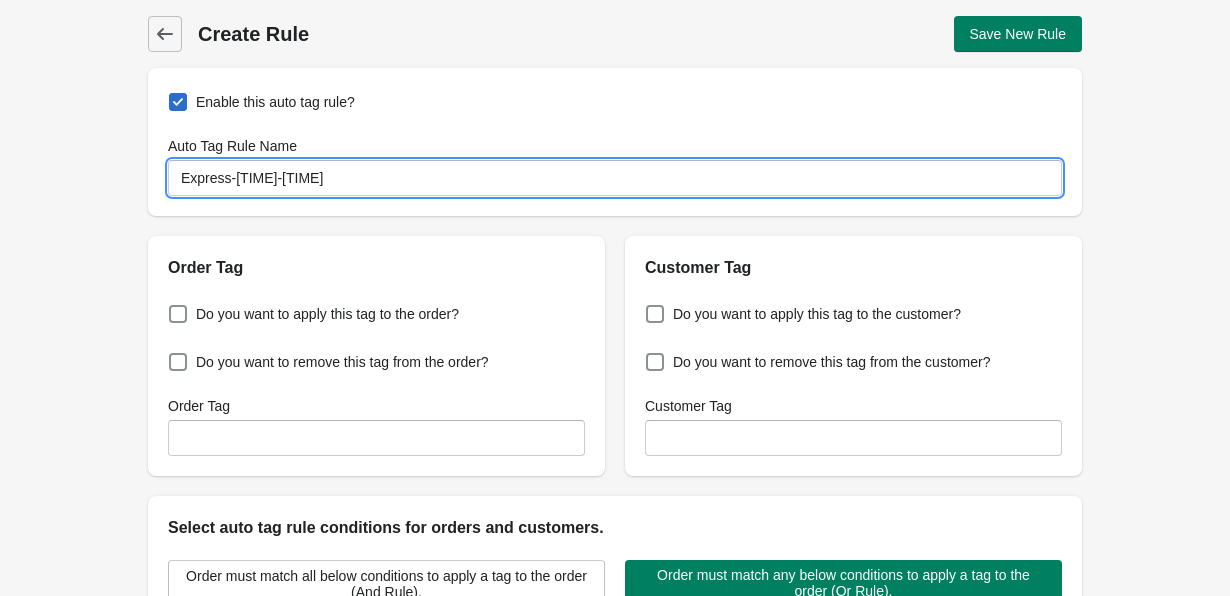 type on "Express-[TIME]-[TIME]" 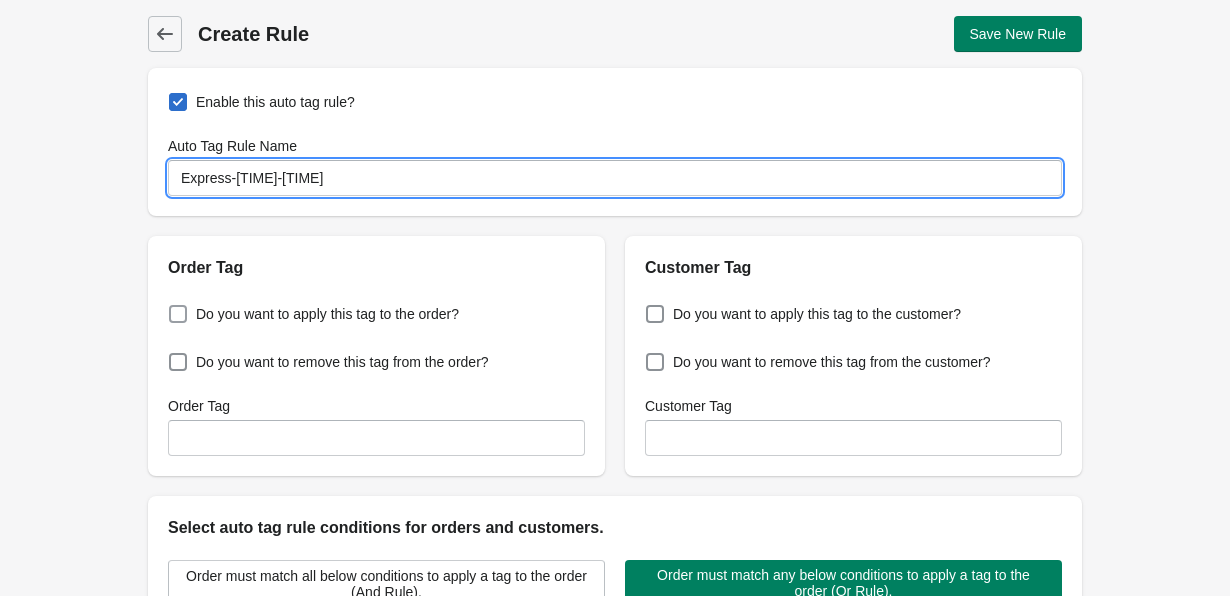 click at bounding box center (178, 314) 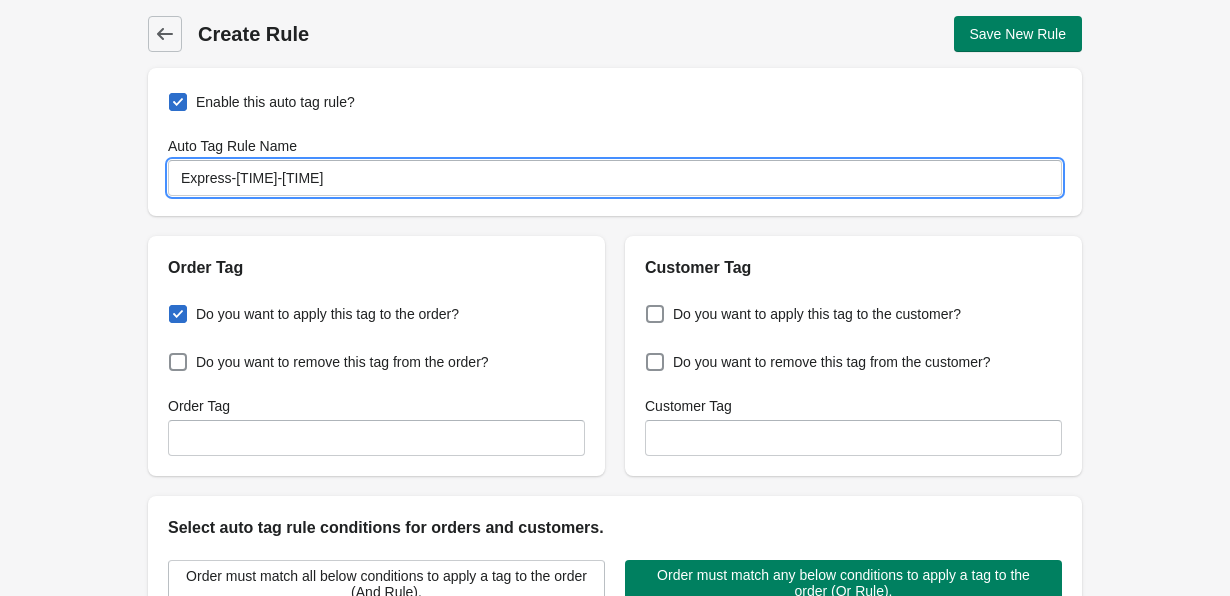 click on "Express-[TIME]-[TIME]" at bounding box center [615, 178] 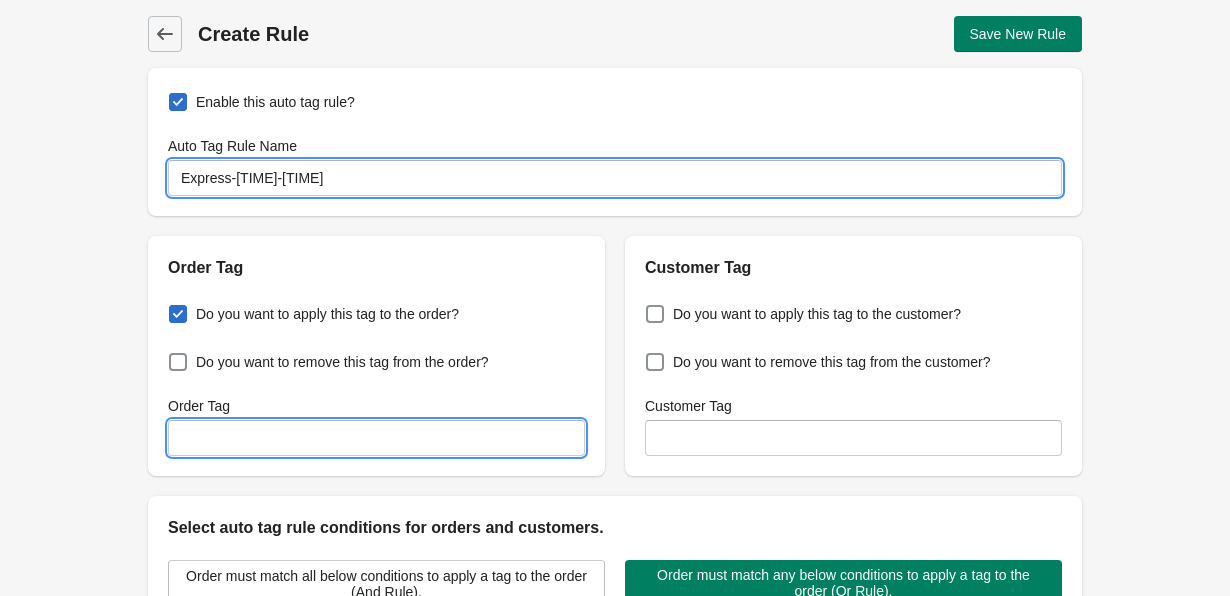 click on "Order Tag" at bounding box center [376, 438] 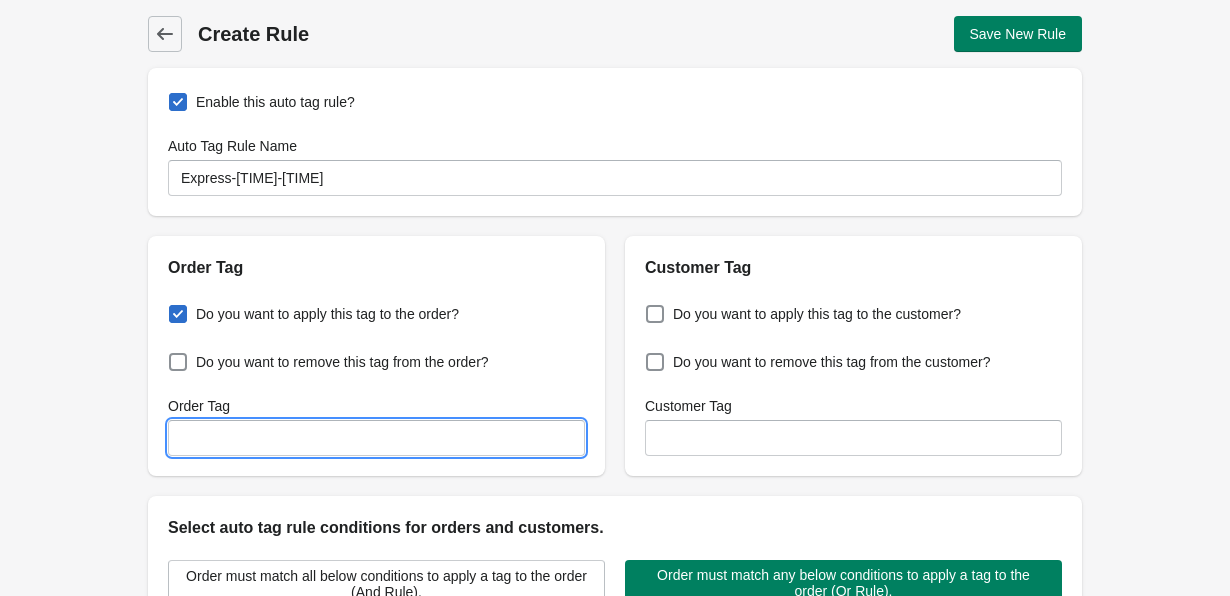 paste on "Express-[TIME]-[TIME]" 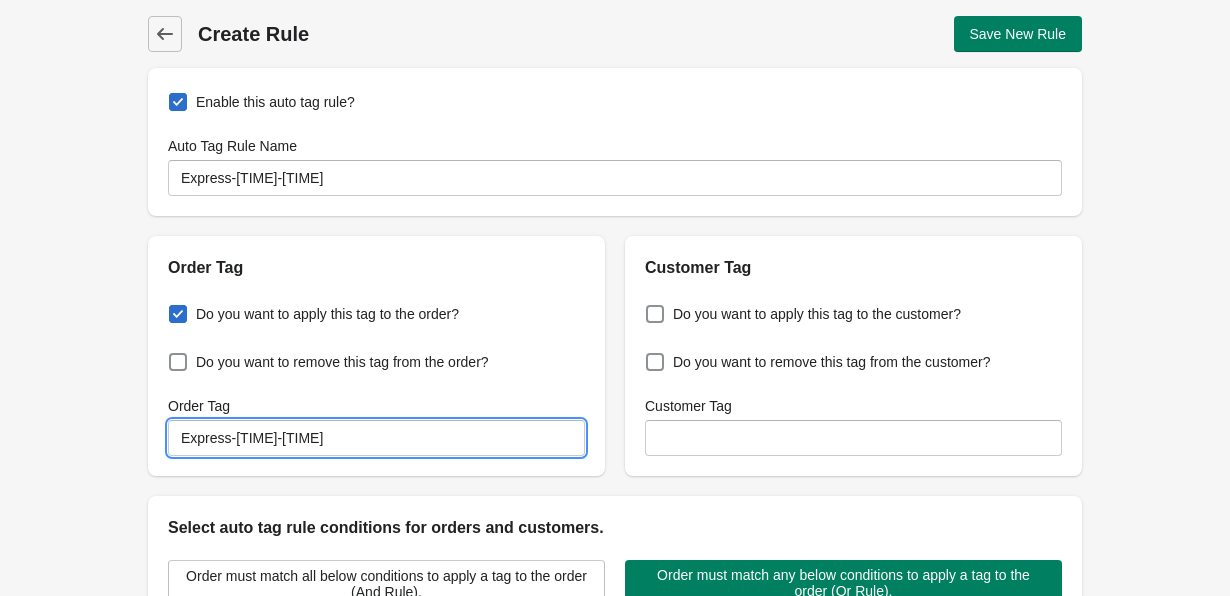 type on "Express-[TIME]-[TIME]" 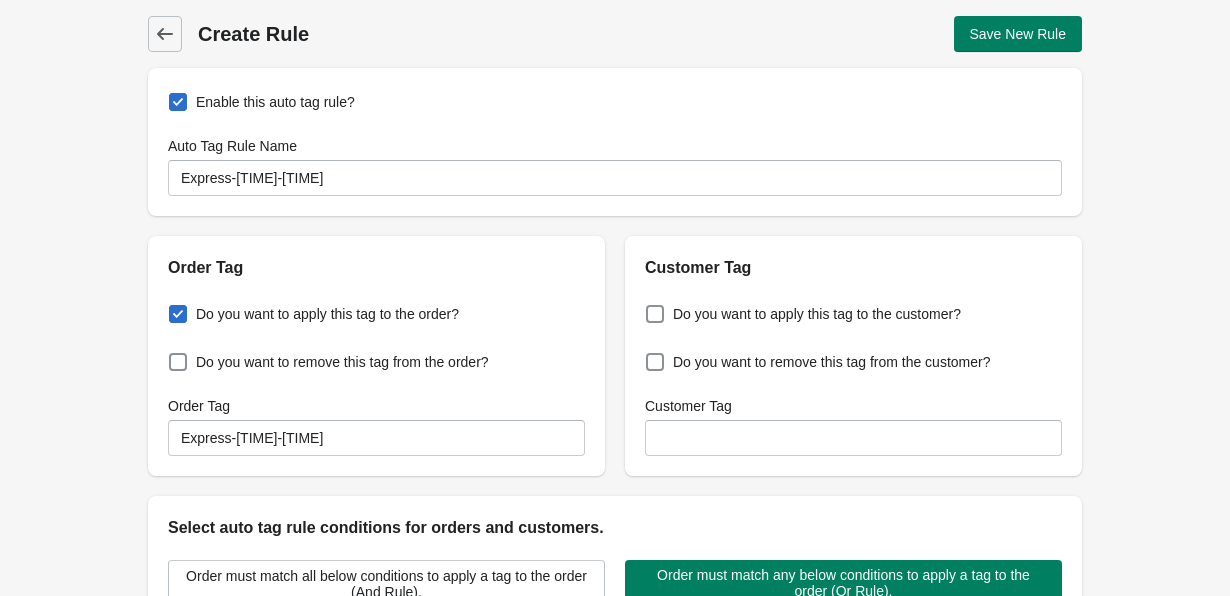 click on "Back Create Rule Save New Rule Enable this auto tag rule? Auto Tag Rule Name Express-10:30-11:30 Order Tag Do you want to apply this tag to the order? Do you want to remove this tag from the order? Order Tag Express-10:30-11:30 Customer Tag Do you want to apply this tag to the customer? Do you want to remove this tag from the customer? Customer Tag Select auto tag rule conditions for orders and customers. Order must match all below conditions to apply a tag to the order (And Rule). Order must match any below conditions to apply a tag to the order (Or Rule). Select an auto tag rule and add it for order or customer. Select auto tagging rule Tag by order amount Tag based on the order count (Volume) Tag by Discount Code Tag based on the Payment Method Tag based on the order additional details or additional attribute Tag based on payment status Tag based on fulfillment status Tag Based on the order source name Tag by order weight (weight is matched in grams) Tag based on the total order discount Tag by Collection" at bounding box center [615, 484] 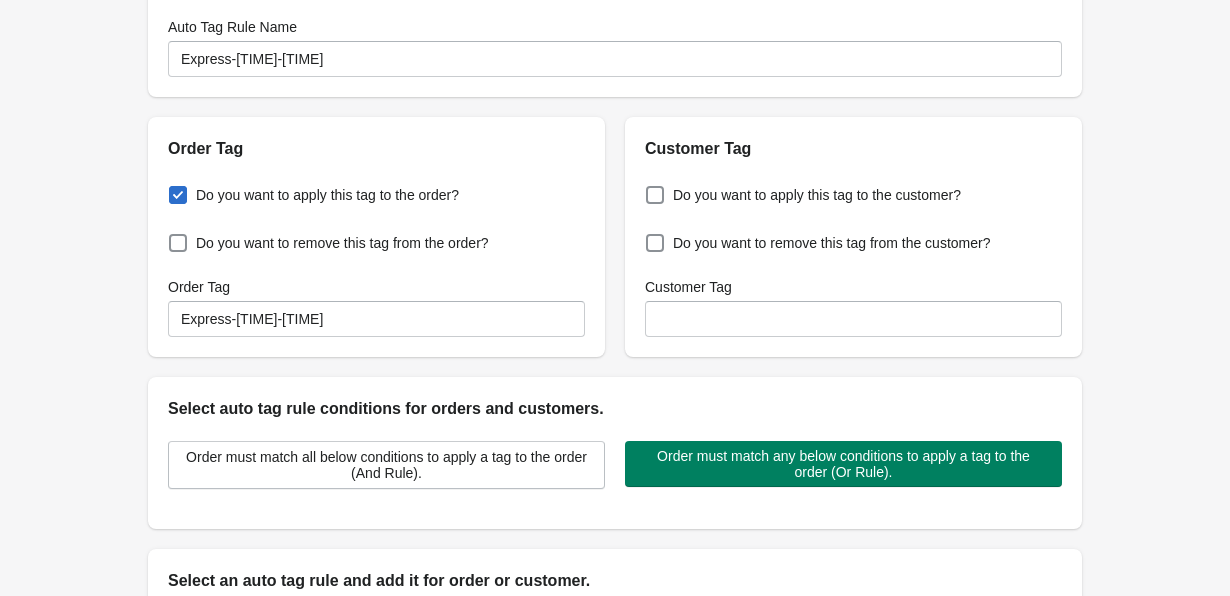 scroll, scrollTop: 120, scrollLeft: 0, axis: vertical 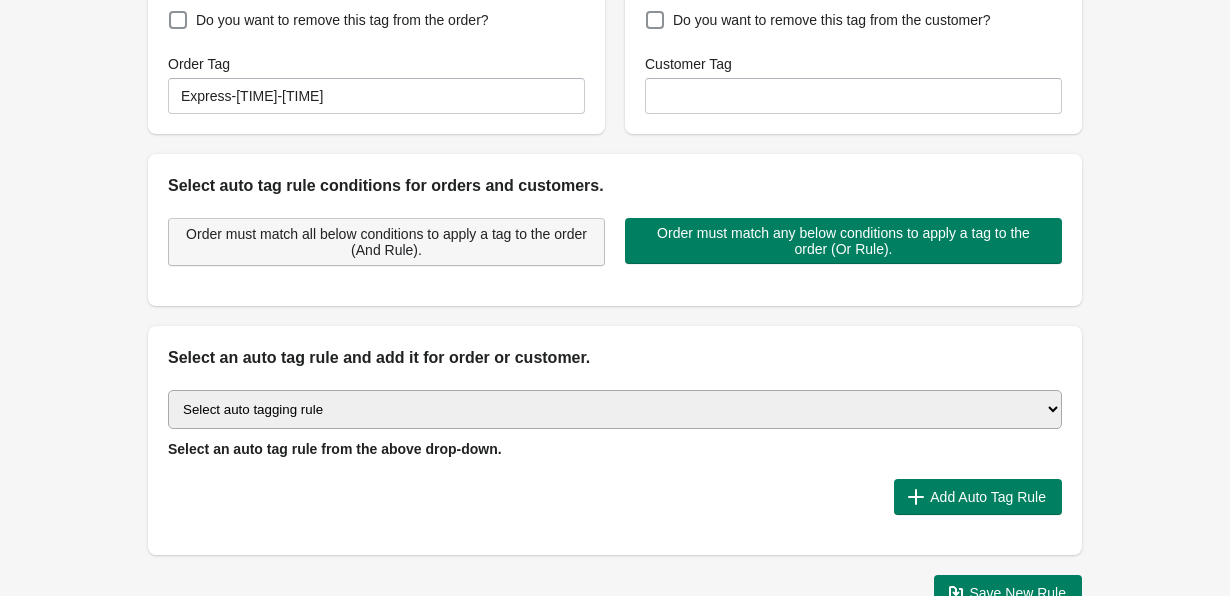 click on "Order must match all below conditions to apply a tag to the order (And Rule)." at bounding box center (386, 242) 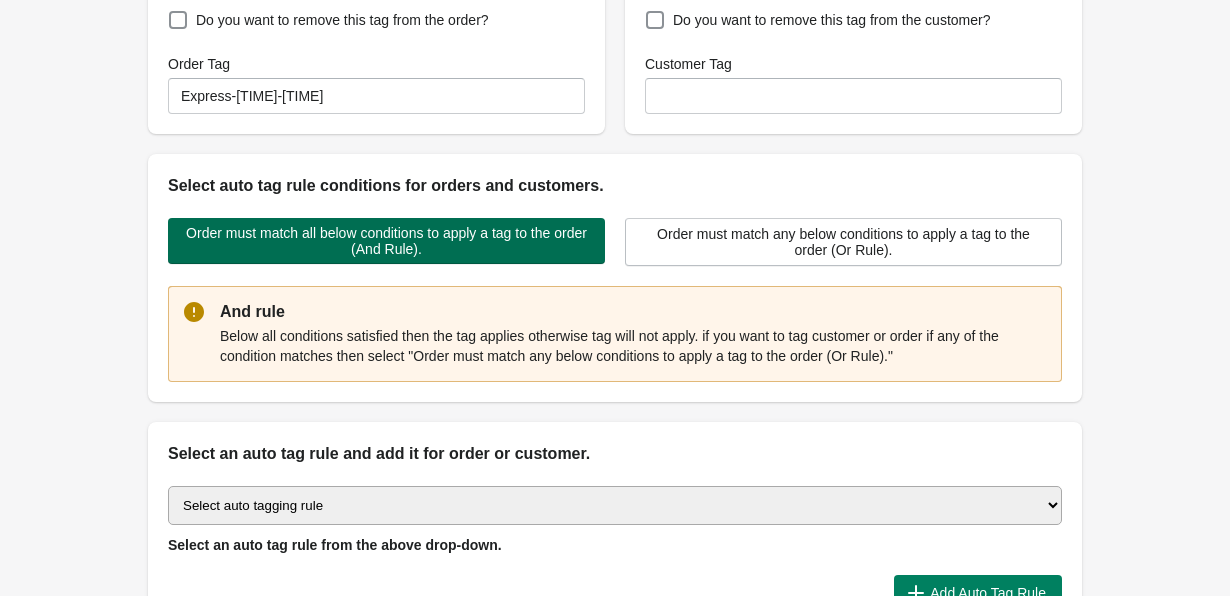 scroll, scrollTop: 573, scrollLeft: 0, axis: vertical 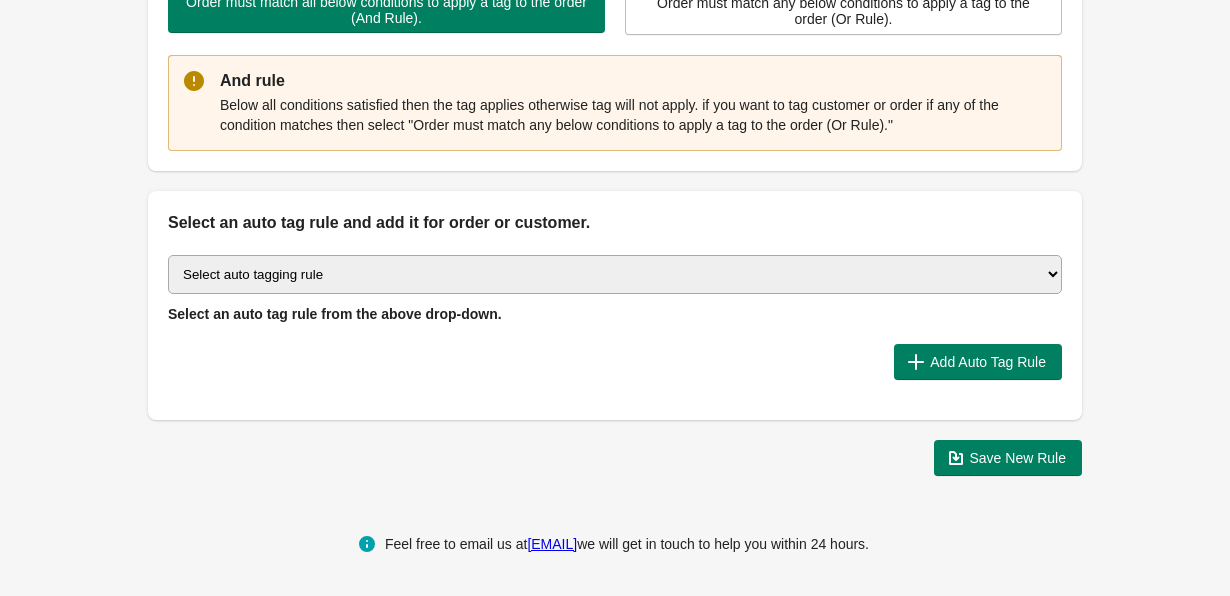 click on "Select auto tagging rule Tag by order amount Tag based on the order count (Volume) Tag by Discount Code Tag based on the Payment Method Tag based on the order additional details or additional attribute Tag based on payment status Tag based on fulfillment status Tag Based on the order source name Tag by order weight (weight is matched in grams) Tag based on the total order discount Use order additional fields value as a tag Add a tag based on the order creation date Add a tag based on the order note Add a tag based on the order tag Tag orders or customers based on the order's customer locale(language) Add a tag based on the order status Add a tag based on the order taxes status. Tag order or customer based on the order risk level. Use the order discount code as a tag. Tag based on the POS location id Tag based on the order tip (tipping) amount Tag based on the fulfilment location id Tag based on the order total item count Use order variant SKUs as a tag Use order note as a tag Tag by Collection" at bounding box center [615, 274] 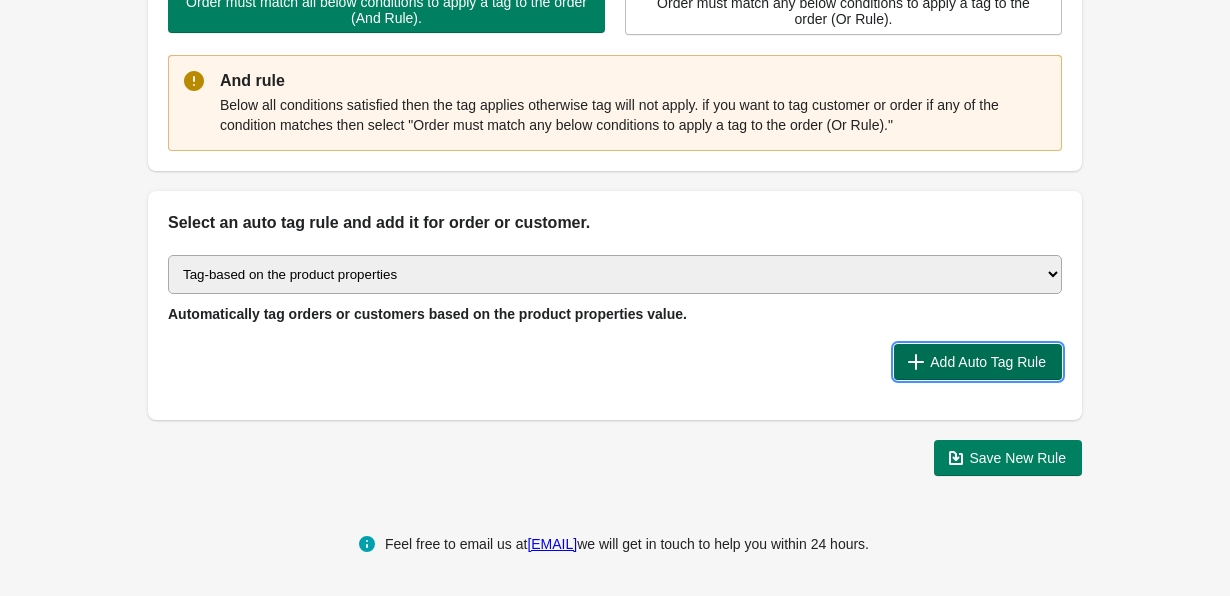 click on "Add Auto Tag Rule" at bounding box center (978, 362) 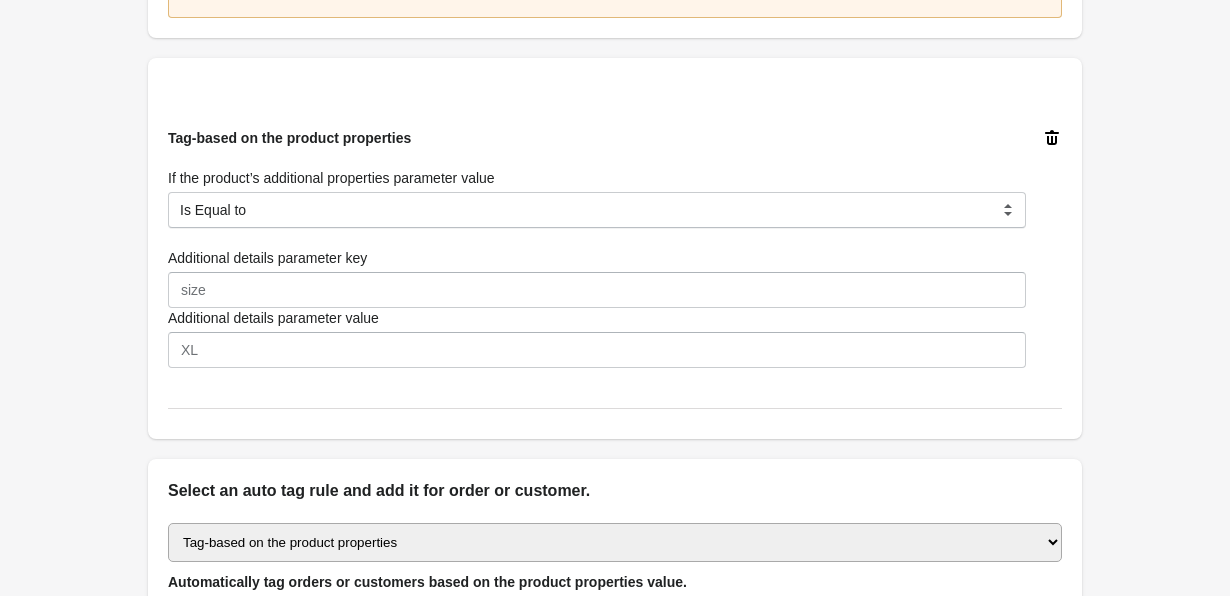 scroll, scrollTop: 730, scrollLeft: 0, axis: vertical 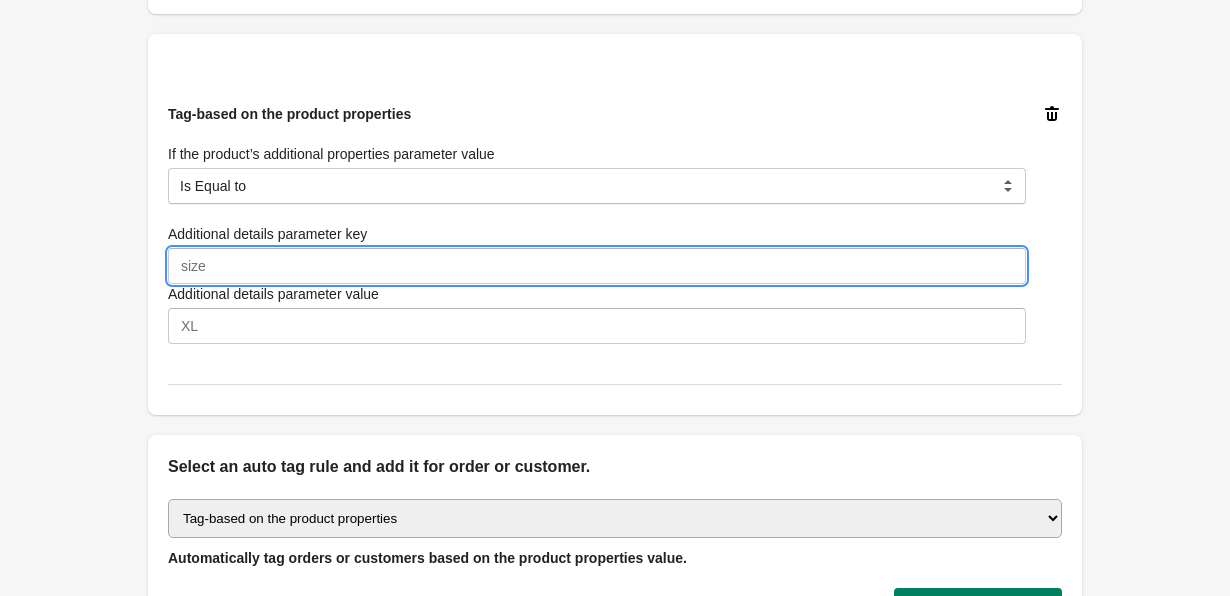click on "Additional details parameter key" at bounding box center (597, 266) 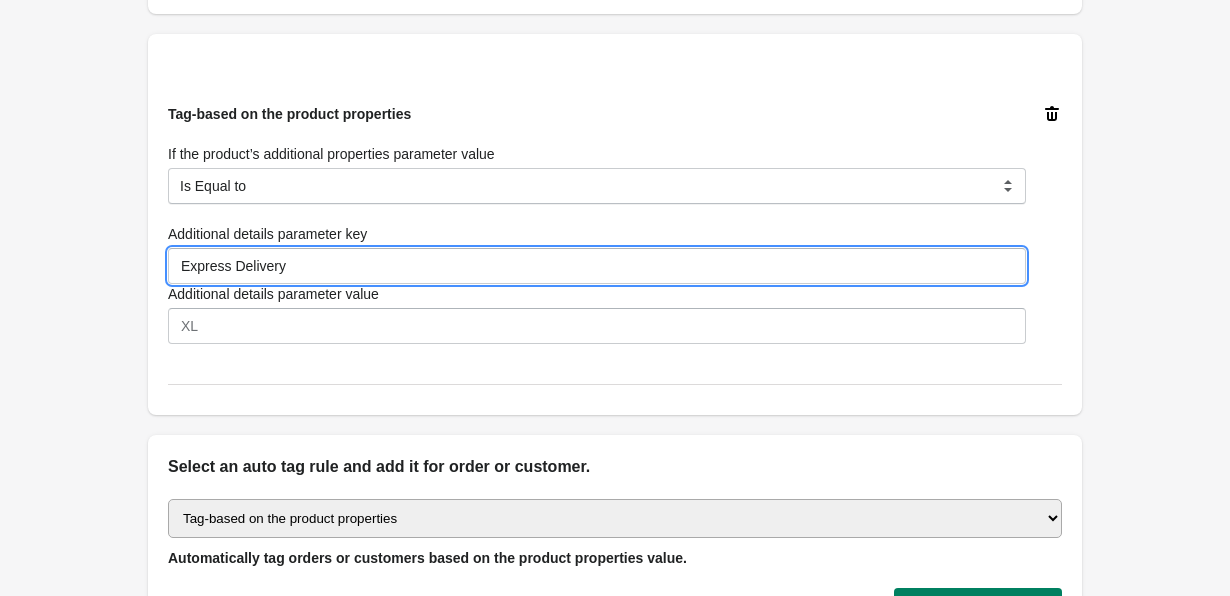 click on "Express Delivery" at bounding box center [597, 266] 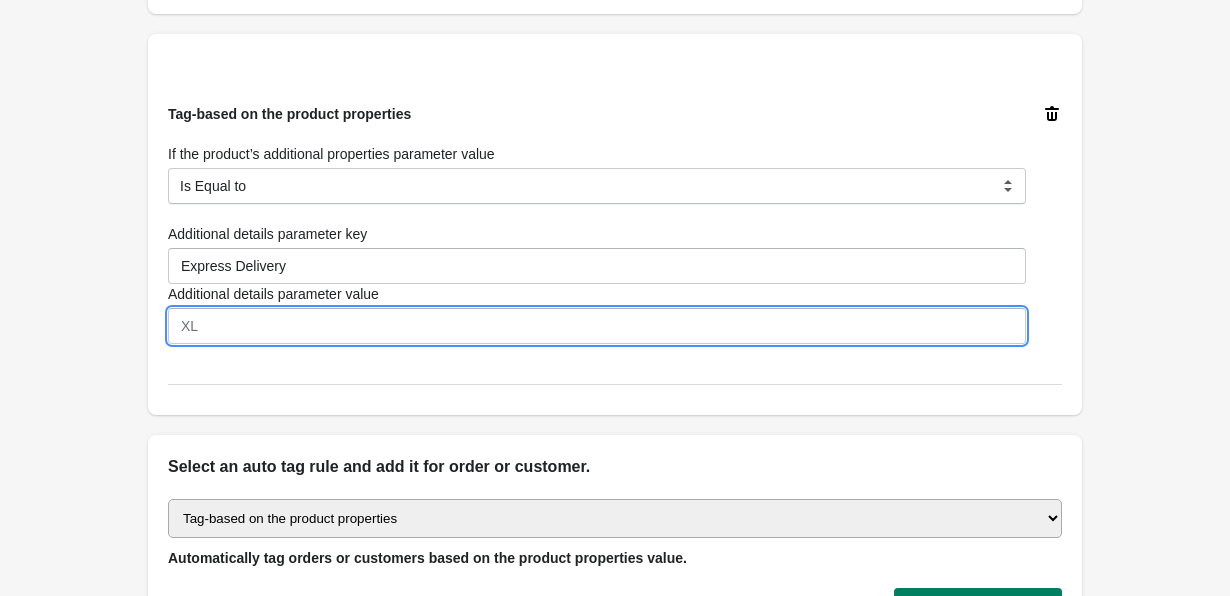 click on "Additional details parameter value" at bounding box center (597, 326) 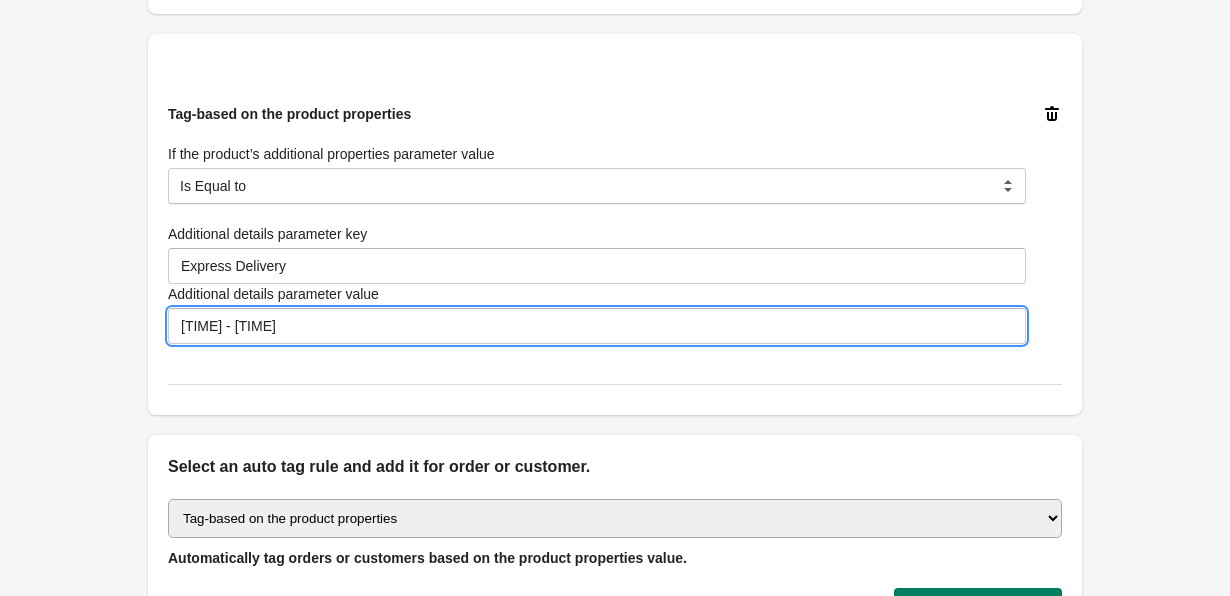 click on "10:30 AM - 11:30 AM" at bounding box center [597, 326] 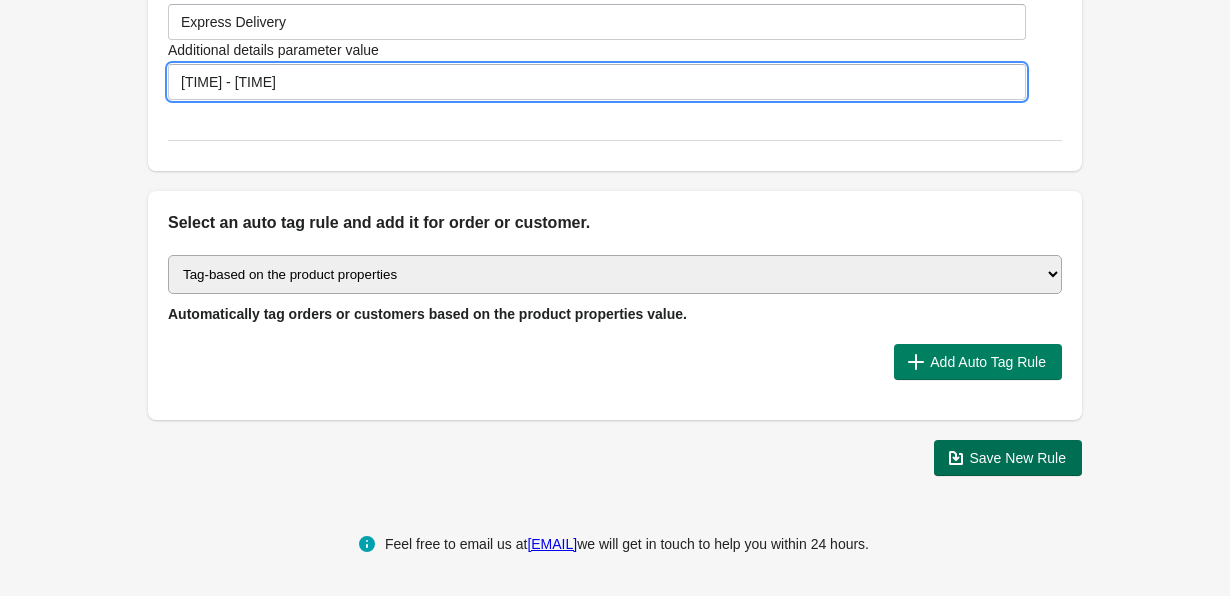 type on "[TIME] - [TIME]" 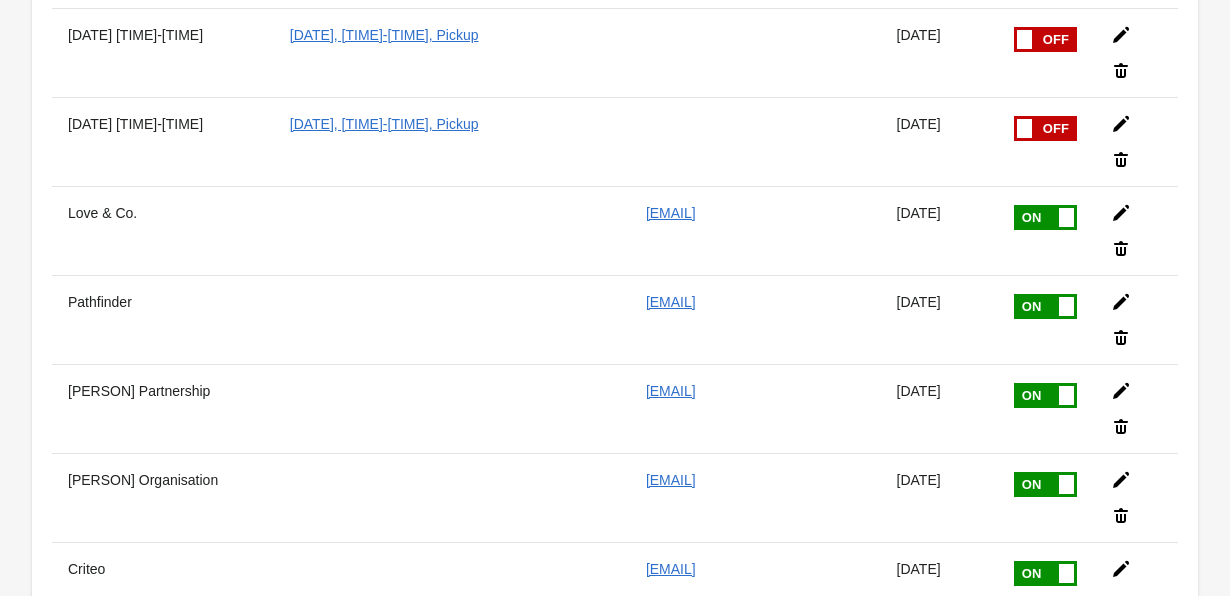 scroll, scrollTop: 4522, scrollLeft: 0, axis: vertical 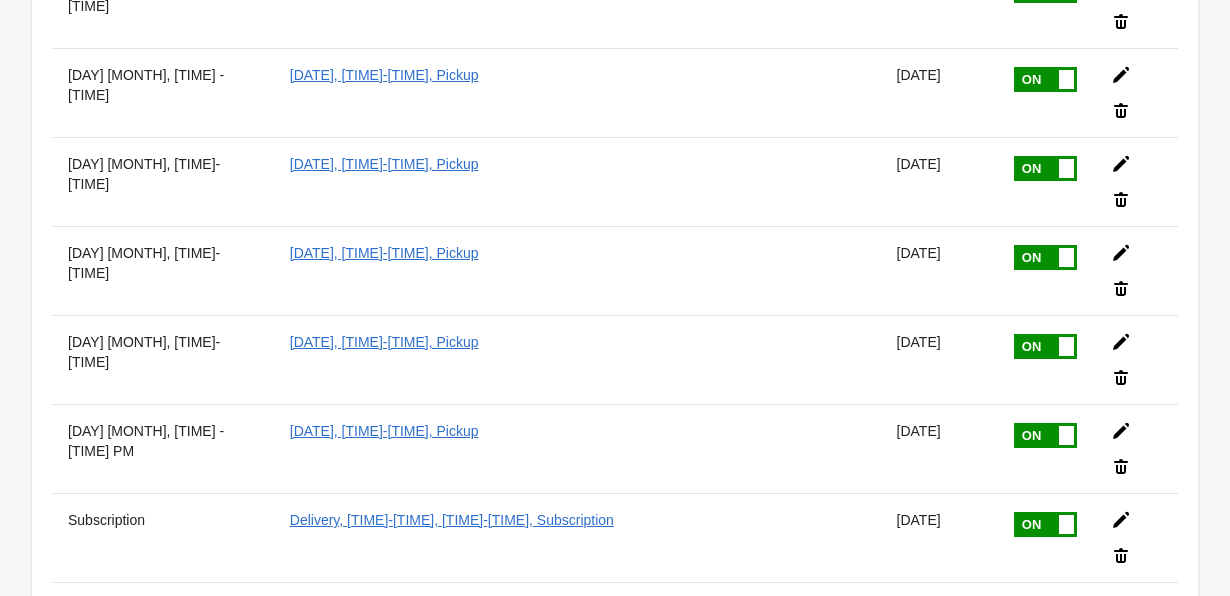 click 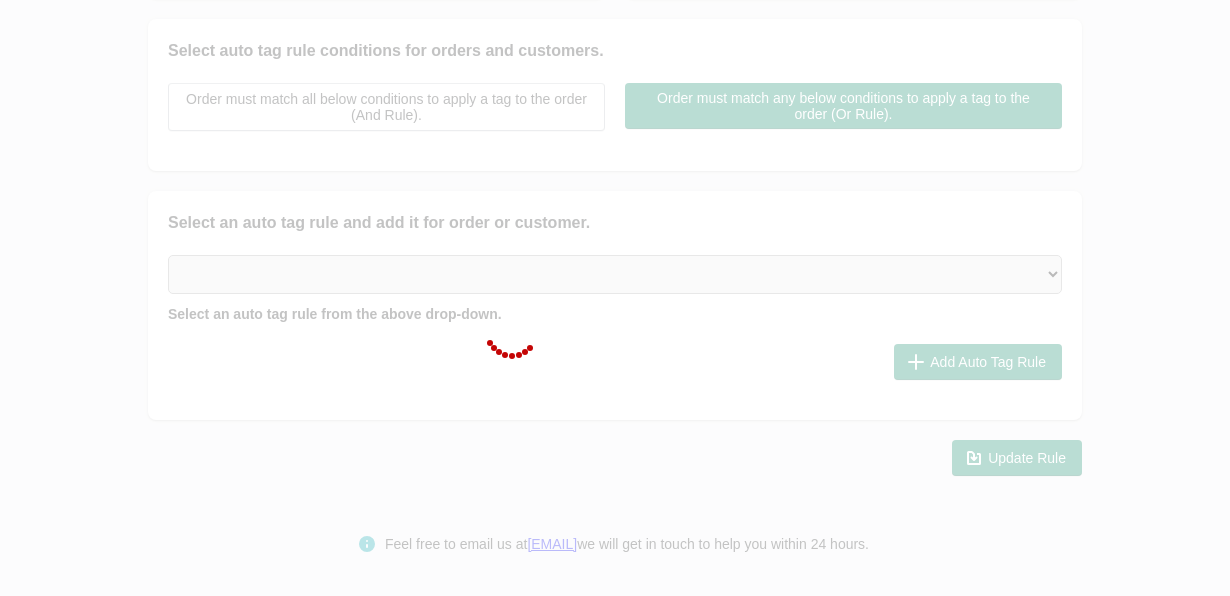 type on "Express-[TIME]-[TIME]" 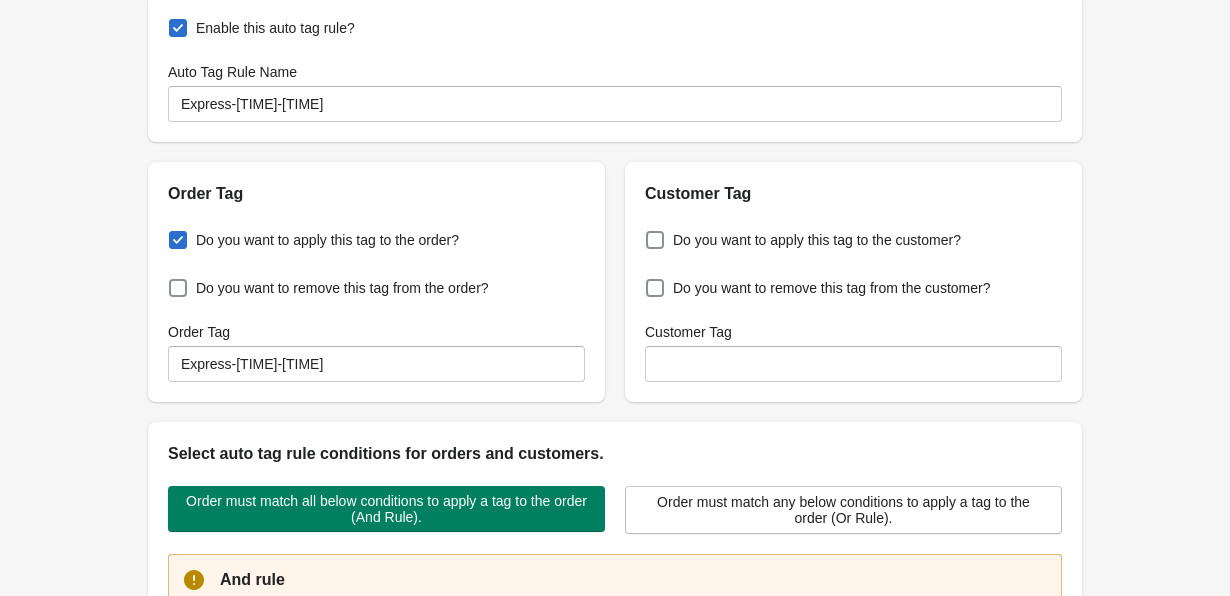 scroll, scrollTop: 0, scrollLeft: 0, axis: both 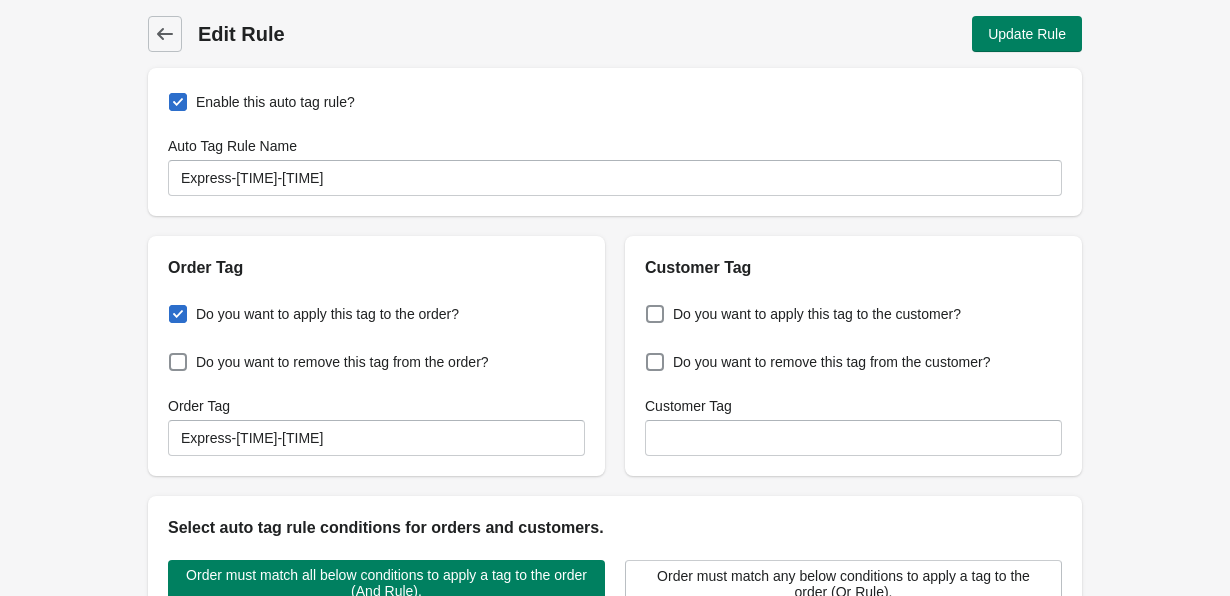 click on "Update Rule" at bounding box center [855, 34] 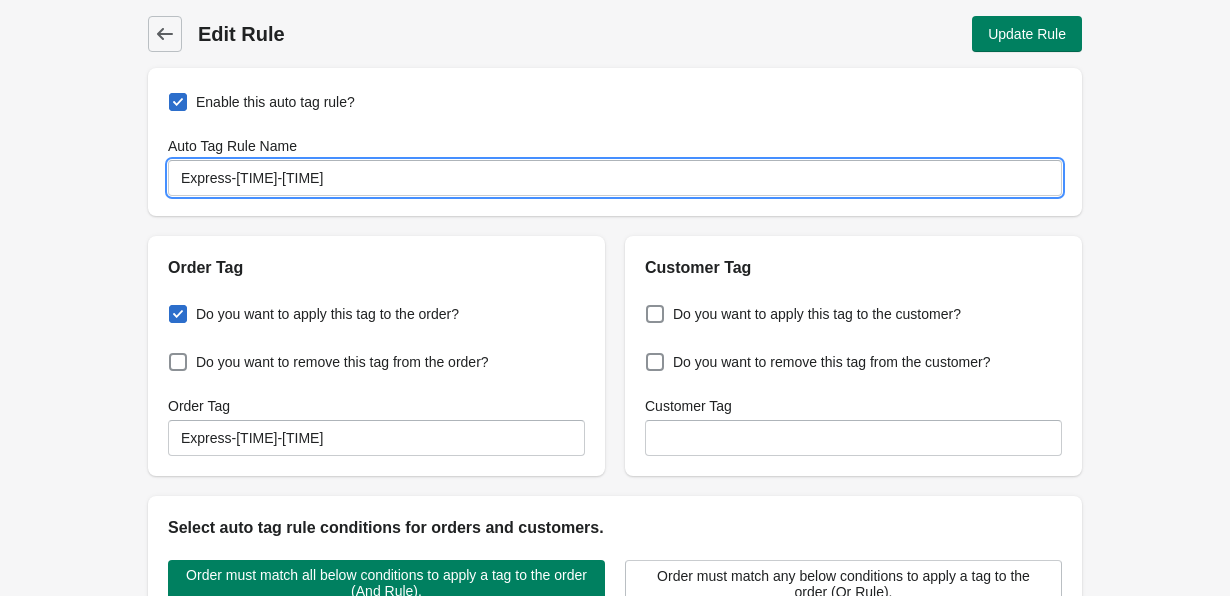 click on "Express-[TIME]-[TIME]" at bounding box center [615, 178] 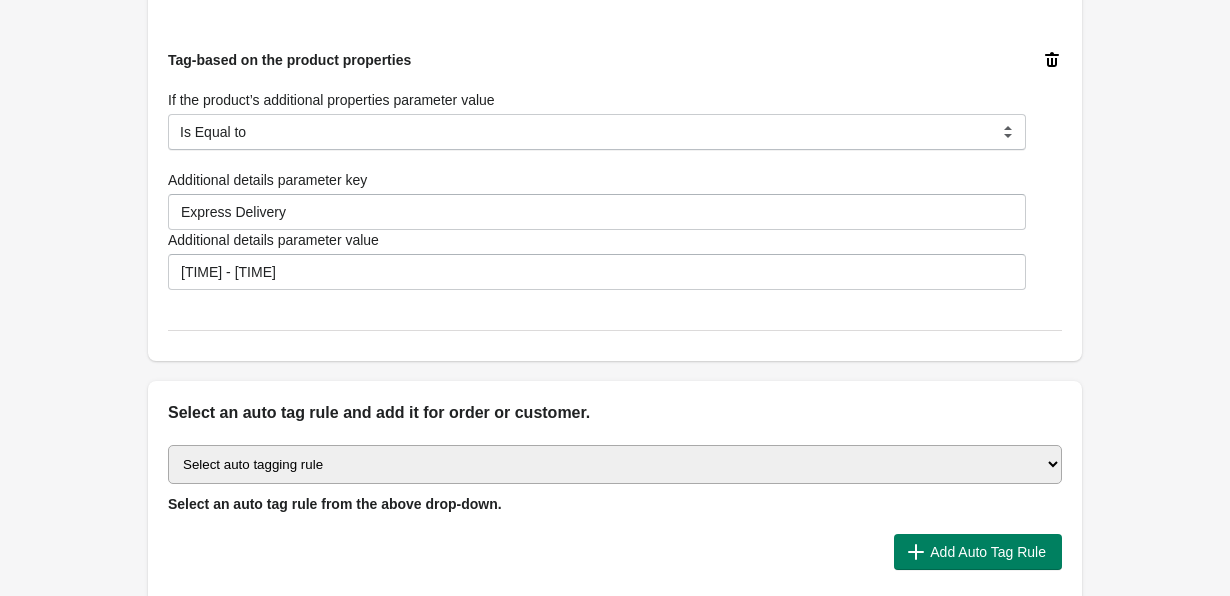 scroll, scrollTop: 790, scrollLeft: 0, axis: vertical 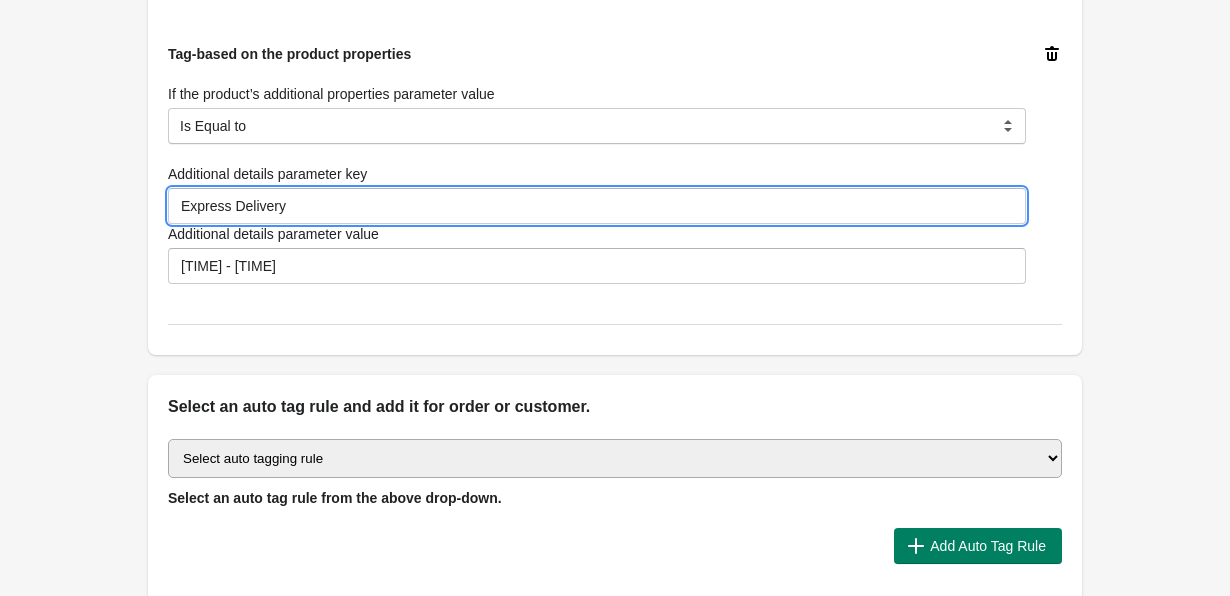 click on "Express Delivery" at bounding box center (597, 206) 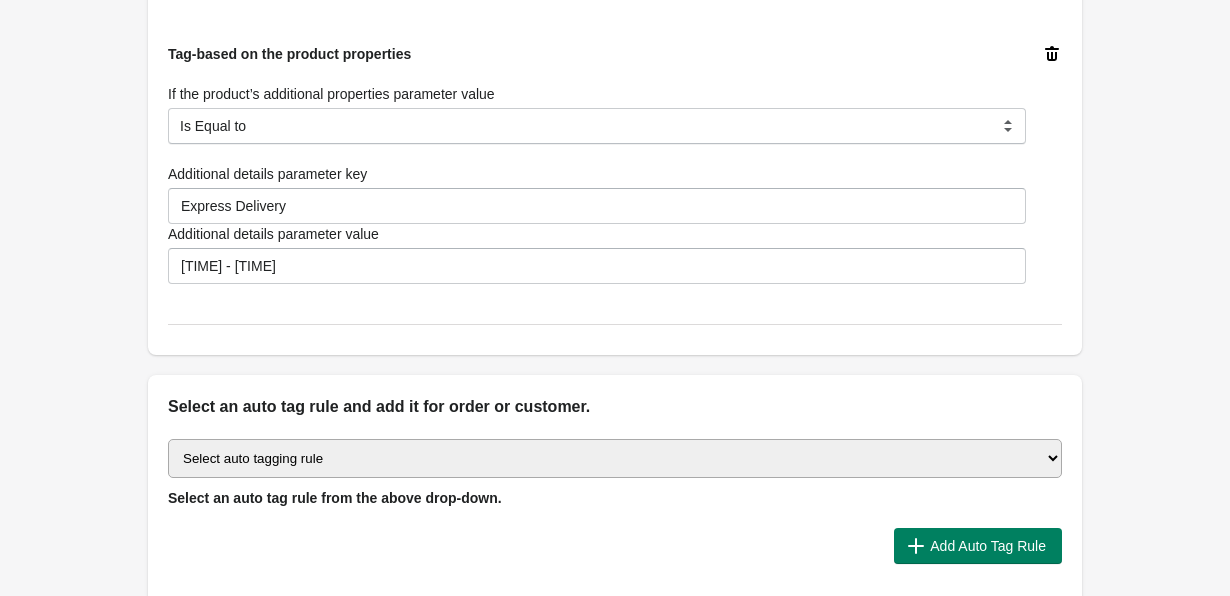 click on "Tag-based on the product properties If the product’s additional properties parameter value Is Equal to Contain Is not Equal to Does not Contain Is Equal to Additional details parameter key Express Delivery Additional details parameter value 10:30AM - 11:30AM" at bounding box center (615, 164) 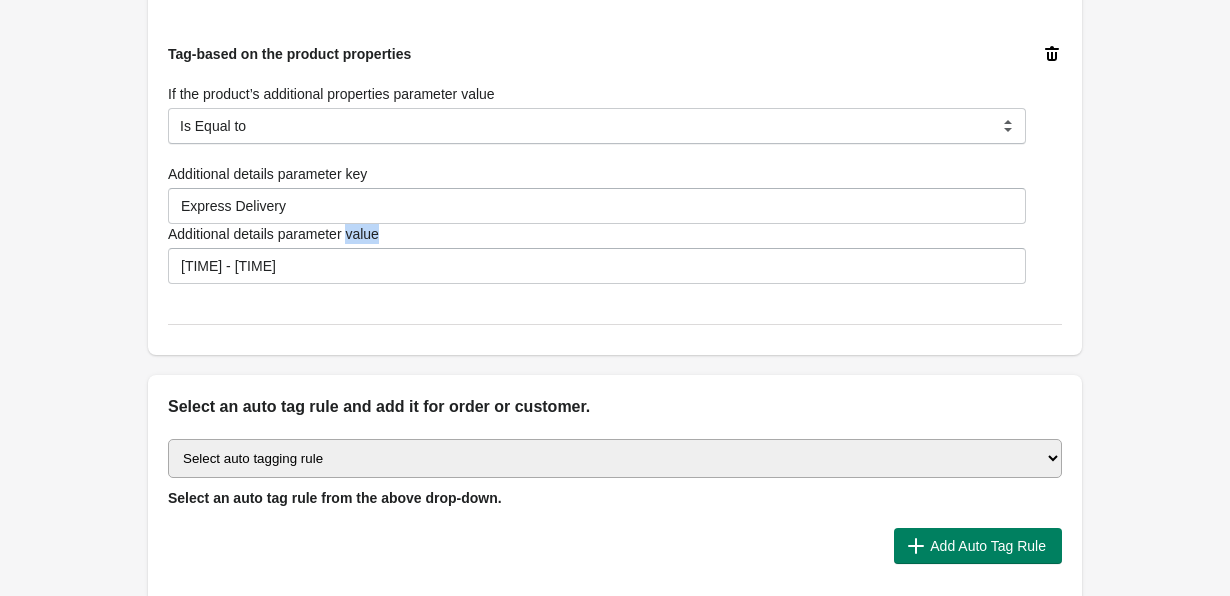 click on "Tag-based on the product properties If the product’s additional properties parameter value Is Equal to Contain Is not Equal to Does not Contain Is Equal to Additional details parameter key Express Delivery Additional details parameter value 10:30AM - 11:30AM" at bounding box center (615, 164) 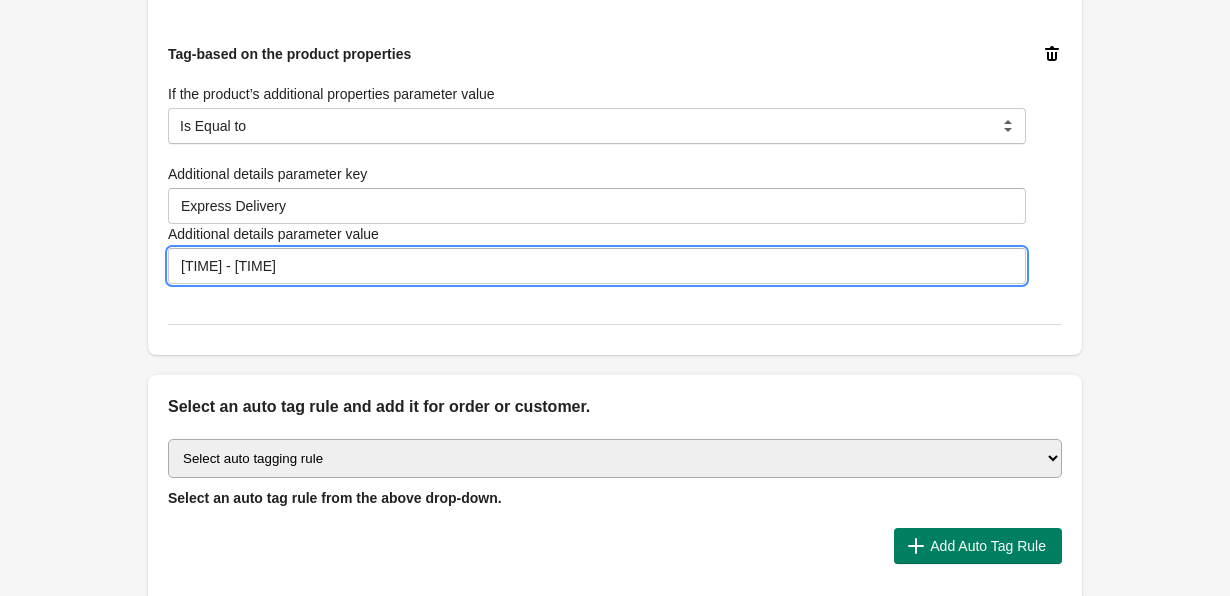 click on "[TIME] - [TIME]" at bounding box center (597, 266) 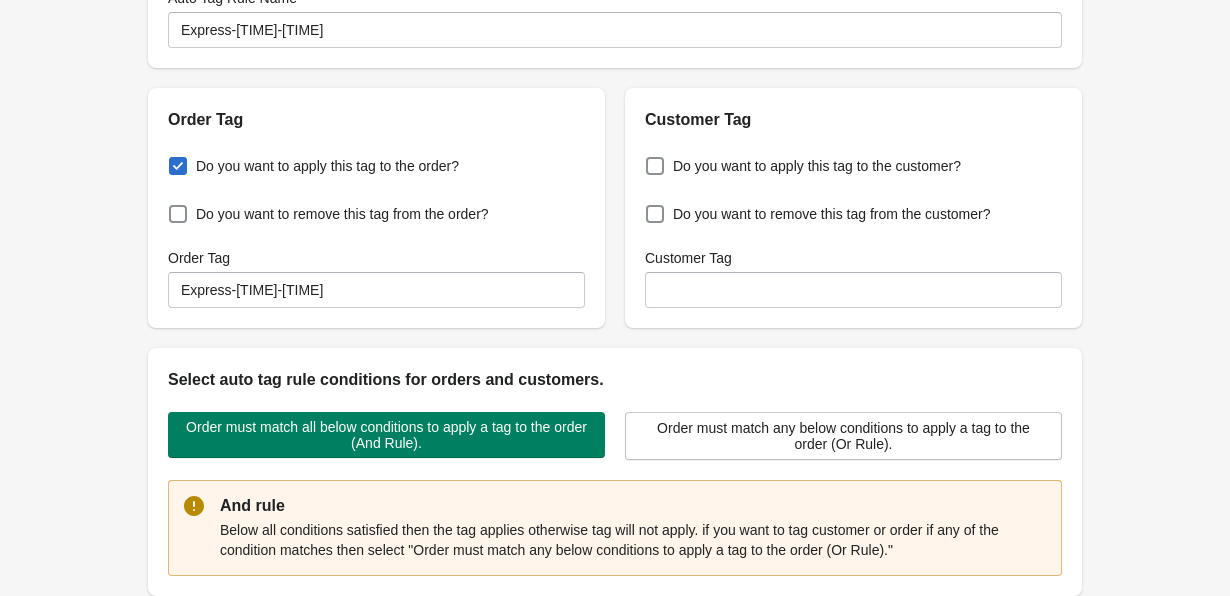 scroll, scrollTop: 0, scrollLeft: 0, axis: both 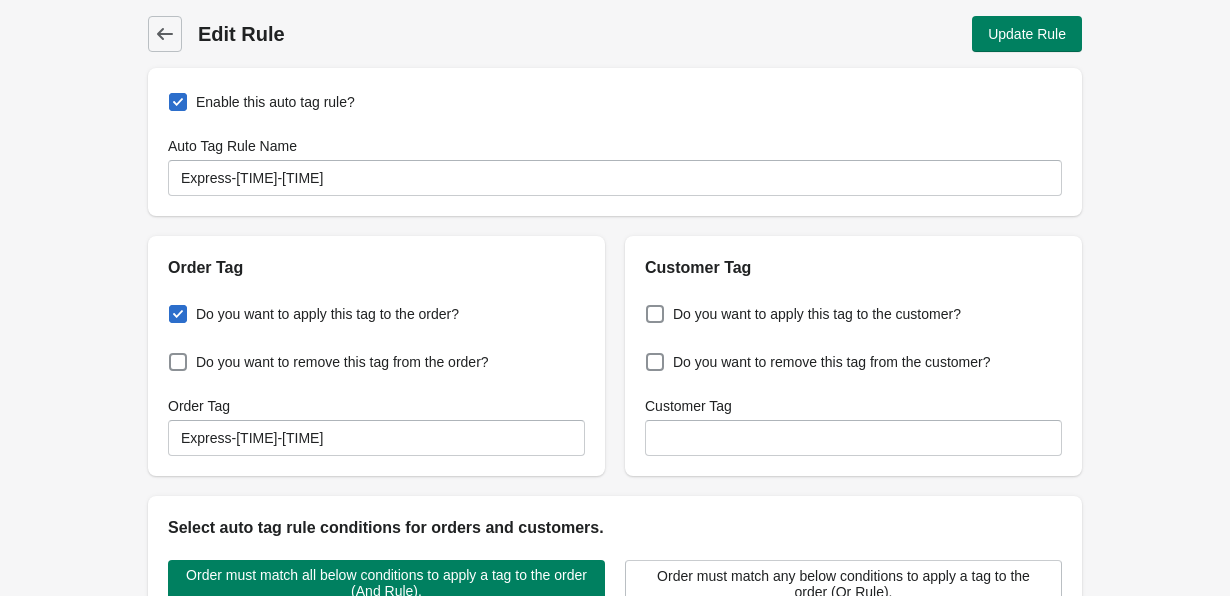 click on "Auto Tag Rule Name Express-10:30-11:30" at bounding box center [615, 166] 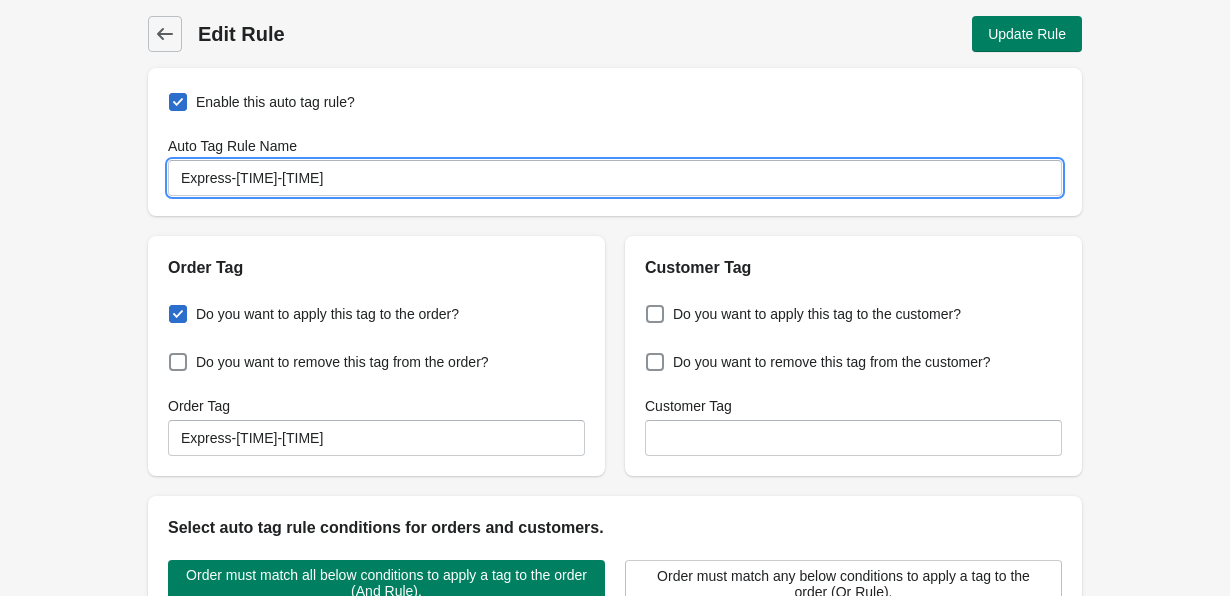 click on "Express-[TIME]-[TIME]" at bounding box center [615, 178] 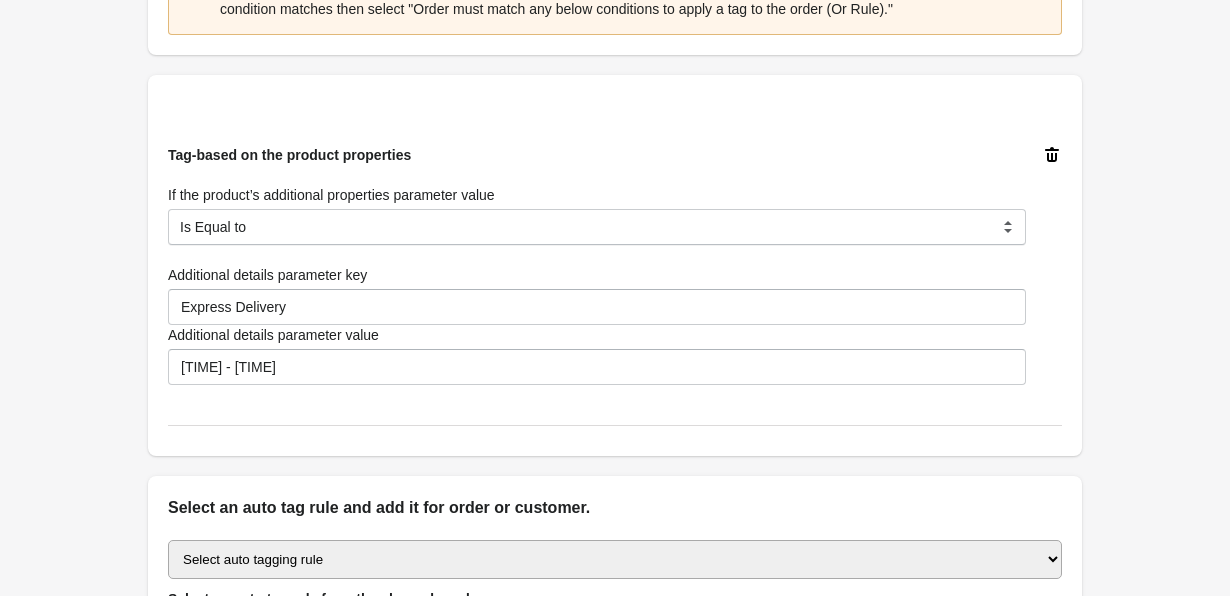 scroll, scrollTop: 696, scrollLeft: 0, axis: vertical 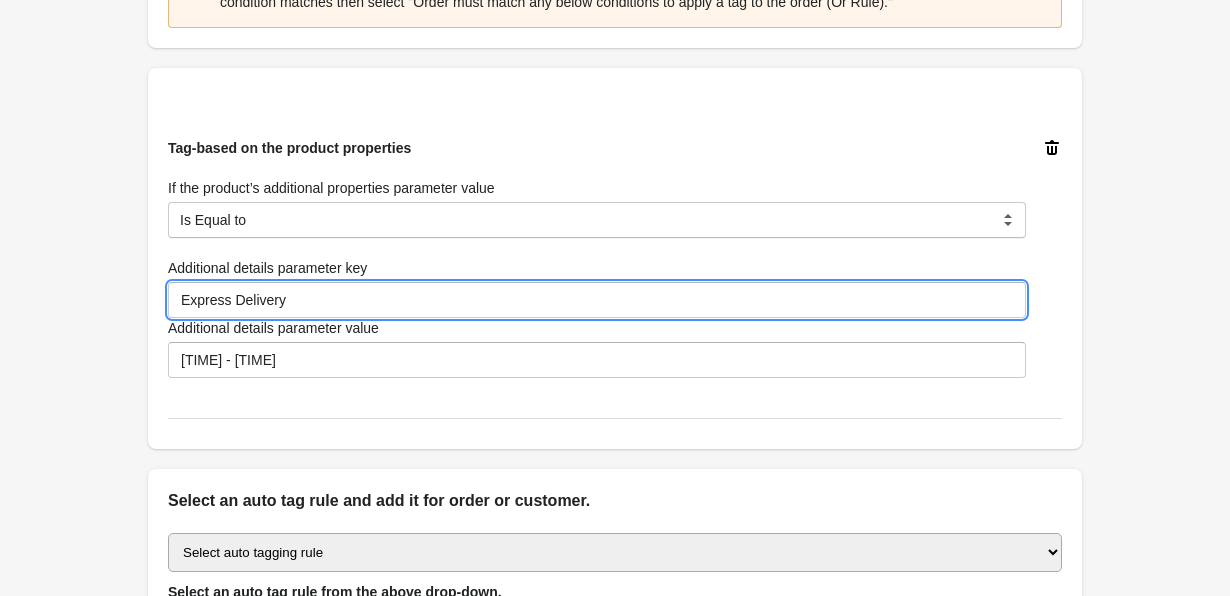 click on "Express Delivery" at bounding box center [597, 300] 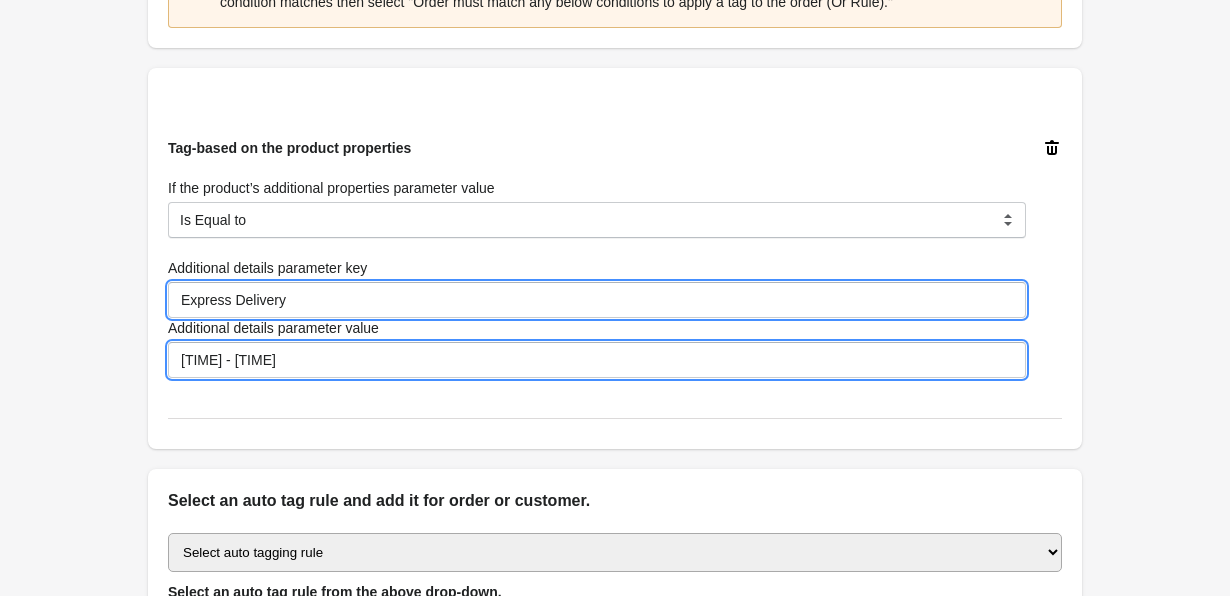 click on "[TIME] - [TIME]" at bounding box center [597, 360] 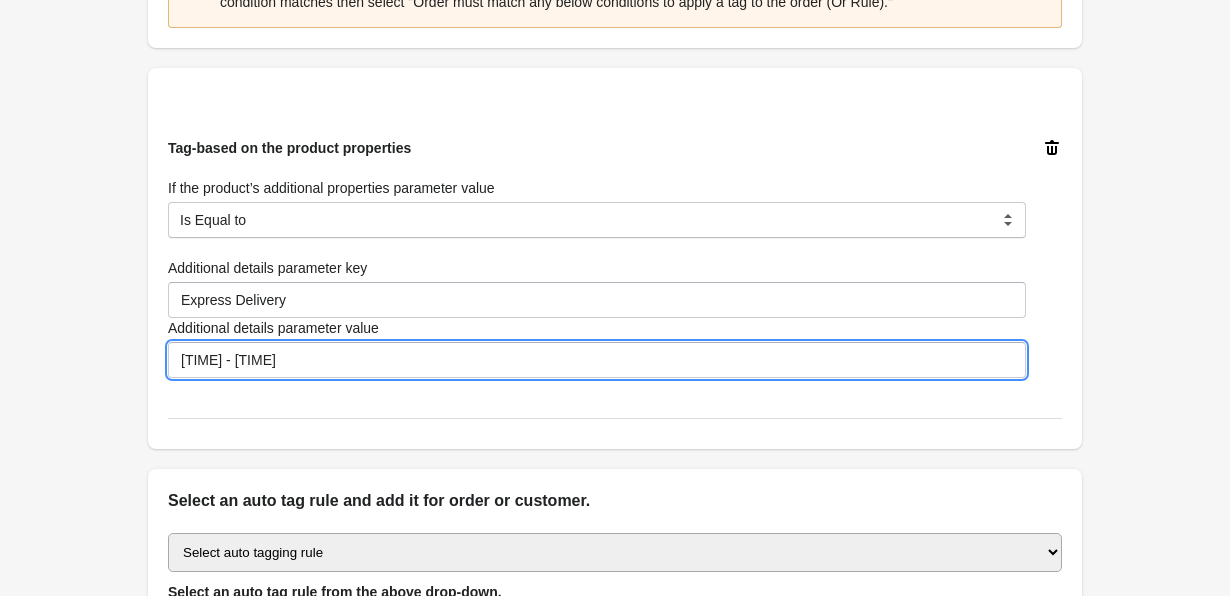 click on "[TIME] - [TIME]" at bounding box center [597, 360] 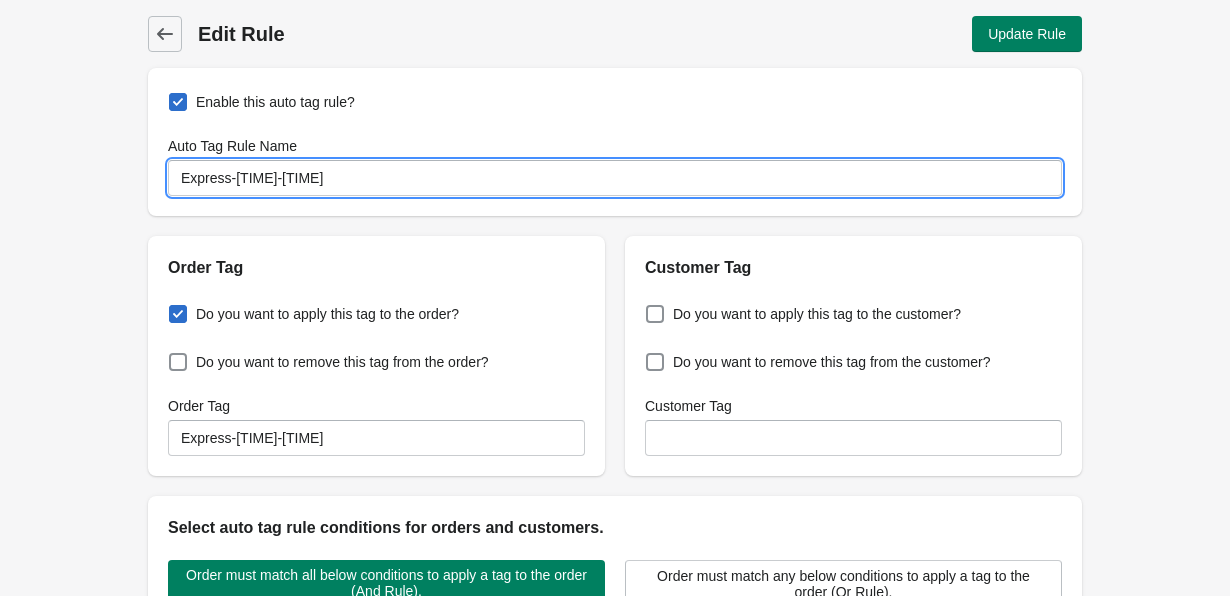 click on "Express-[TIME]-[TIME]" at bounding box center (615, 178) 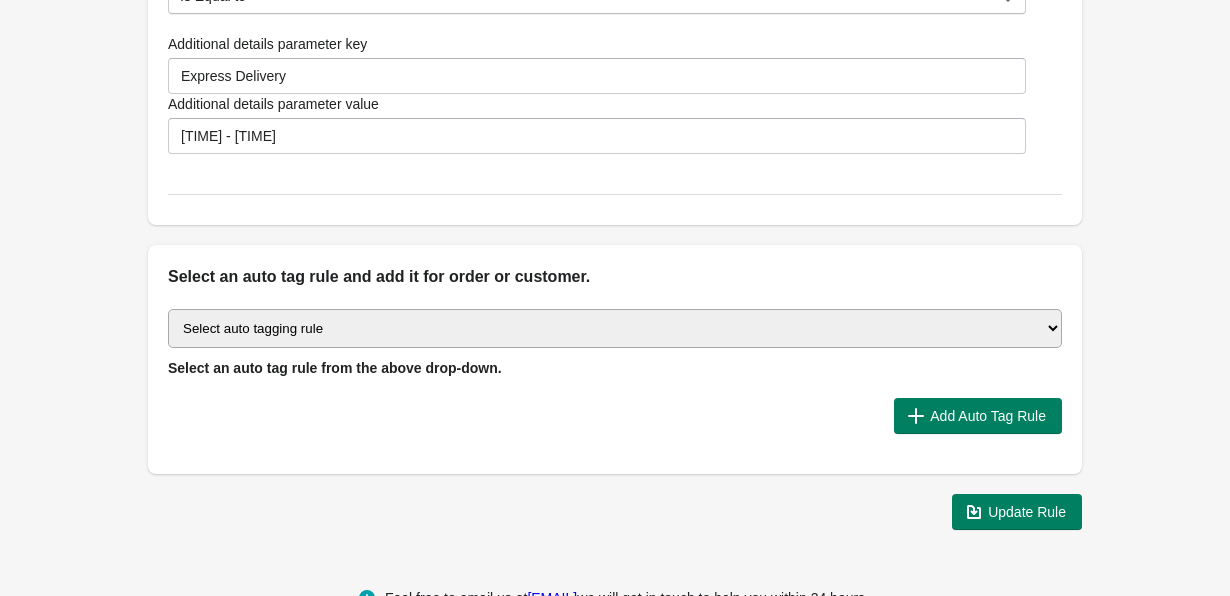 scroll, scrollTop: 855, scrollLeft: 0, axis: vertical 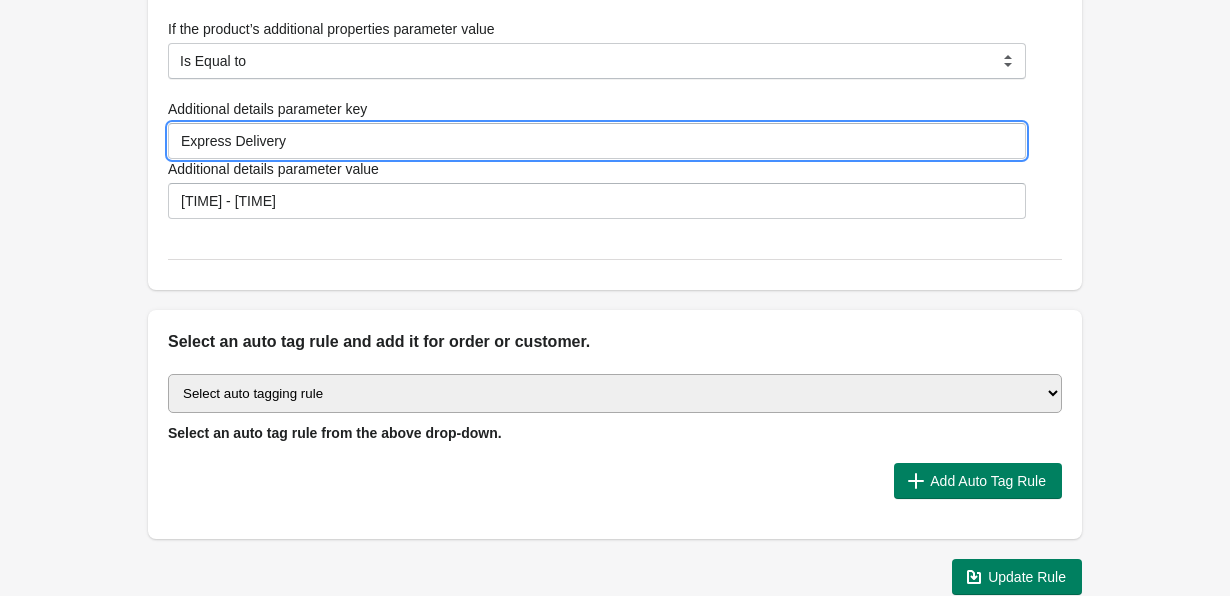 click on "Express Delivery" at bounding box center [597, 141] 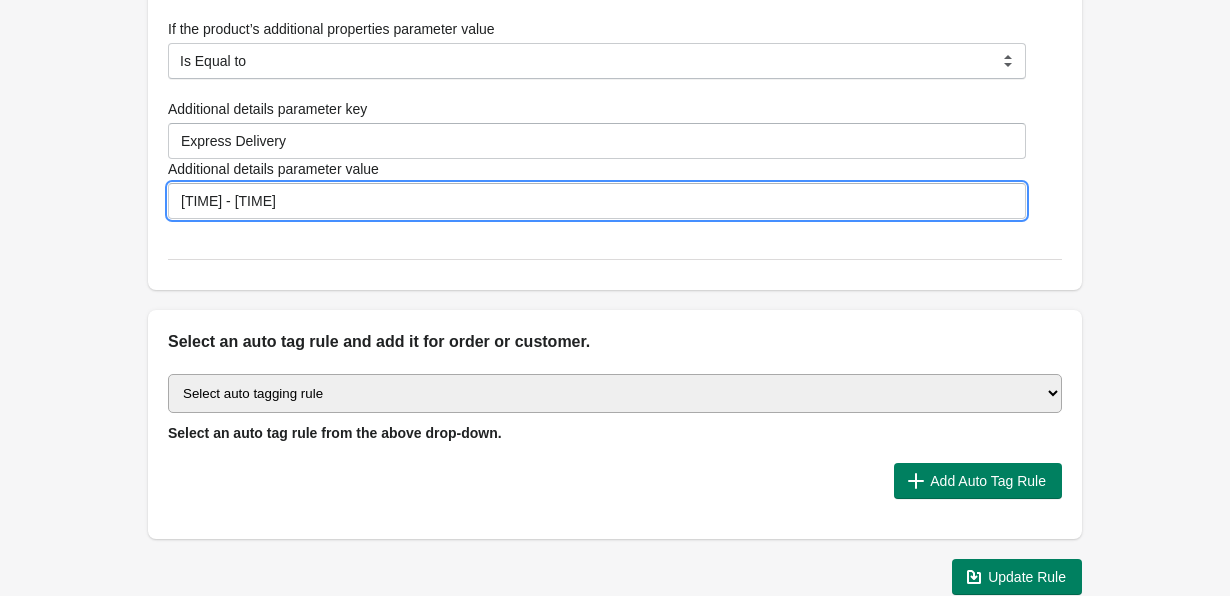 click on "[TIME] - [TIME]" at bounding box center [597, 201] 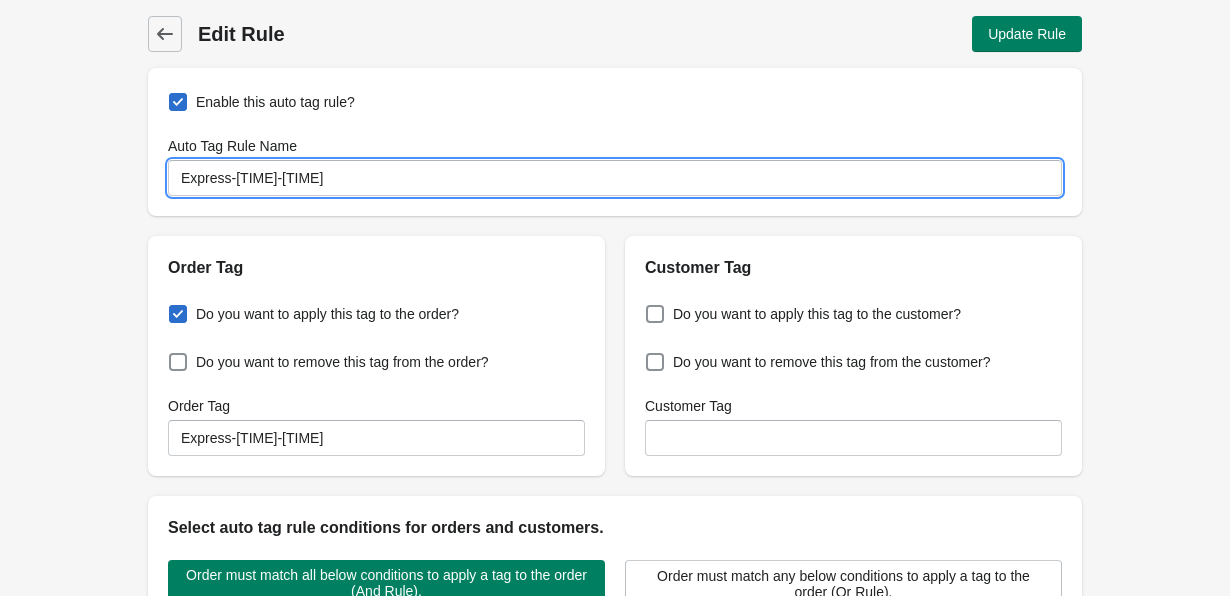 click on "Express-[TIME]-[TIME]" at bounding box center (615, 178) 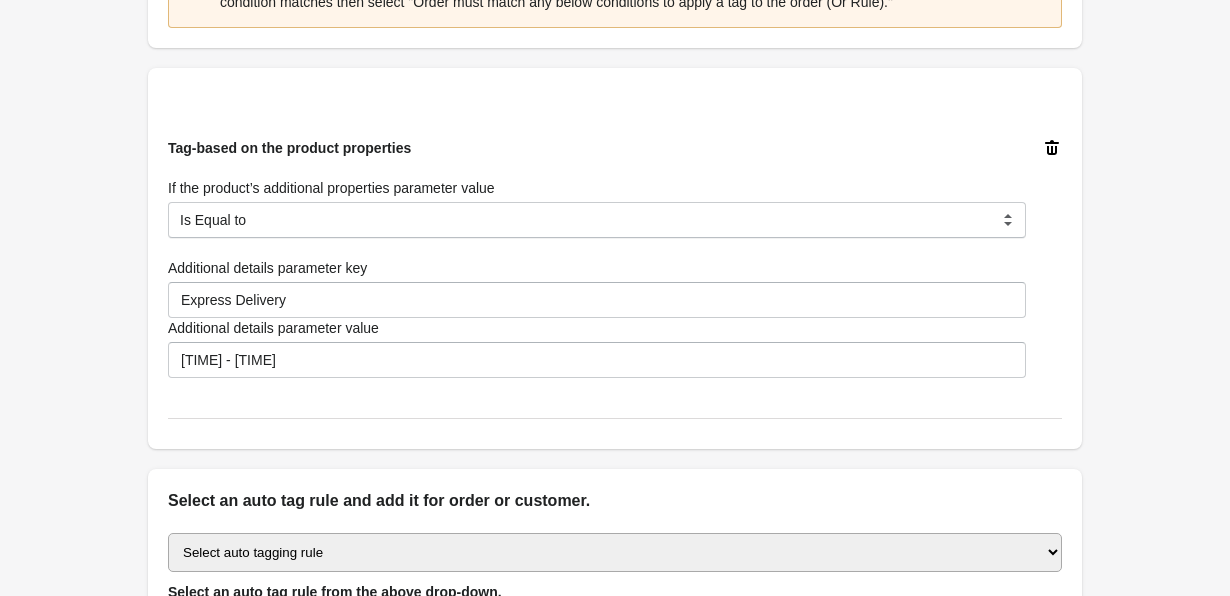 scroll, scrollTop: 695, scrollLeft: 0, axis: vertical 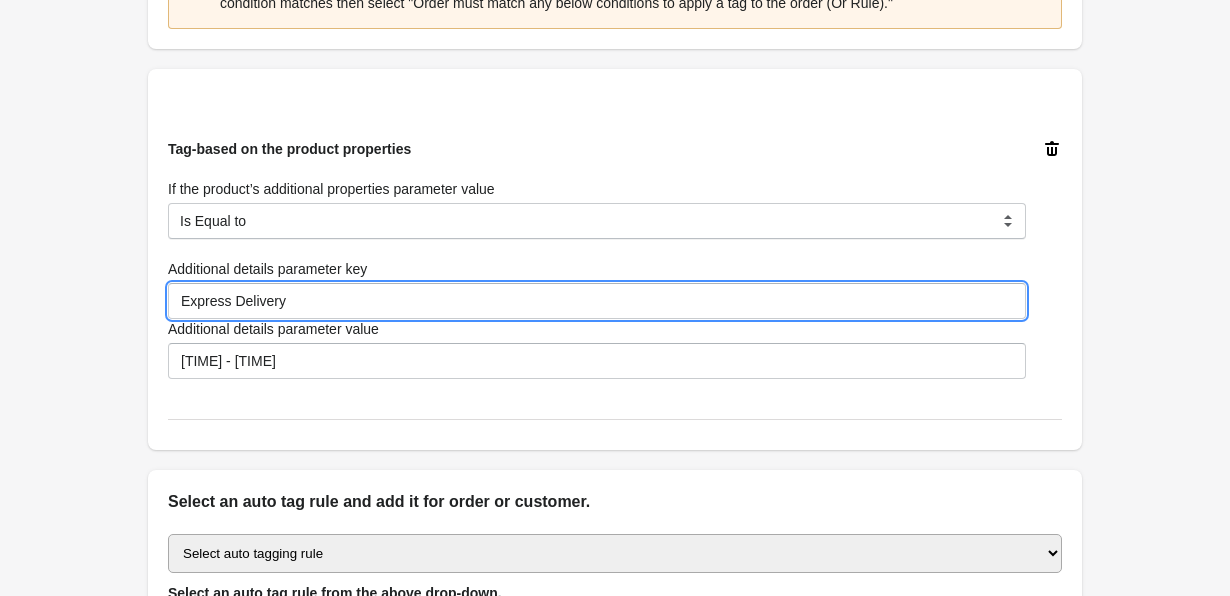 click on "Express Delivery" at bounding box center [597, 301] 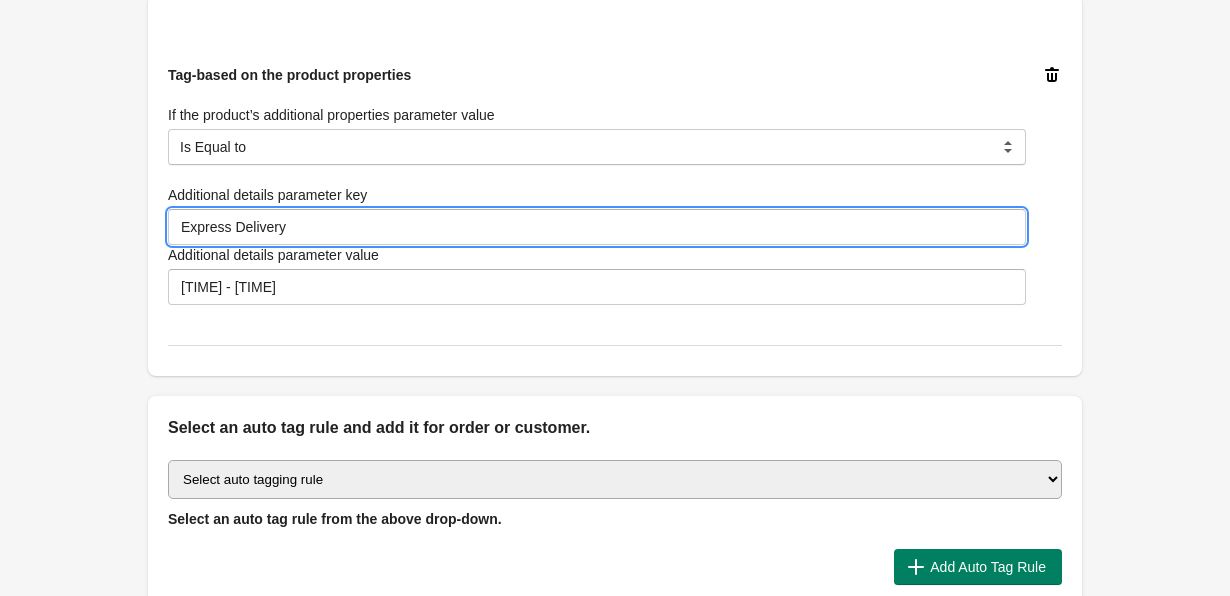 scroll, scrollTop: 974, scrollLeft: 0, axis: vertical 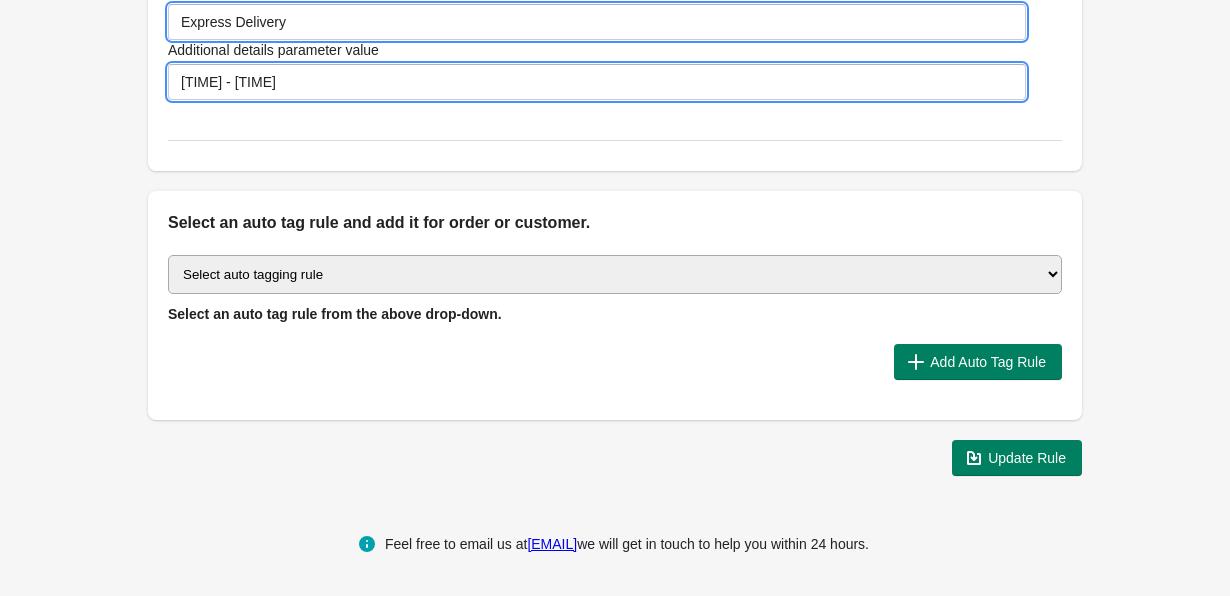 click on "[TIME] - [TIME]" at bounding box center (597, 82) 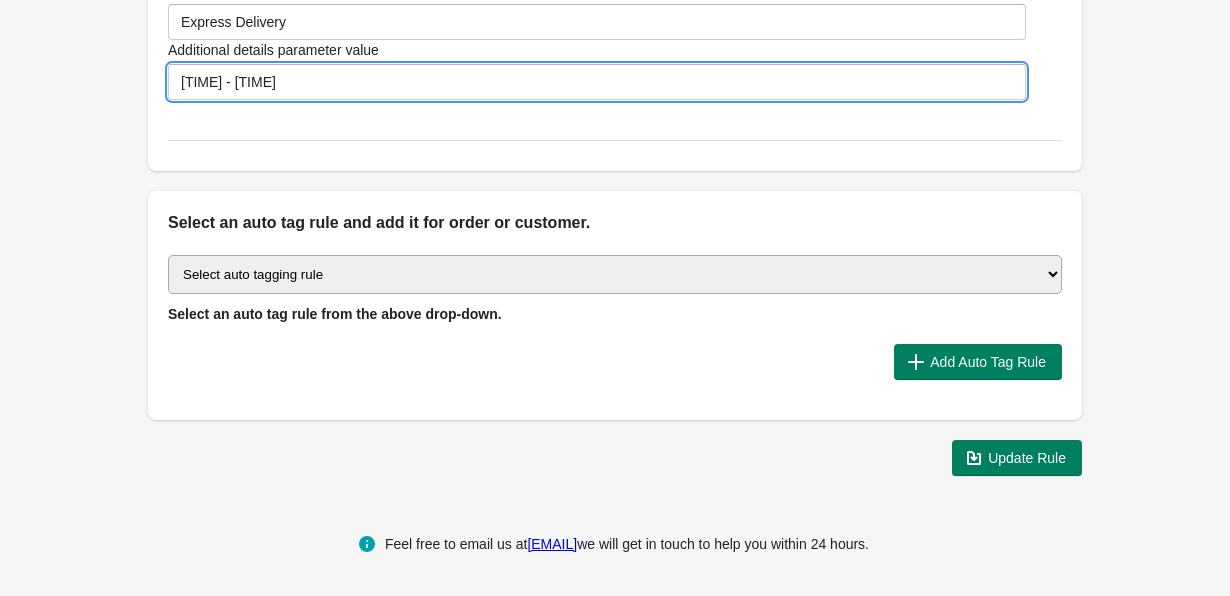 click on "[TIME] - [TIME]" at bounding box center (597, 82) 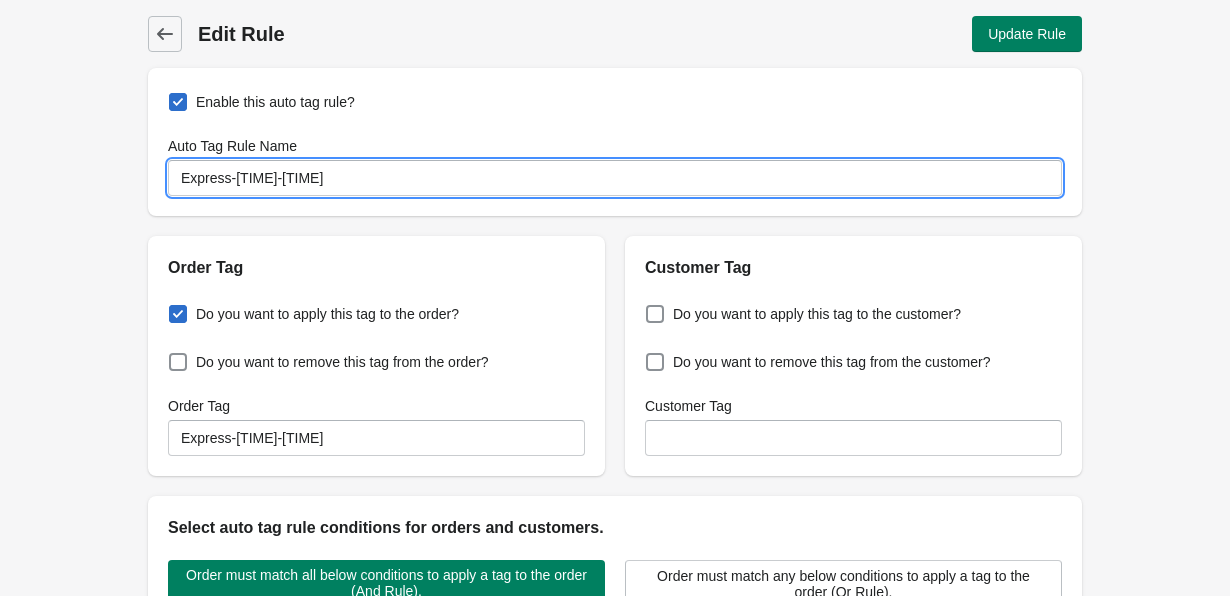 click on "Express-[TIME]-[TIME]" at bounding box center [615, 178] 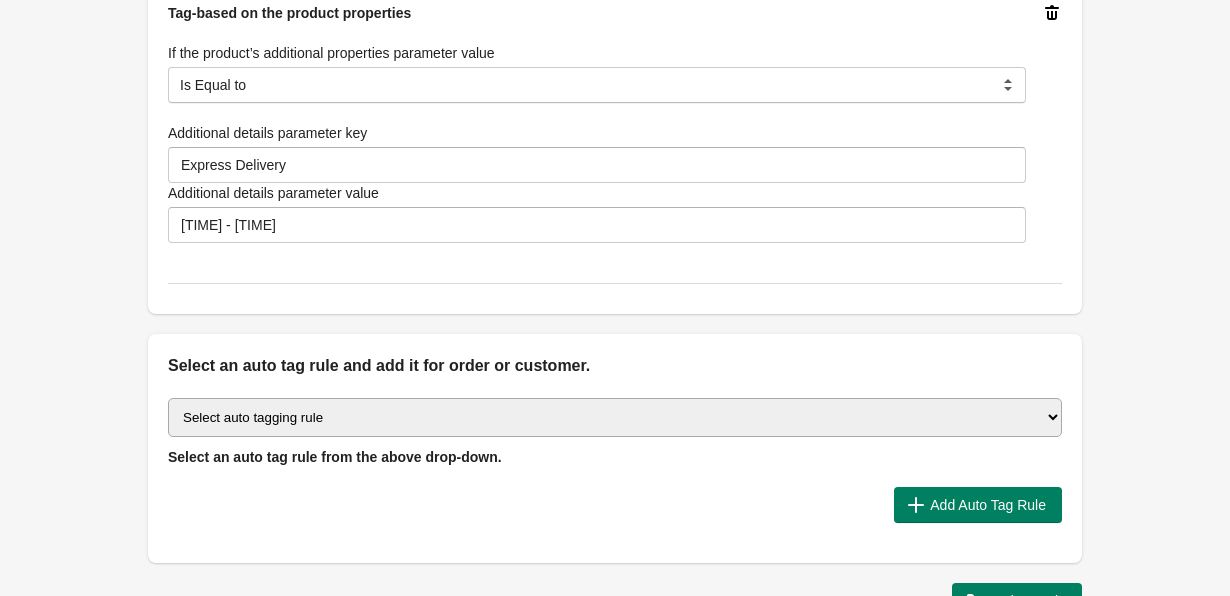 scroll, scrollTop: 816, scrollLeft: 0, axis: vertical 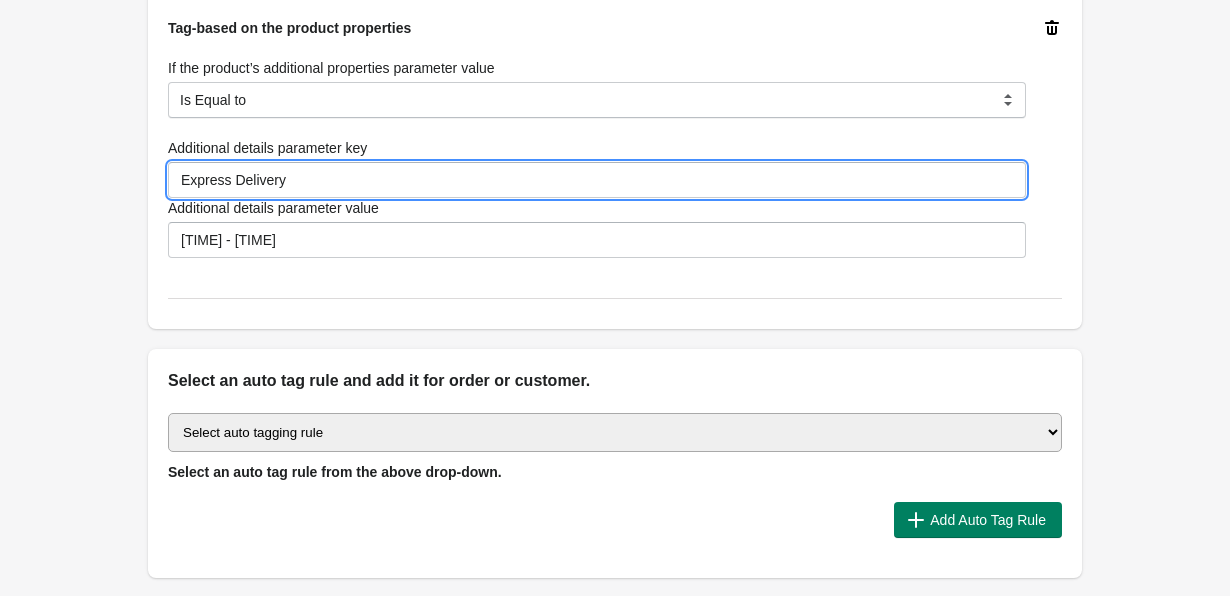 click on "Express Delivery" at bounding box center (597, 180) 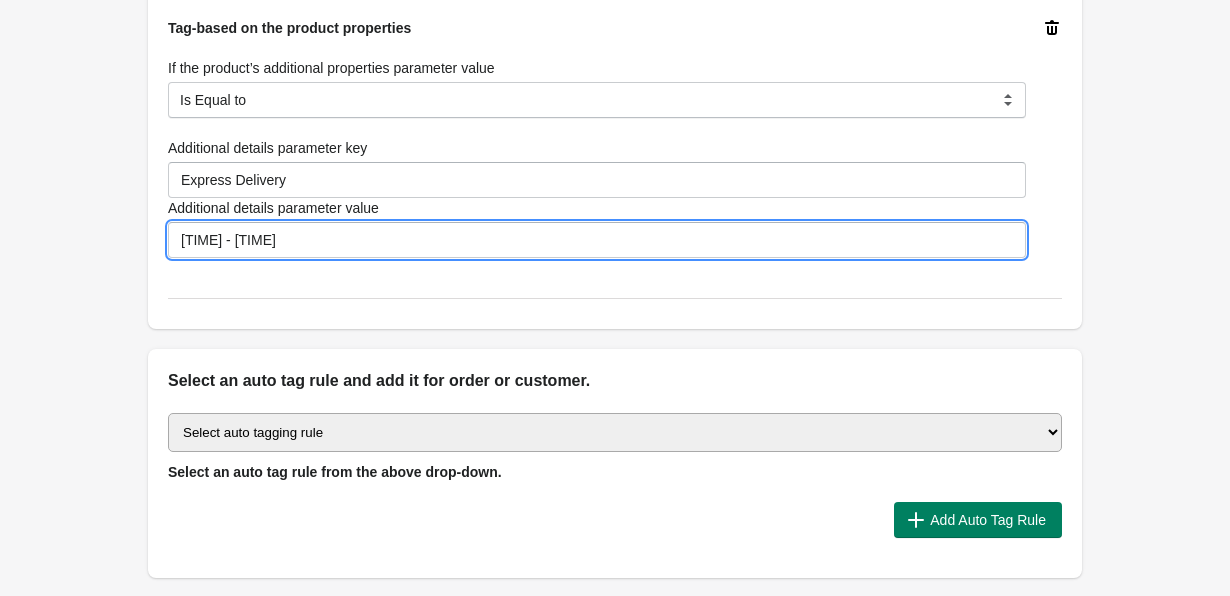 click on "[TIME] - [TIME]" at bounding box center [597, 240] 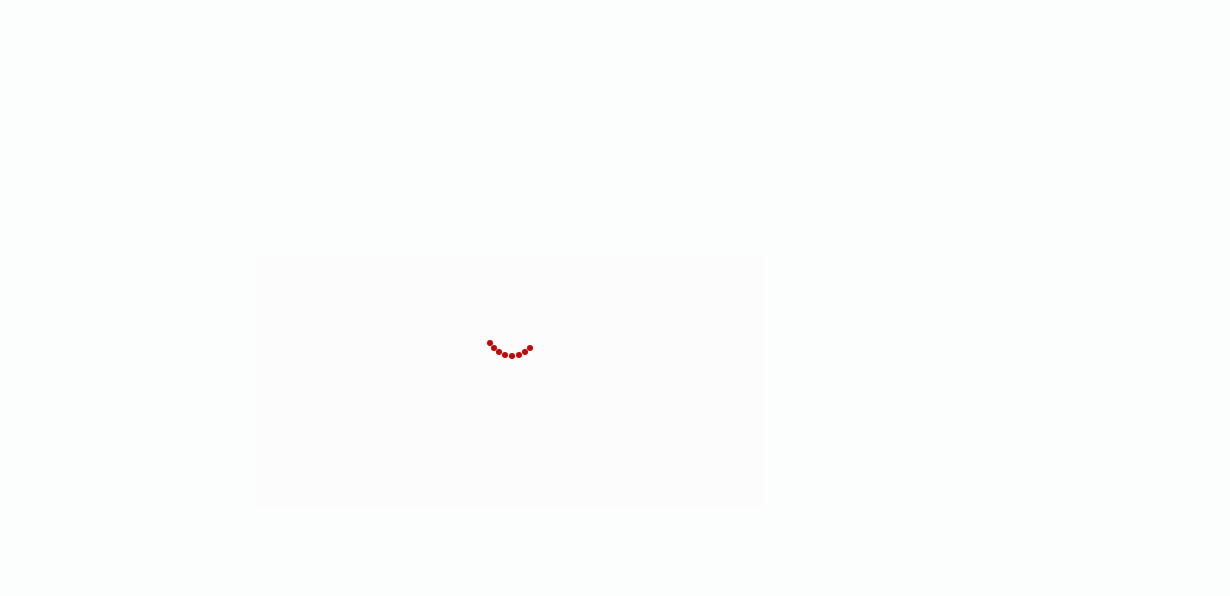 scroll, scrollTop: 0, scrollLeft: 0, axis: both 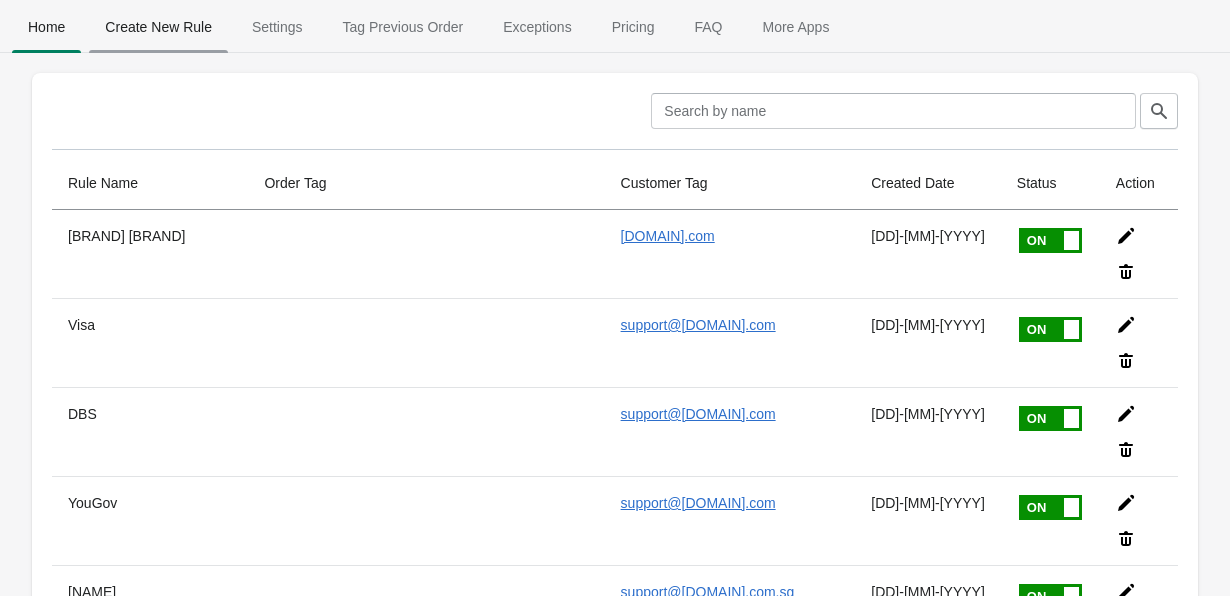 click on "Create New Rule" at bounding box center [158, 27] 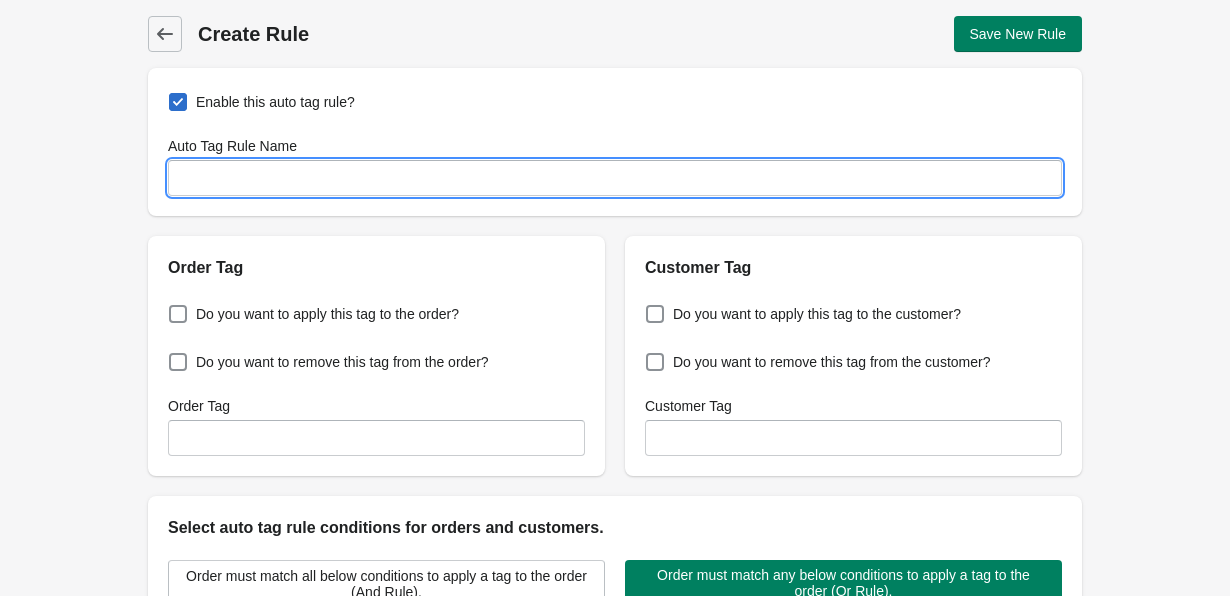 click on "Auto Tag Rule Name" at bounding box center (615, 178) 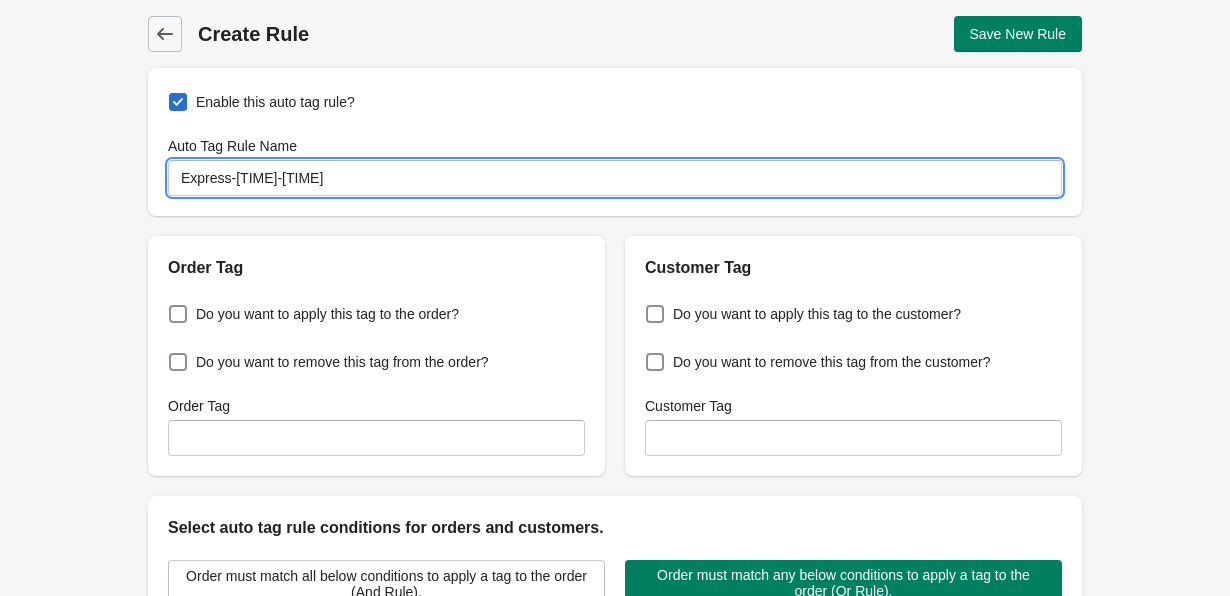 click on "Express-[TIME]-[TIME]" at bounding box center (615, 178) 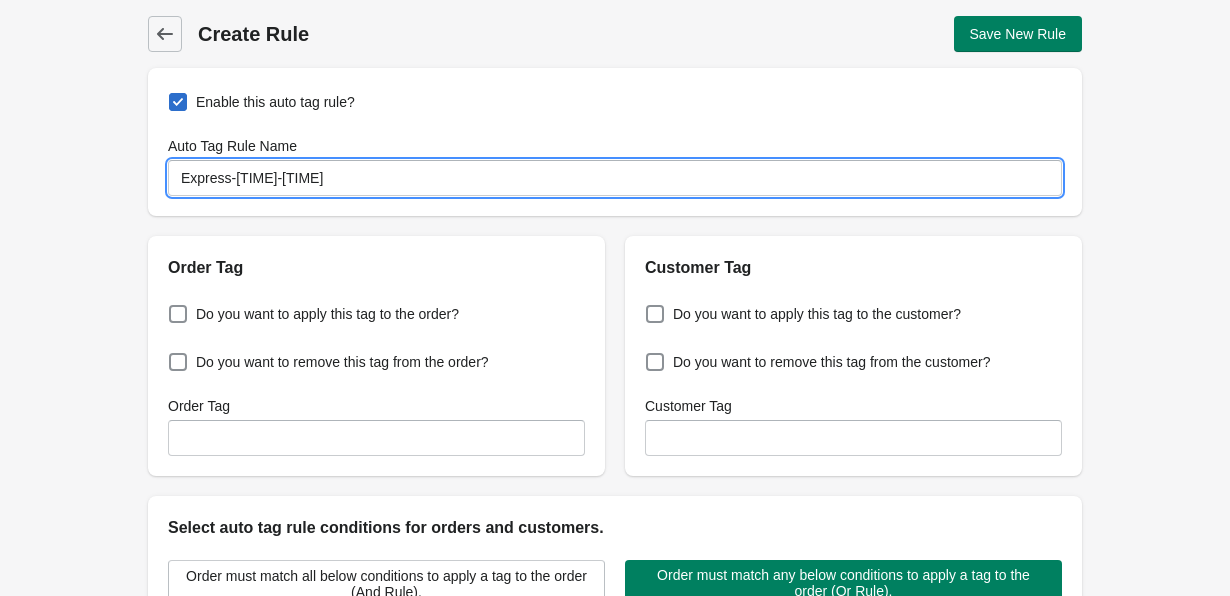 type on "Express-[TIME]-[TIME]" 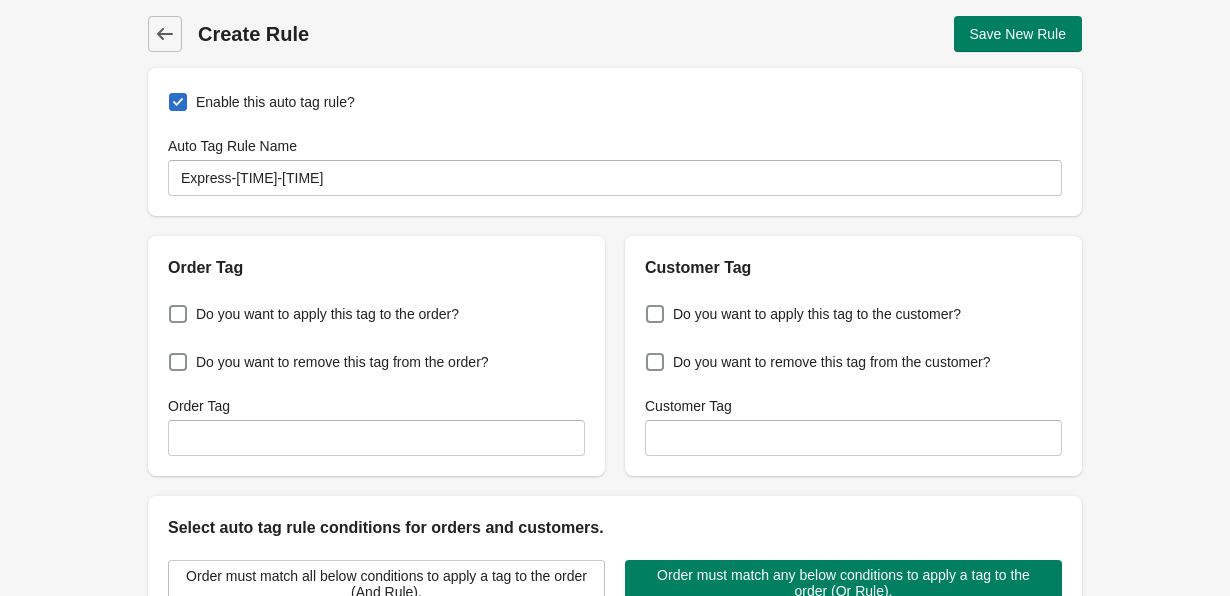 click on "Auto Tag Rule Name" at bounding box center (232, 146) 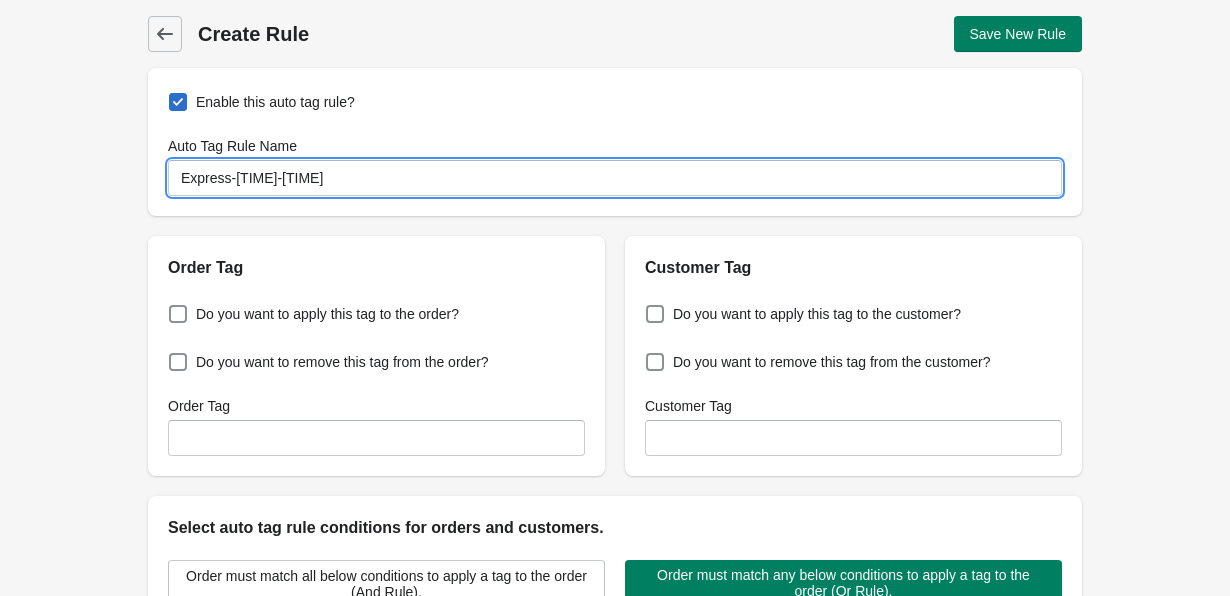 click on "Express-[TIME]-[TIME]" at bounding box center (615, 178) 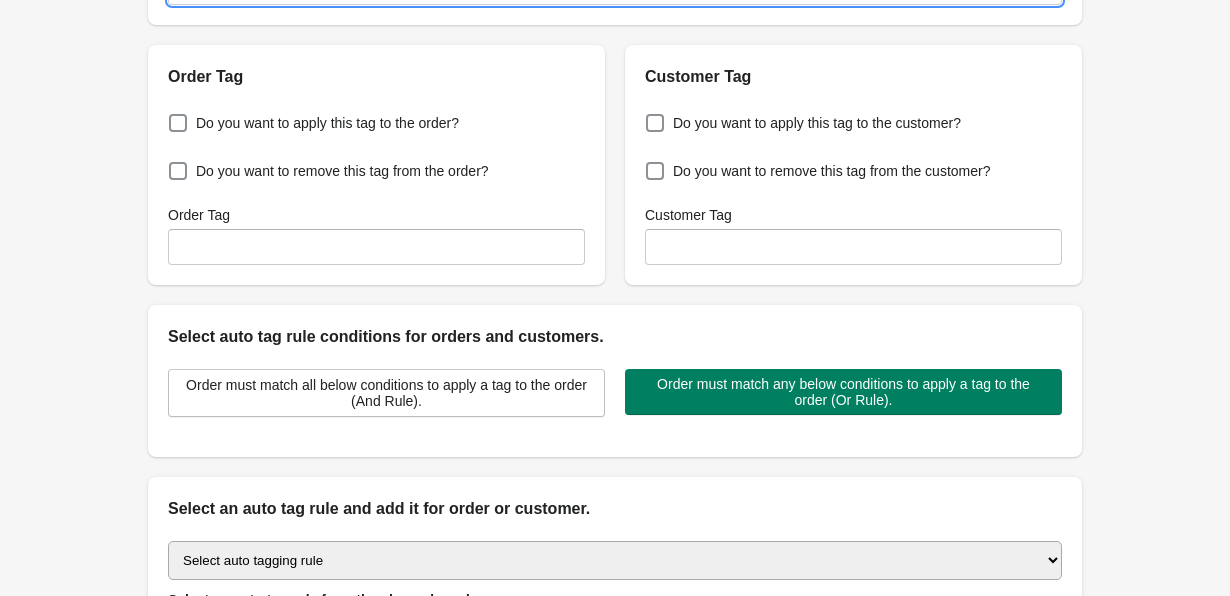 scroll, scrollTop: 215, scrollLeft: 0, axis: vertical 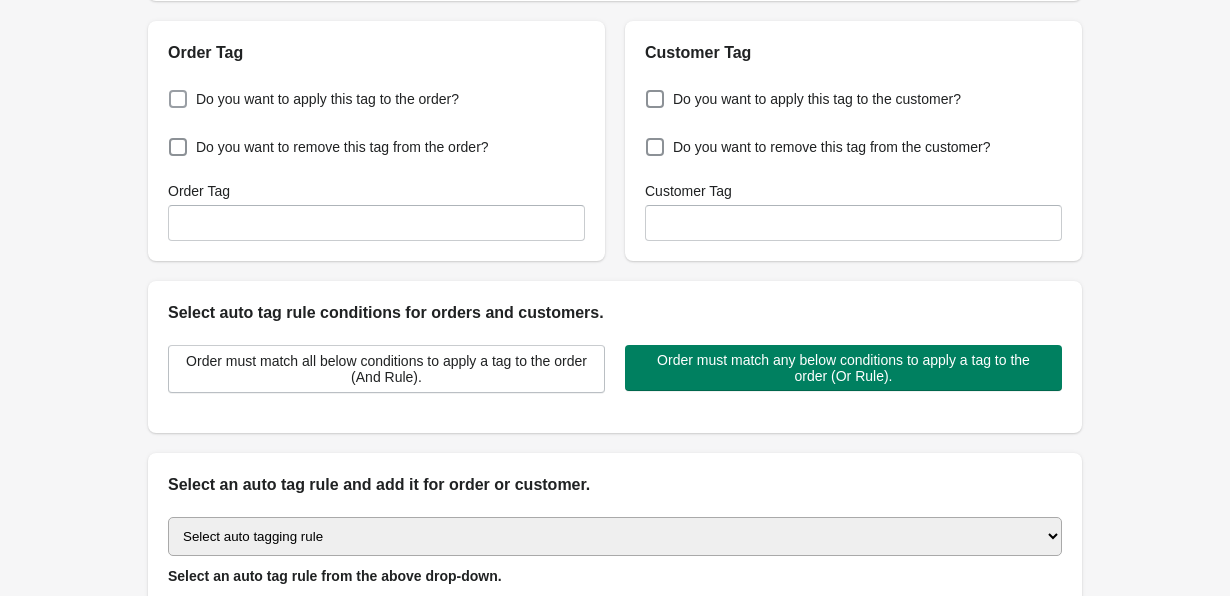 click on "Do you want to apply this tag to the order?" at bounding box center [327, 99] 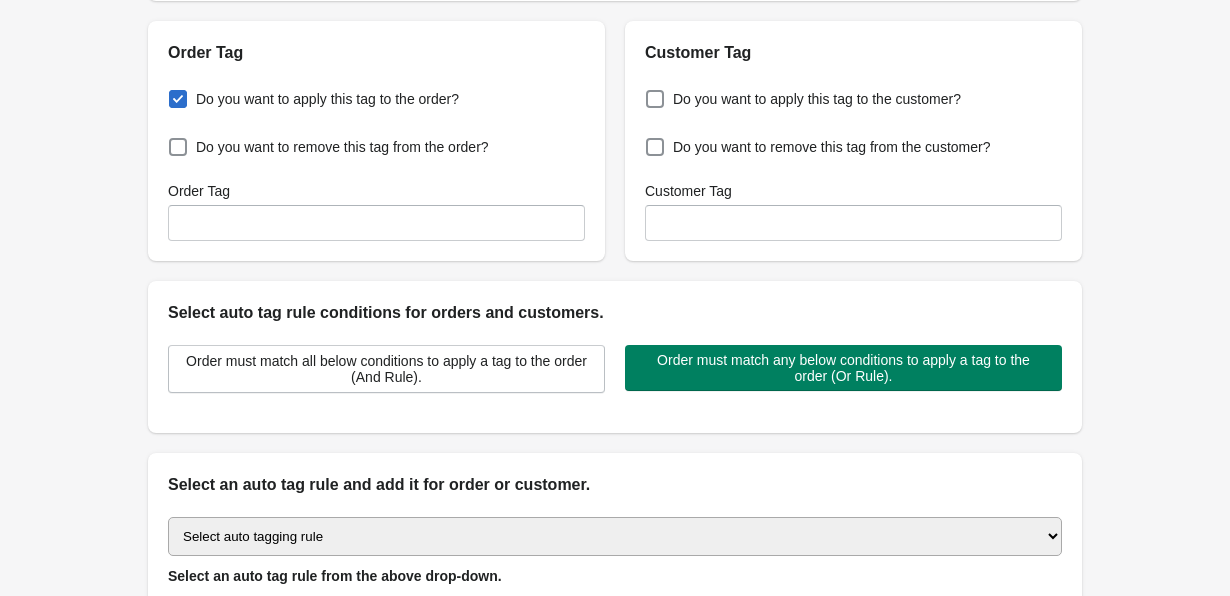 click on "Do you want to apply this tag to the order?" at bounding box center [173, 93] 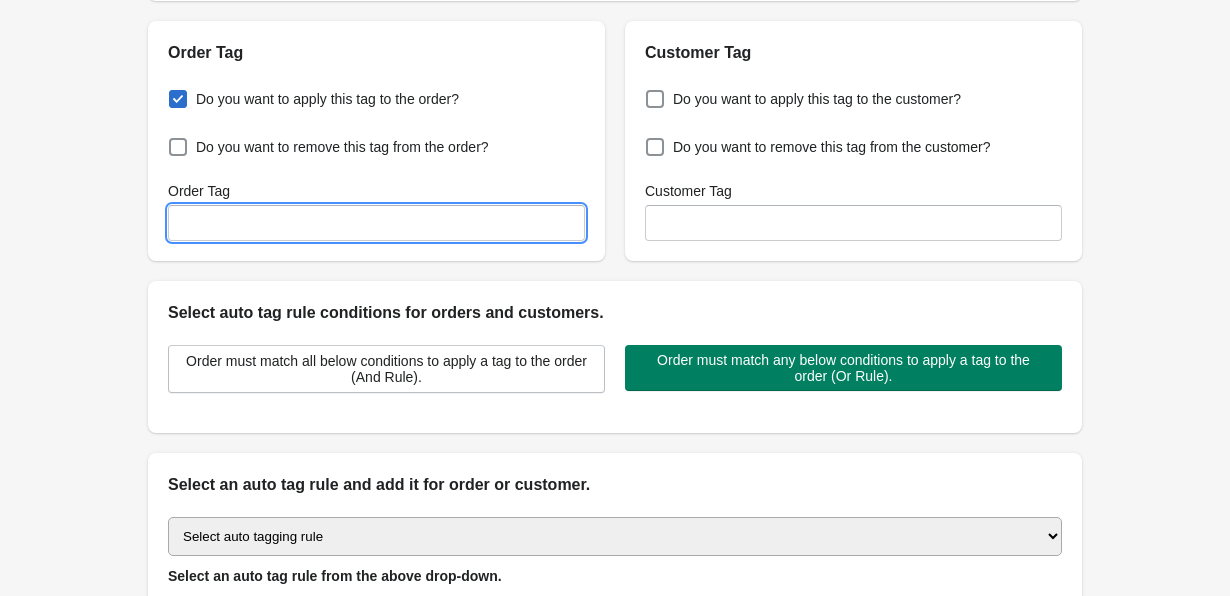 click on "Order Tag" at bounding box center [376, 223] 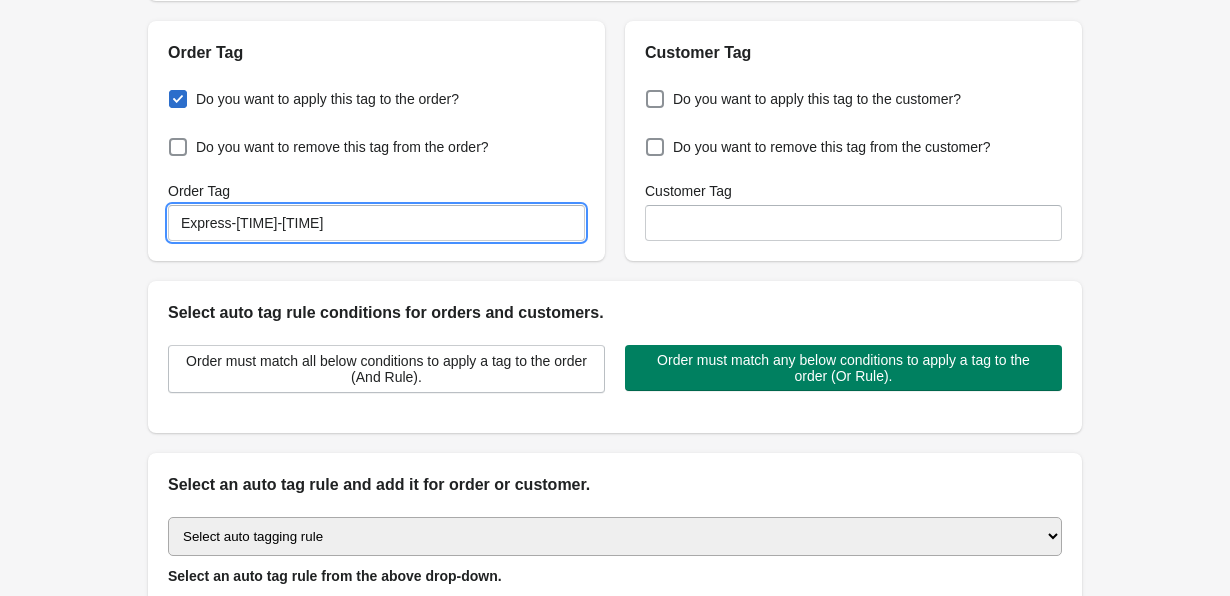 scroll, scrollTop: 429, scrollLeft: 0, axis: vertical 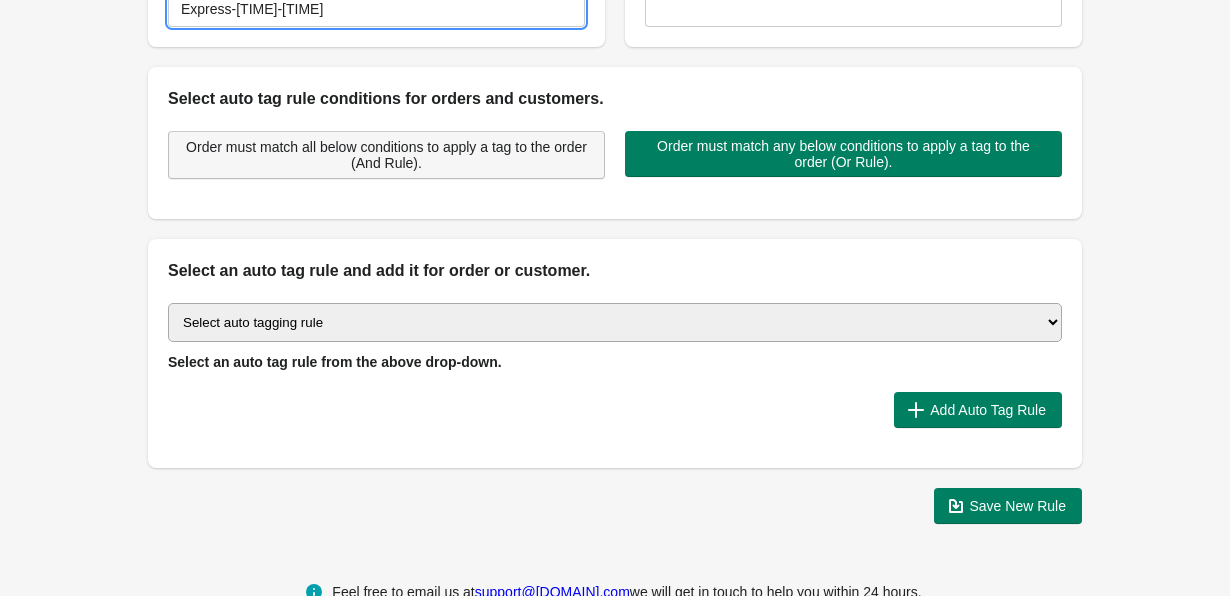 type on "Express-[TIME]-[TIME]" 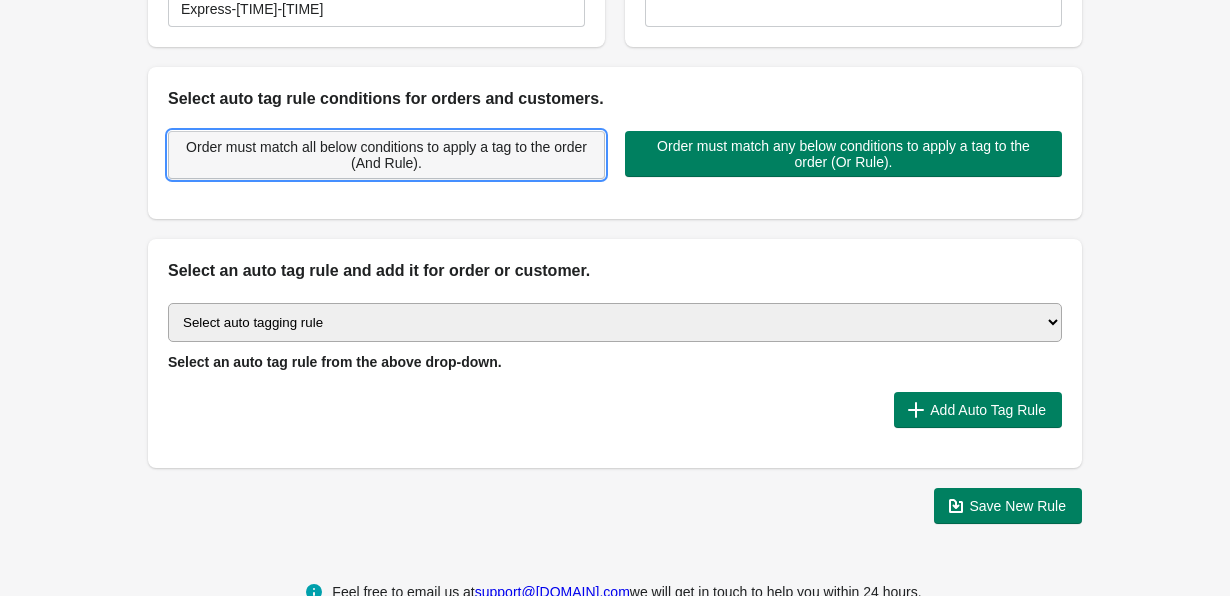 click on "Order must match all below conditions to apply a tag to the order (And Rule)." at bounding box center [386, 155] 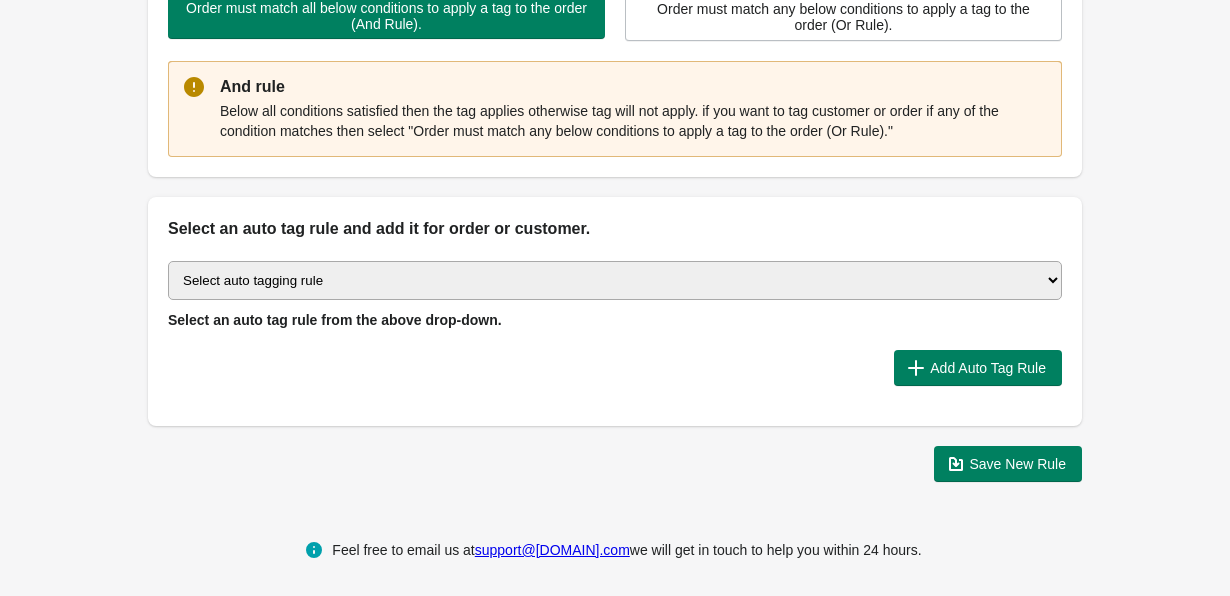 scroll, scrollTop: 573, scrollLeft: 0, axis: vertical 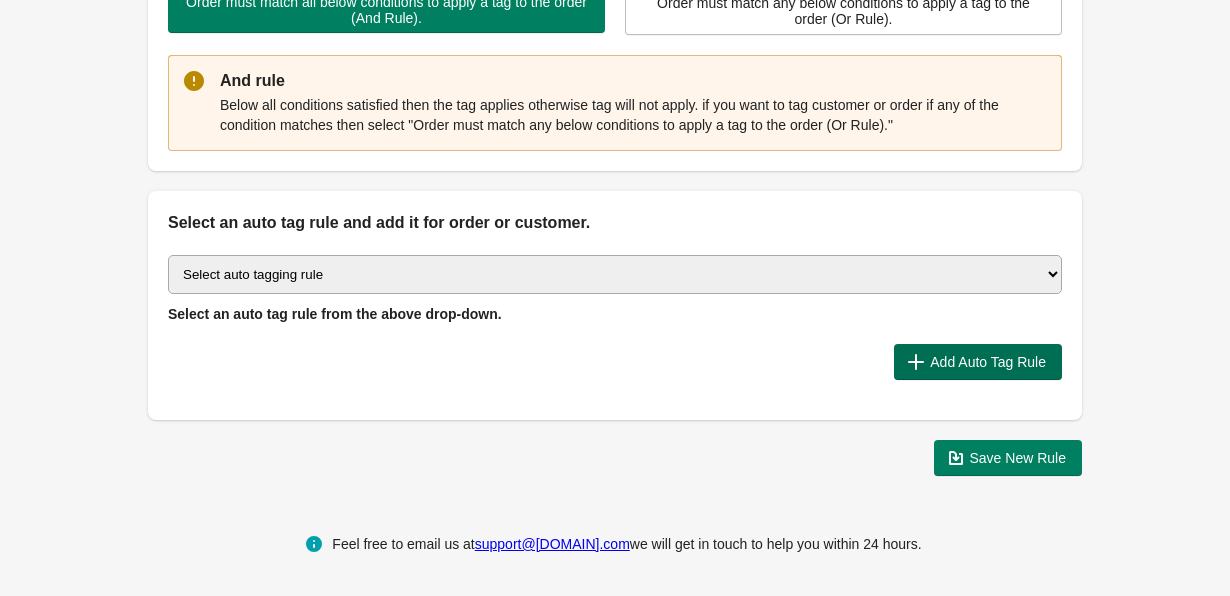 click on "Add Auto Tag Rule" at bounding box center (988, 362) 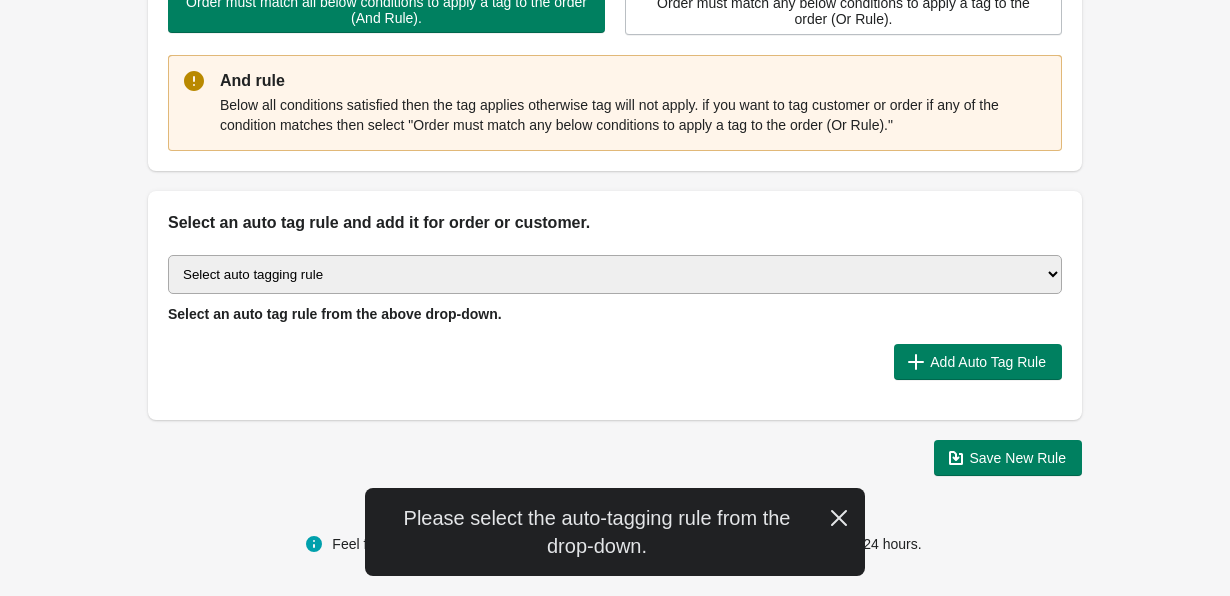 click on "Select auto tagging rule Tag by order amount Tag based on the order count (Volume) Tag by Discount Code Tag based on the Payment Method Tag based on the order additional details or additional attribute Tag based on payment status Tag based on fulfillment status Tag Based on the order source name Tag by order weight (weight is matched in grams) Tag based on the total order discount Use order additional fields value as a tag Add a tag based on the order creation date Add a tag based on the order note Add a tag based on the order tag Tag orders or customers based on the order's customer locale(language) Add a tag based on the order status Add a tag based on the order taxes status. Tag order or customer based on the order risk level. Use the order discount code as a tag. Tag based on the POS location id Tag based on the order tip (tipping) amount Tag based on the fulfilment location id Tag based on the order total item count Use order variant SKUs as a tag Use order note as a tag Tag by Collection" at bounding box center [615, 274] 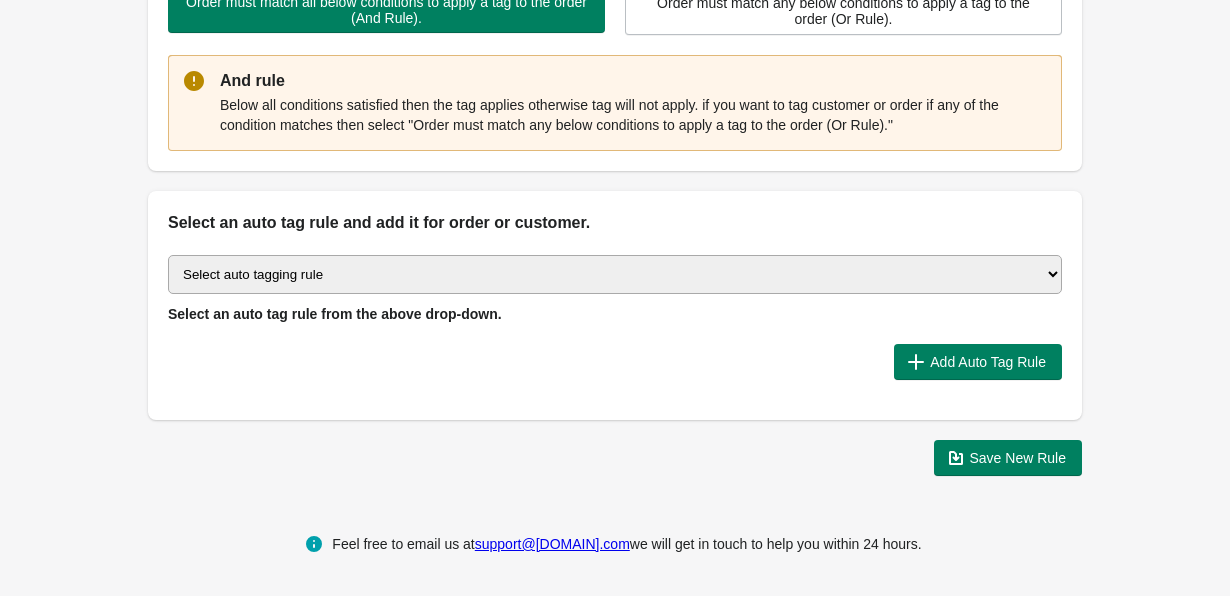 select on "67" 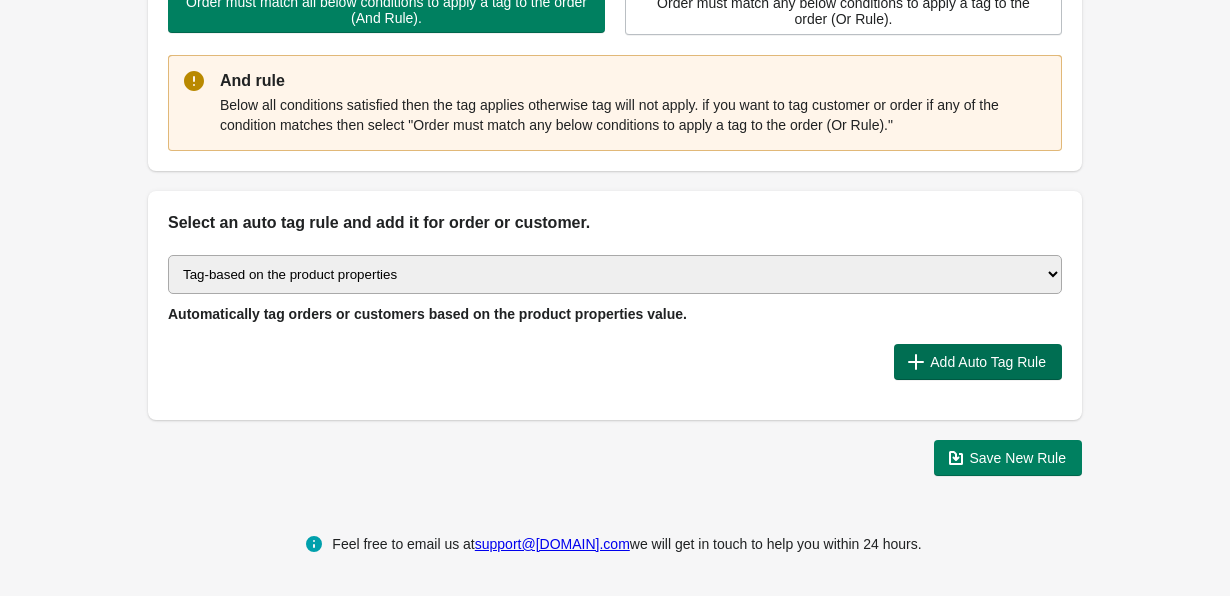 click on "Add Auto Tag Rule" at bounding box center (988, 362) 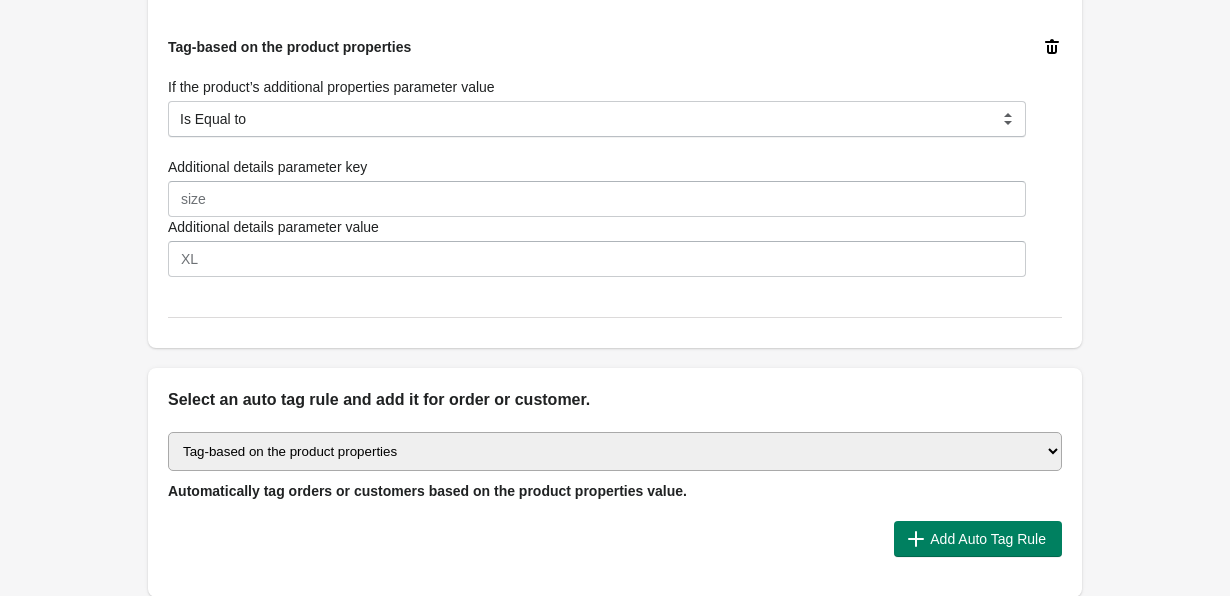 scroll, scrollTop: 852, scrollLeft: 0, axis: vertical 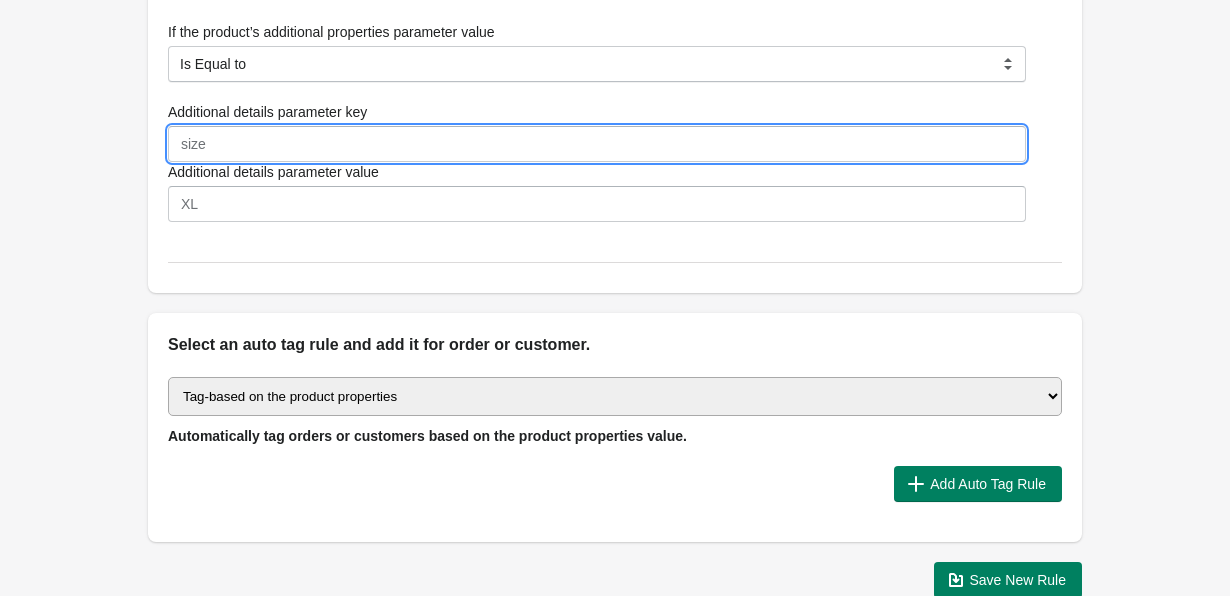 click on "Additional details parameter key" at bounding box center [597, 144] 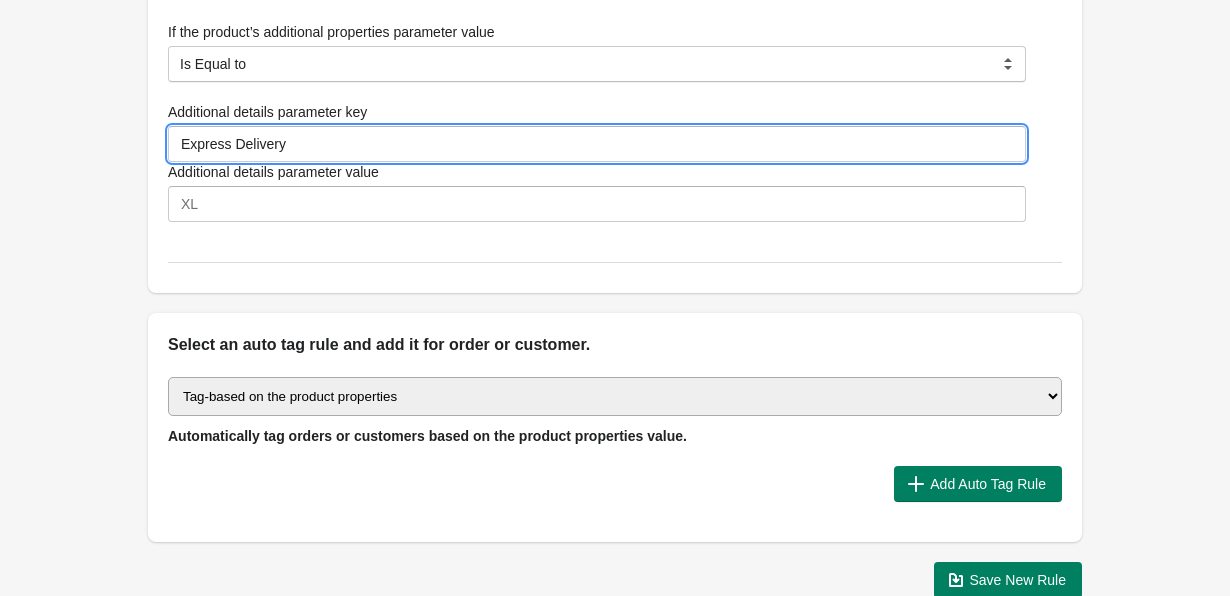 type on "Express Delivery" 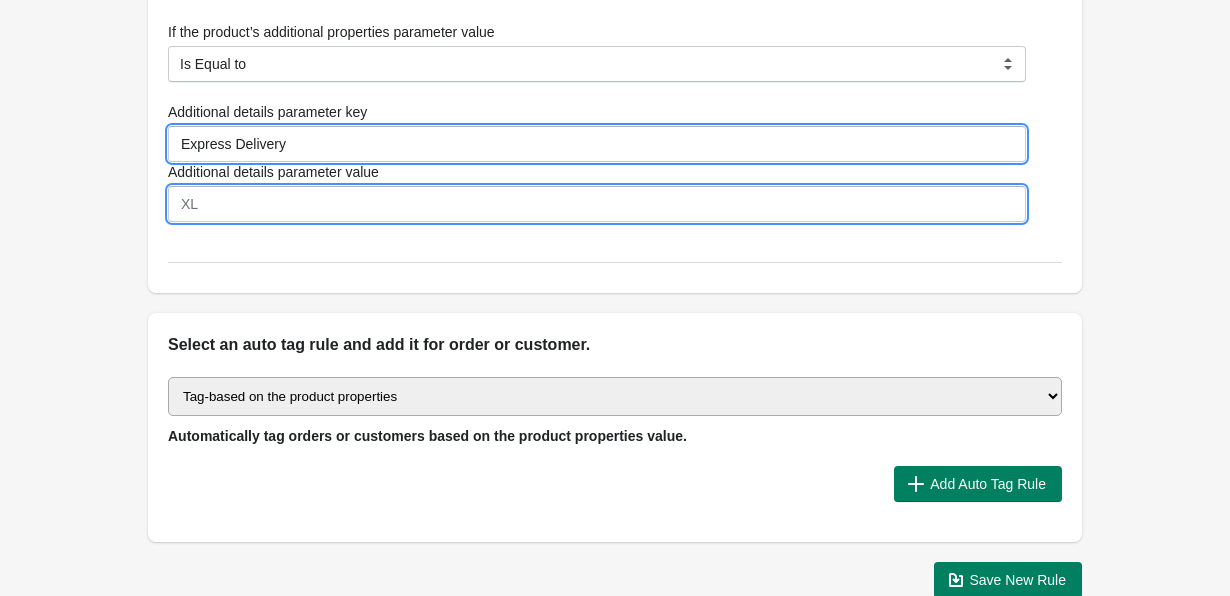 click on "Additional details parameter value" at bounding box center [597, 204] 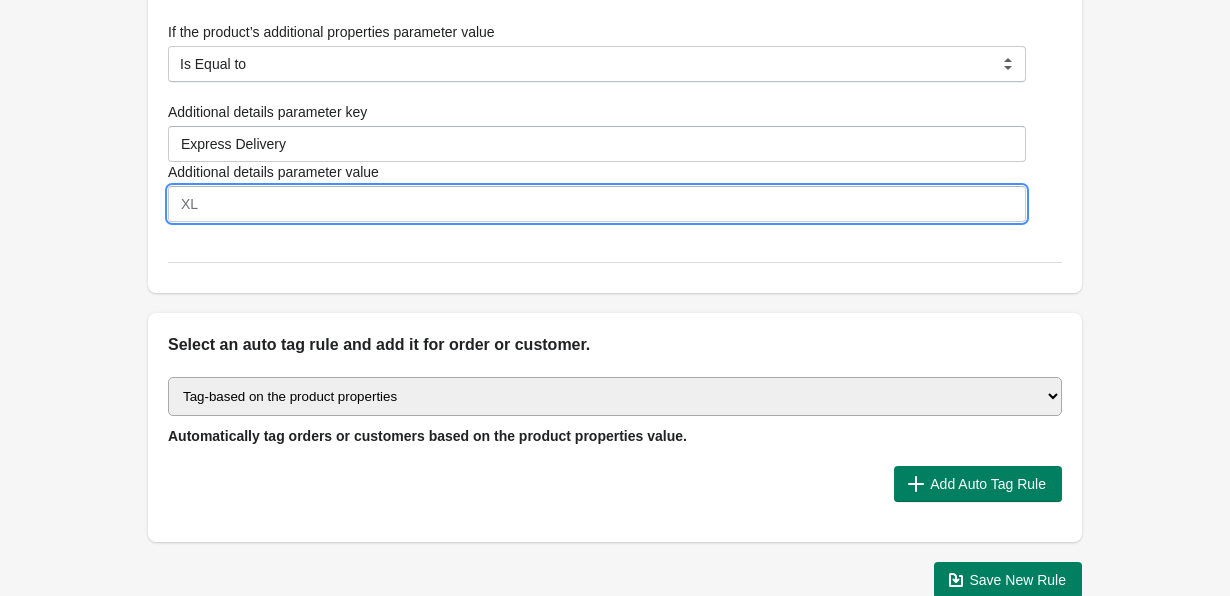 paste on "[TIME] - [TIME]" 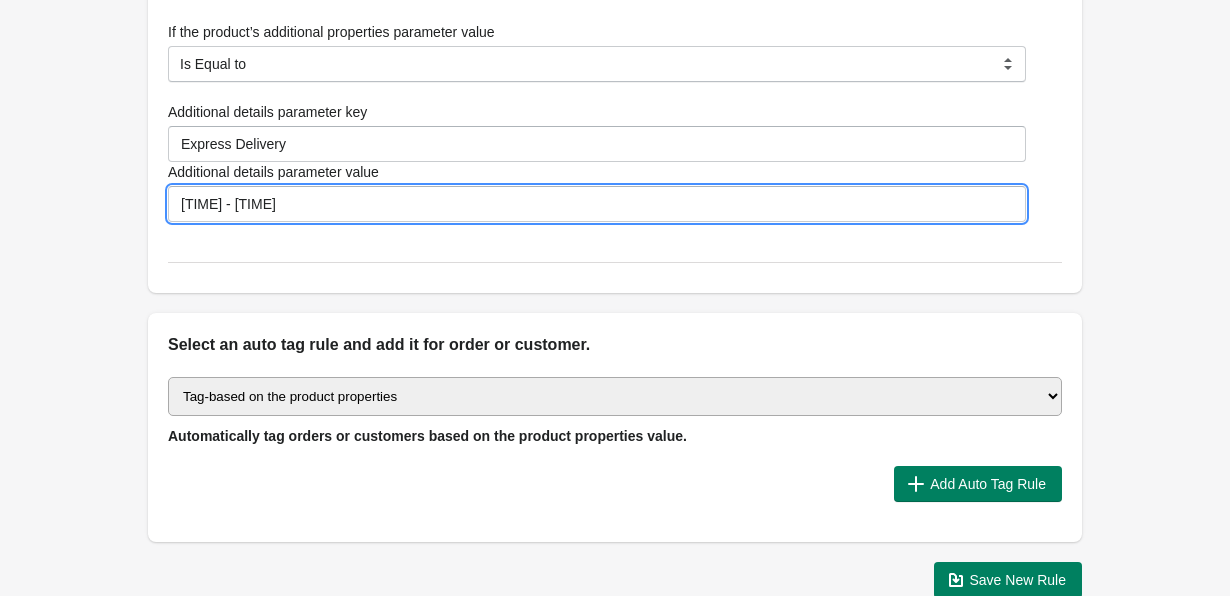 click on "[TIME] - [TIME]" at bounding box center [597, 204] 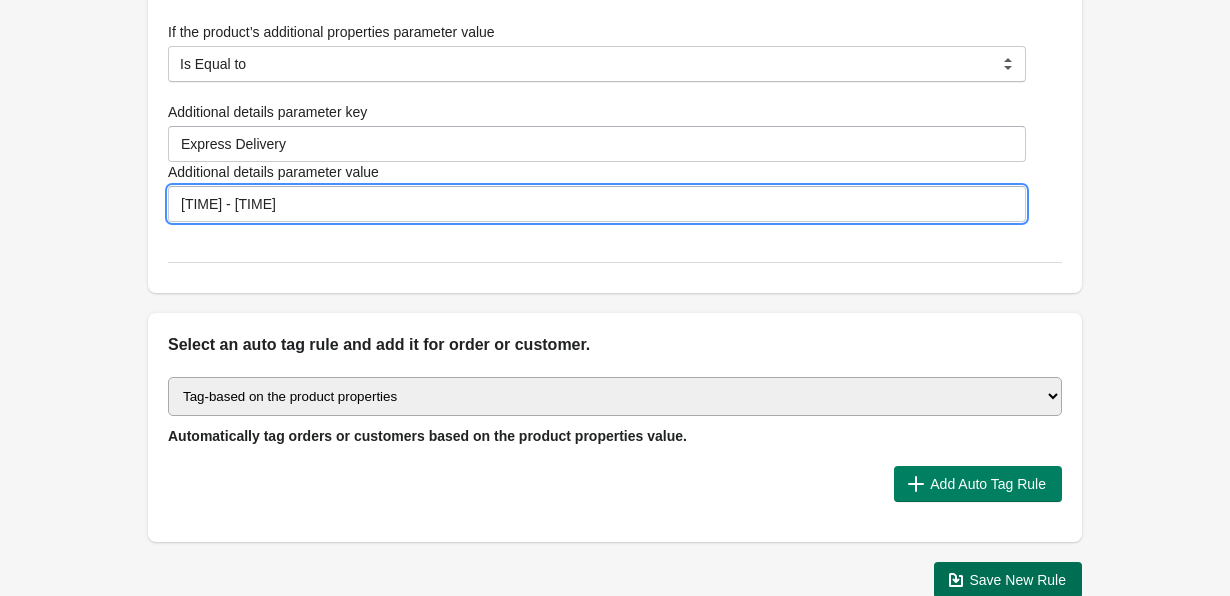 type on "[TIME] - [TIME]" 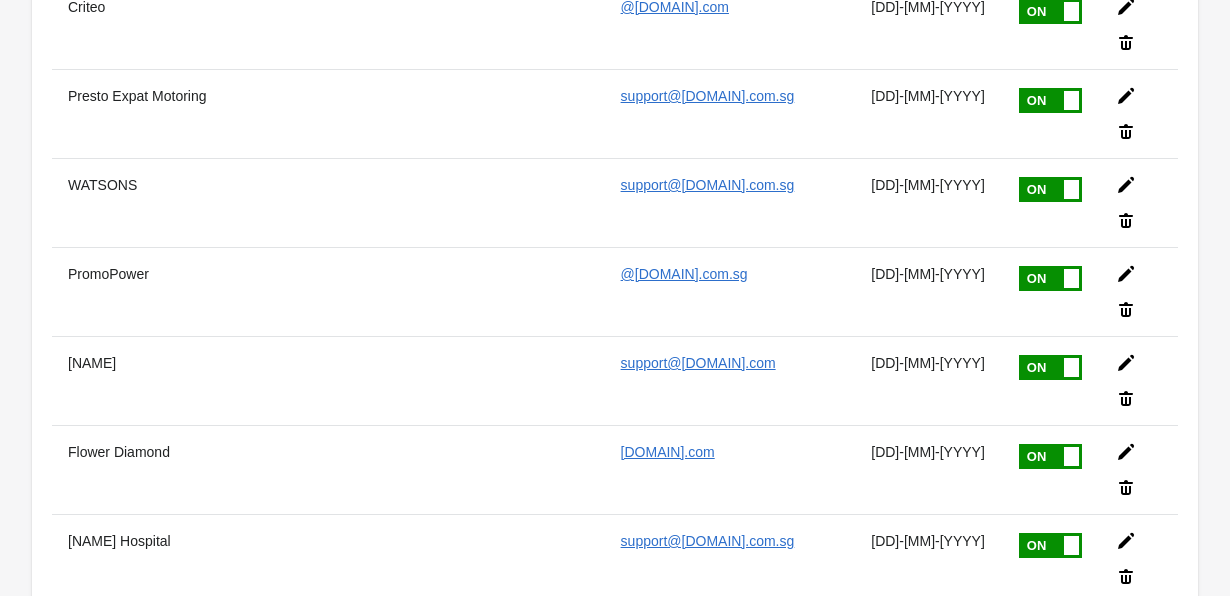 scroll, scrollTop: 0, scrollLeft: 0, axis: both 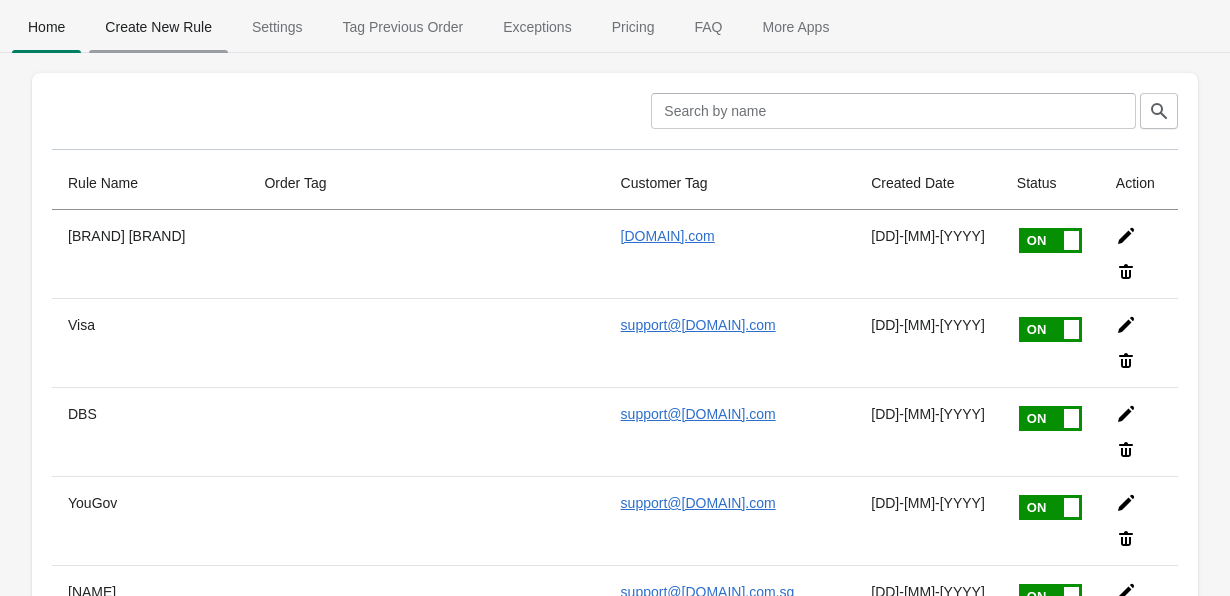 click on "Create New Rule" at bounding box center [158, 27] 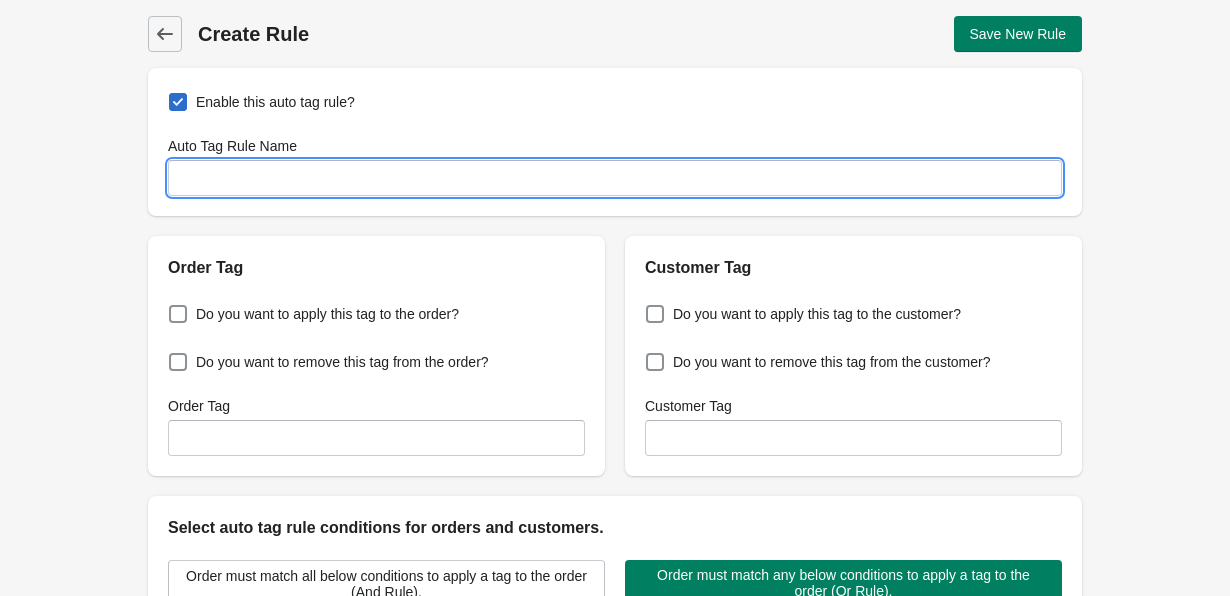 click on "Auto Tag Rule Name" at bounding box center [615, 178] 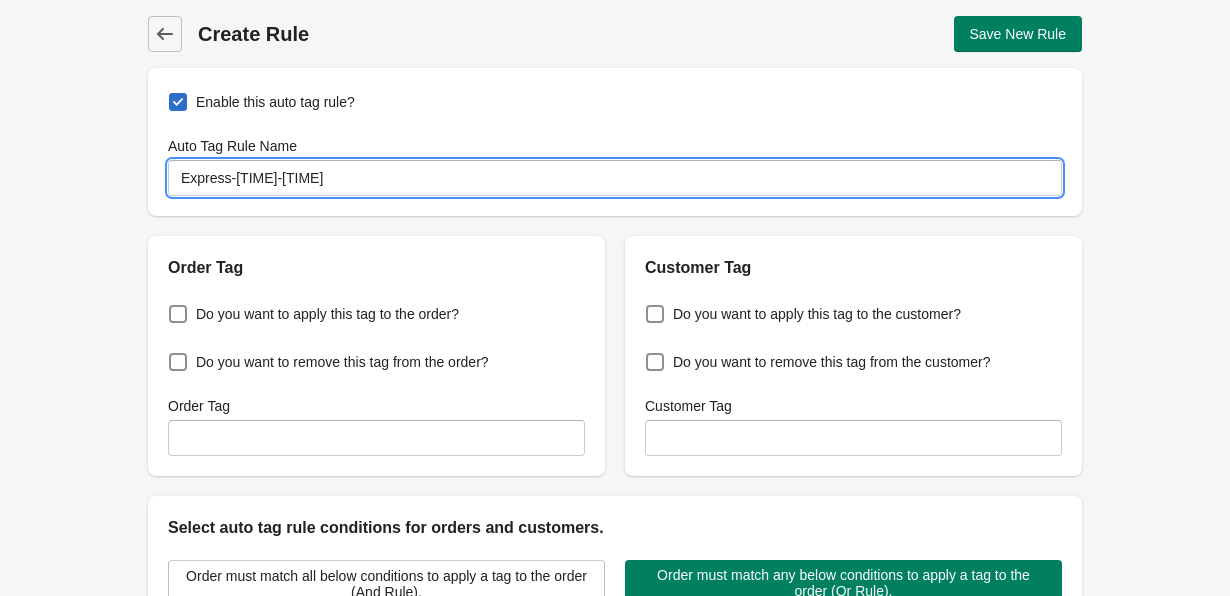 click on "Express-[TIME]-[TIME]" at bounding box center [615, 178] 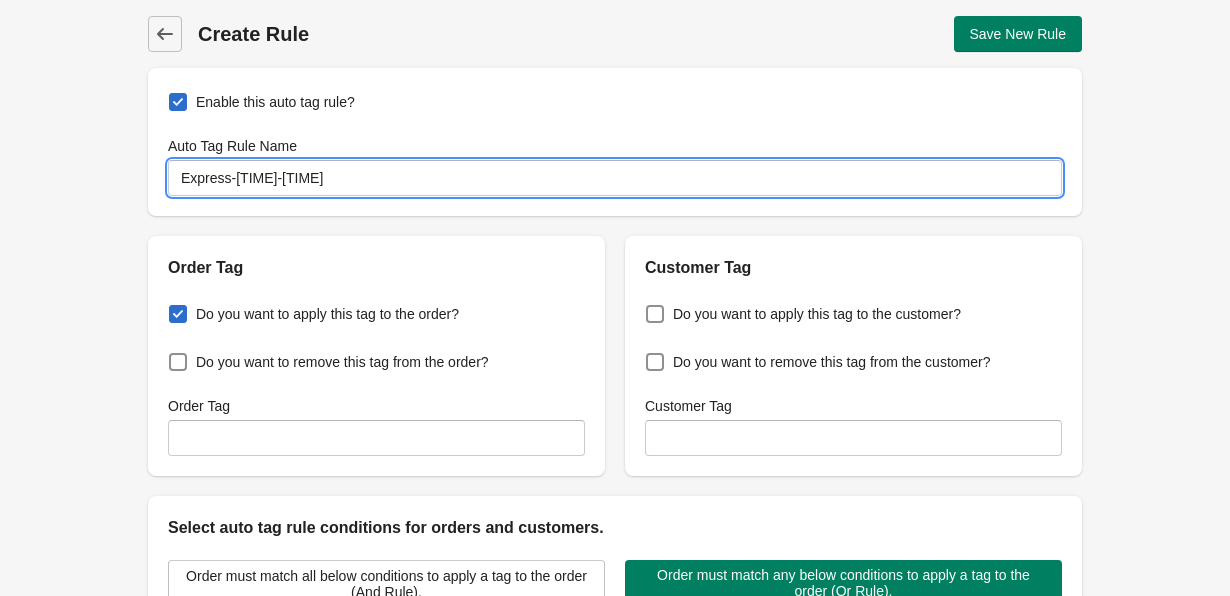 click on "Express-[TIME]-[TIME]" at bounding box center [615, 178] 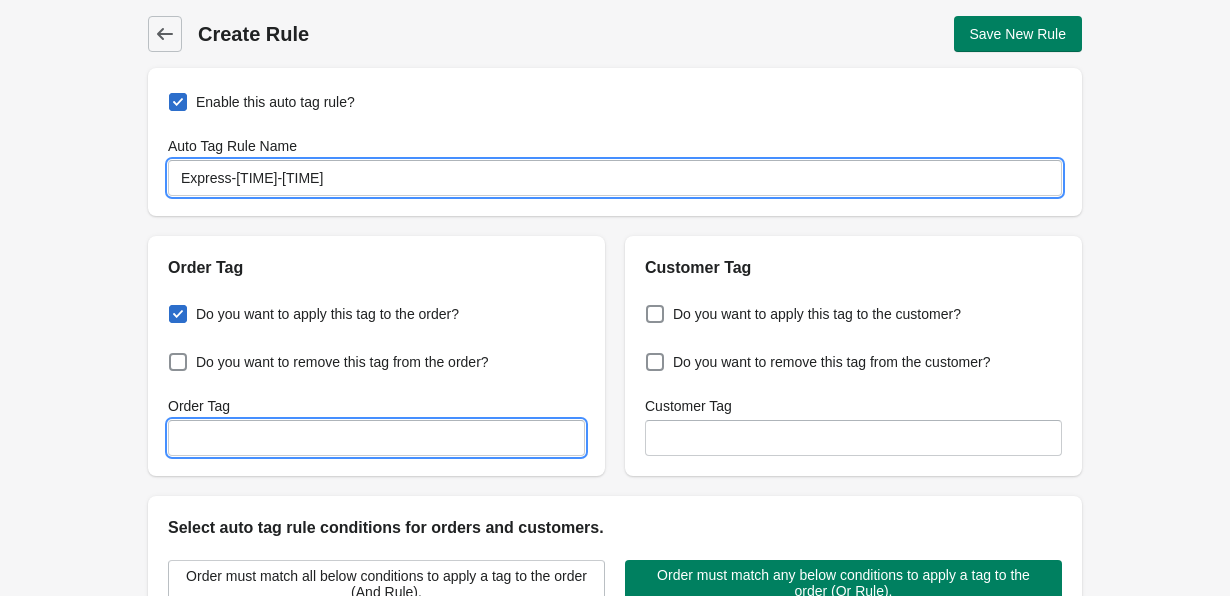 click on "Order Tag" at bounding box center (376, 438) 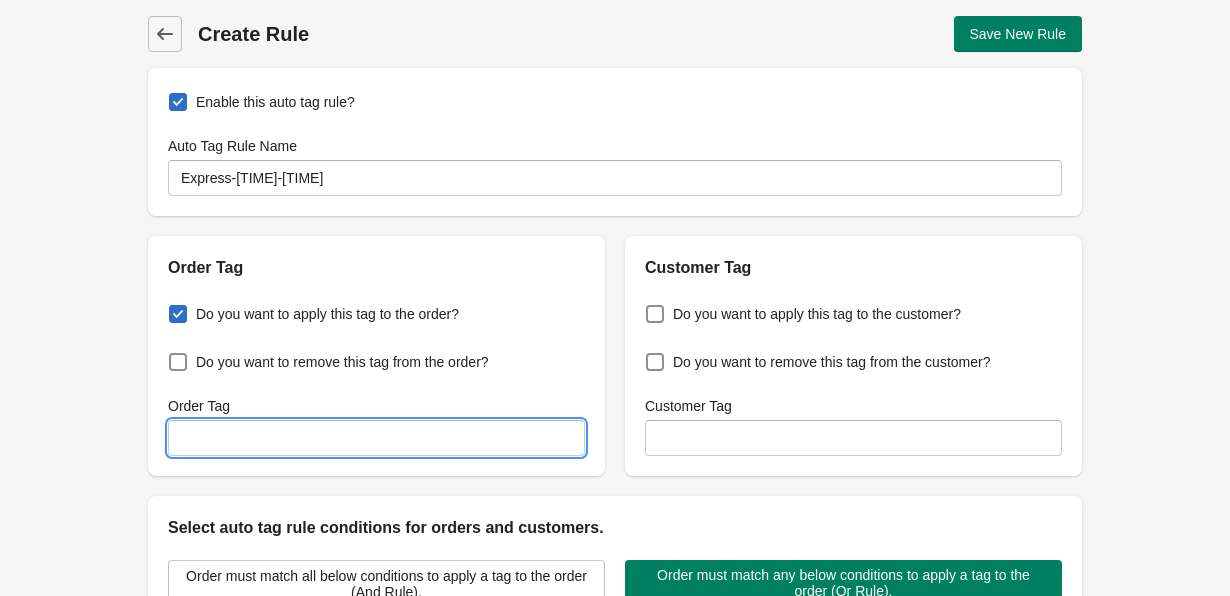 paste on "Express-[TIME]-[TIME]" 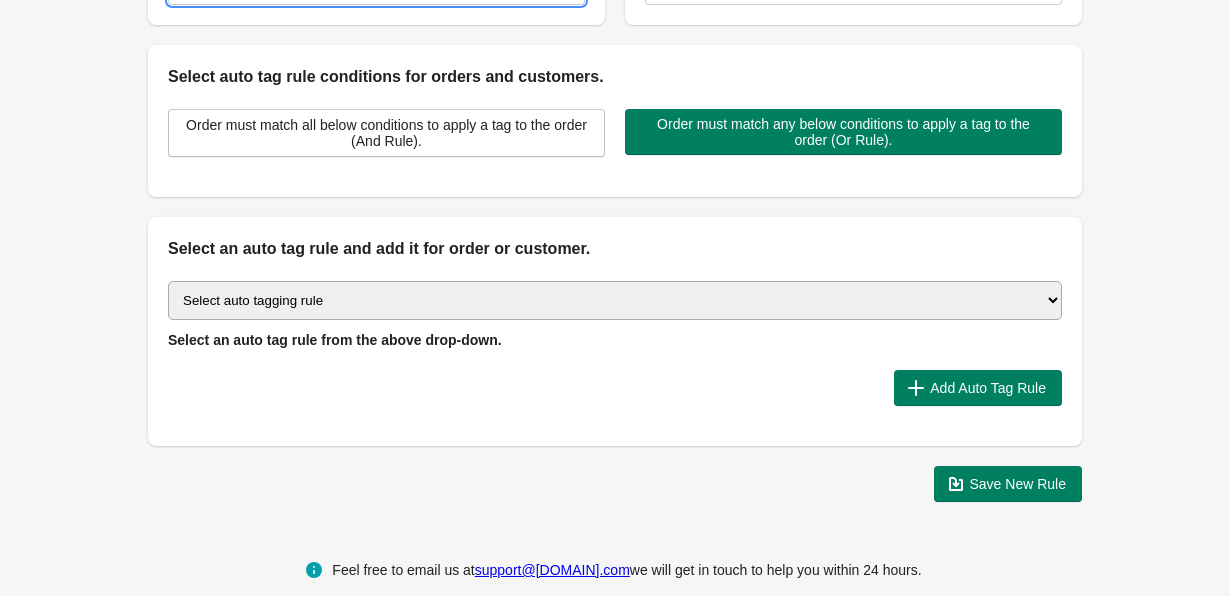 scroll, scrollTop: 456, scrollLeft: 0, axis: vertical 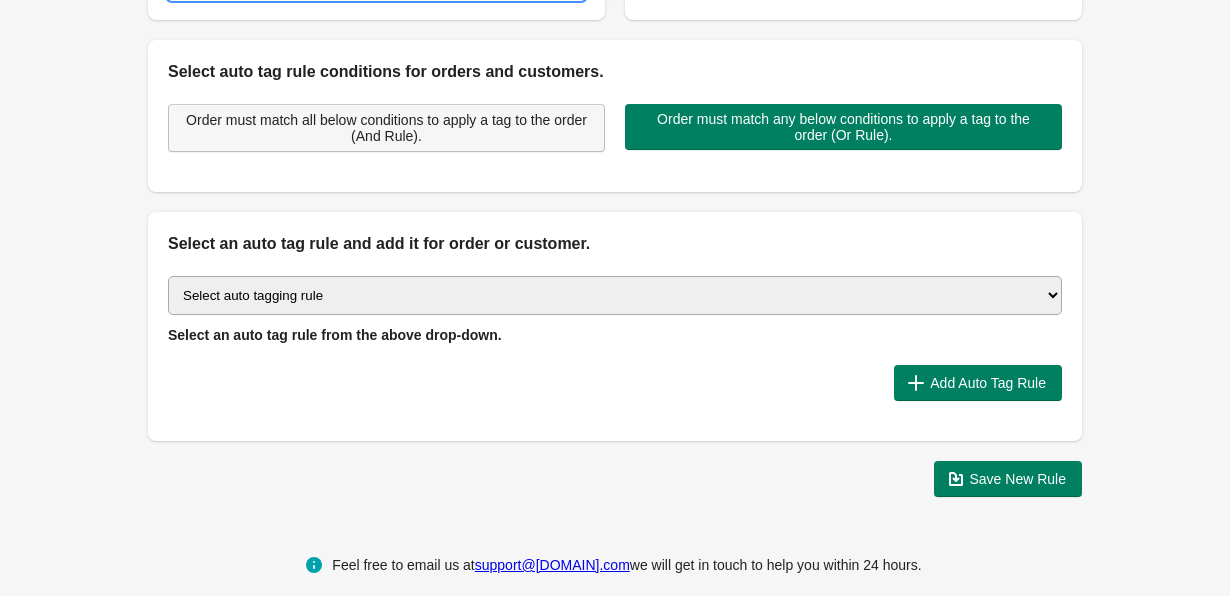 type on "Express-[TIME]-[TIME]" 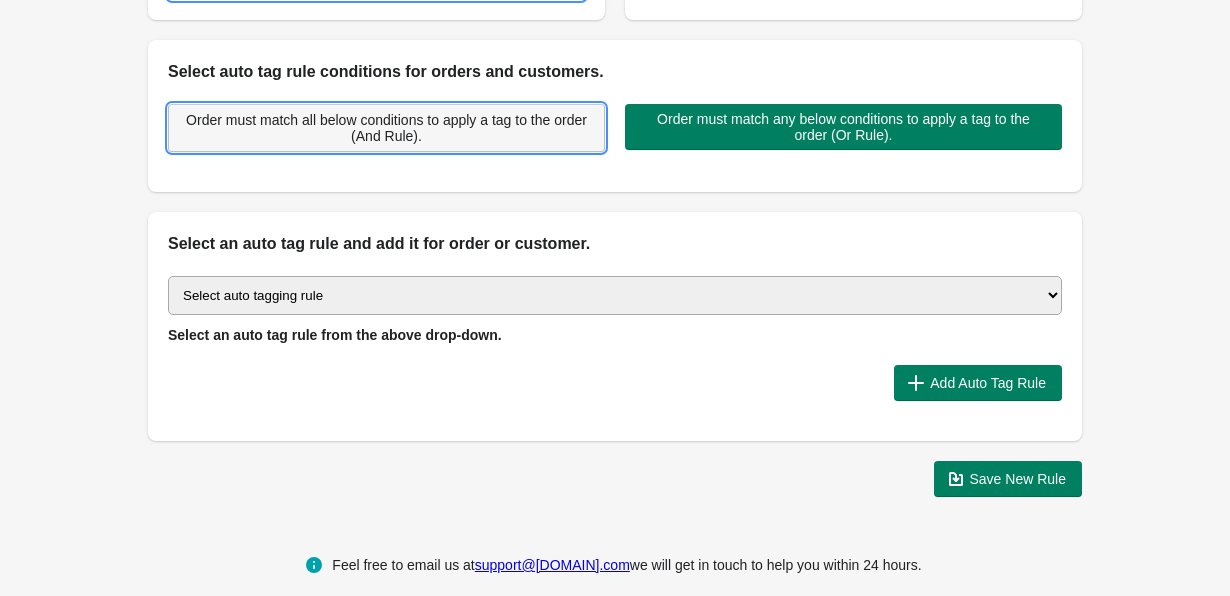 click on "Order must match all below conditions to apply a tag to the order (And Rule)." at bounding box center (386, 128) 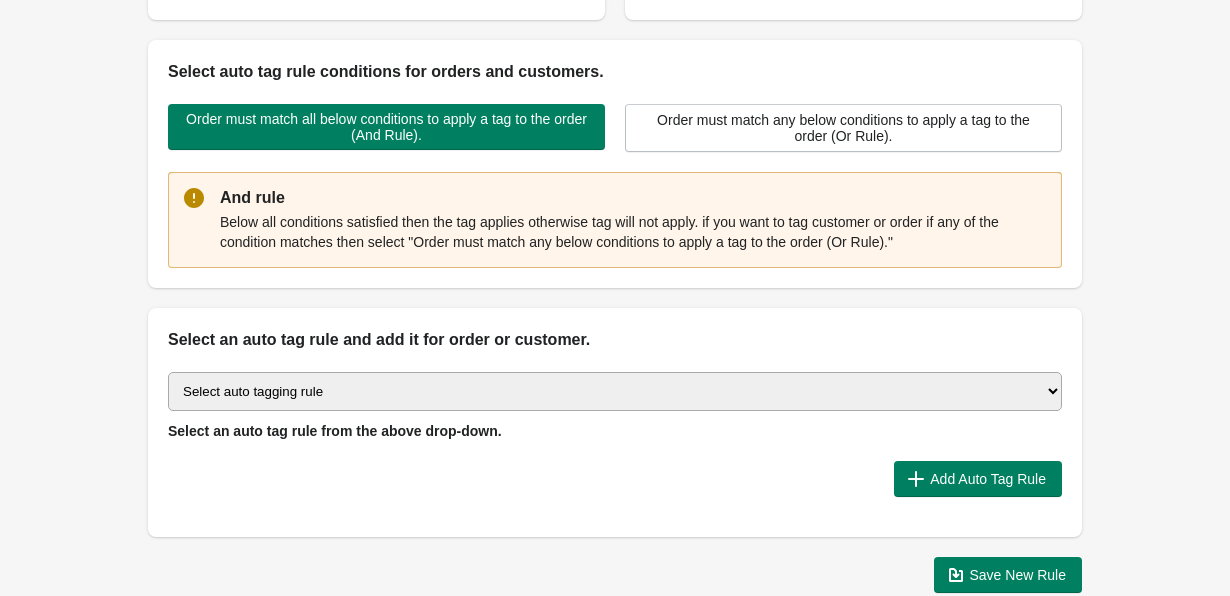 scroll, scrollTop: 573, scrollLeft: 0, axis: vertical 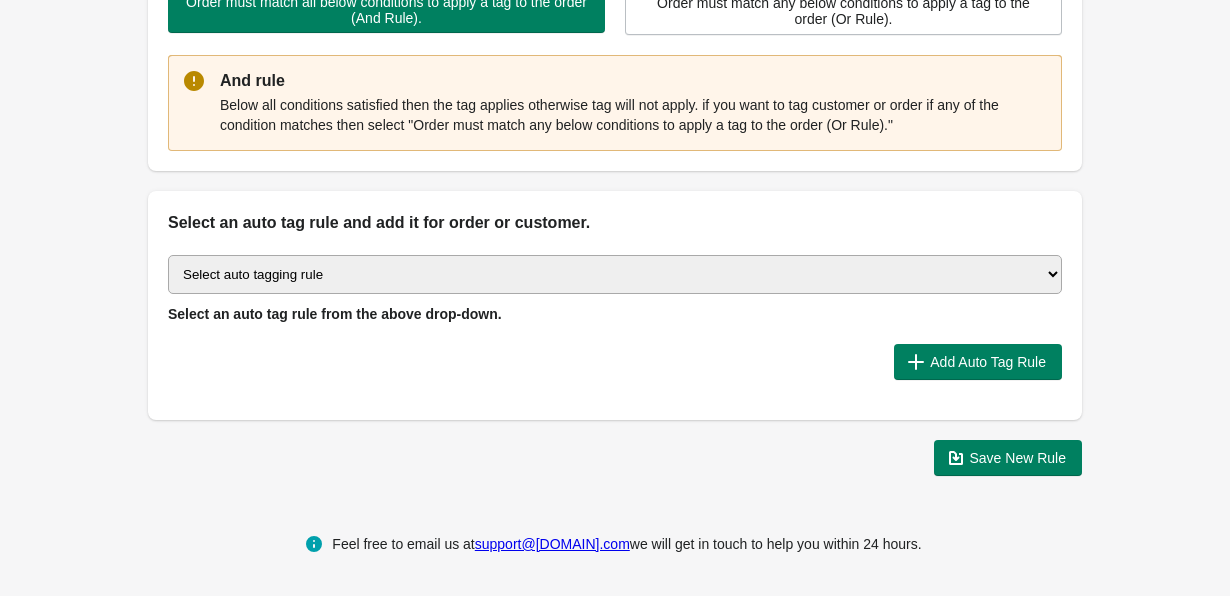 click on "Select auto tagging rule Tag by order amount Tag based on the order count (Volume) Tag by Discount Code Tag based on the Payment Method Tag based on the order additional details or additional attribute Tag based on payment status Tag based on fulfillment status Tag Based on the order source name Tag by order weight (weight is matched in grams) Tag based on the total order discount Use order additional fields value as a tag Add a tag based on the order creation date Add a tag based on the order note Add a tag based on the order tag Tag orders or customers based on the order's customer locale(language) Add a tag based on the order status Add a tag based on the order taxes status. Tag order or customer based on the order risk level. Use the order discount code as a tag. Tag based on the POS location id Tag based on the order tip (tipping) amount Tag based on the fulfilment location id Tag based on the order total item count Use order variant SKUs as a tag Use order note as a tag Tag by Collection" at bounding box center (615, 274) 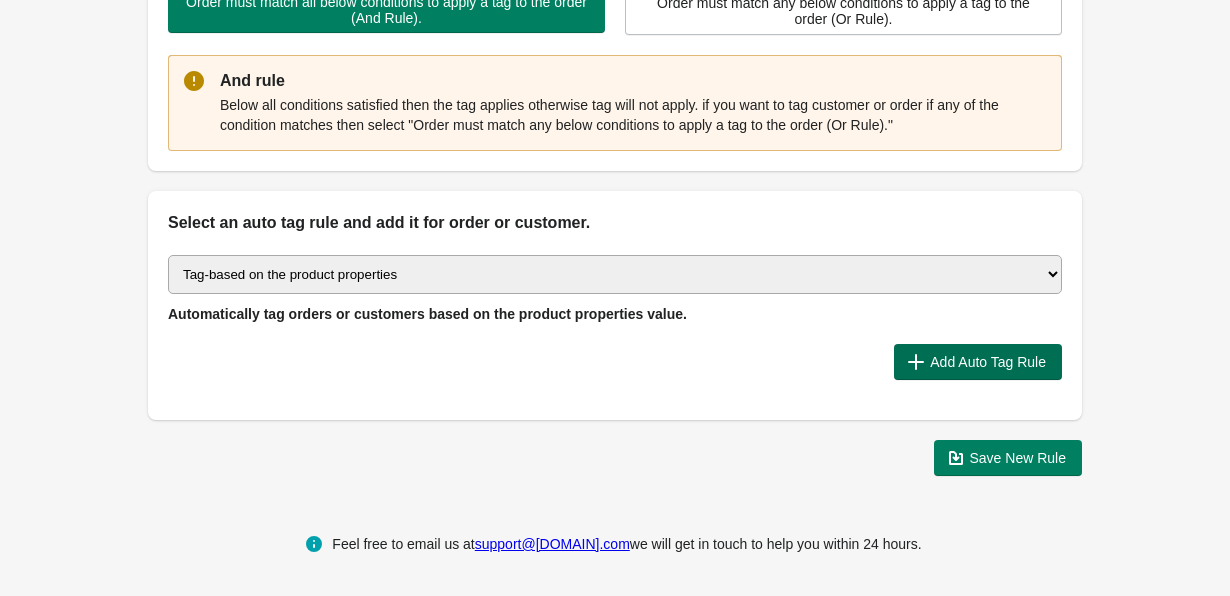 click on "Add Auto Tag Rule" at bounding box center (988, 362) 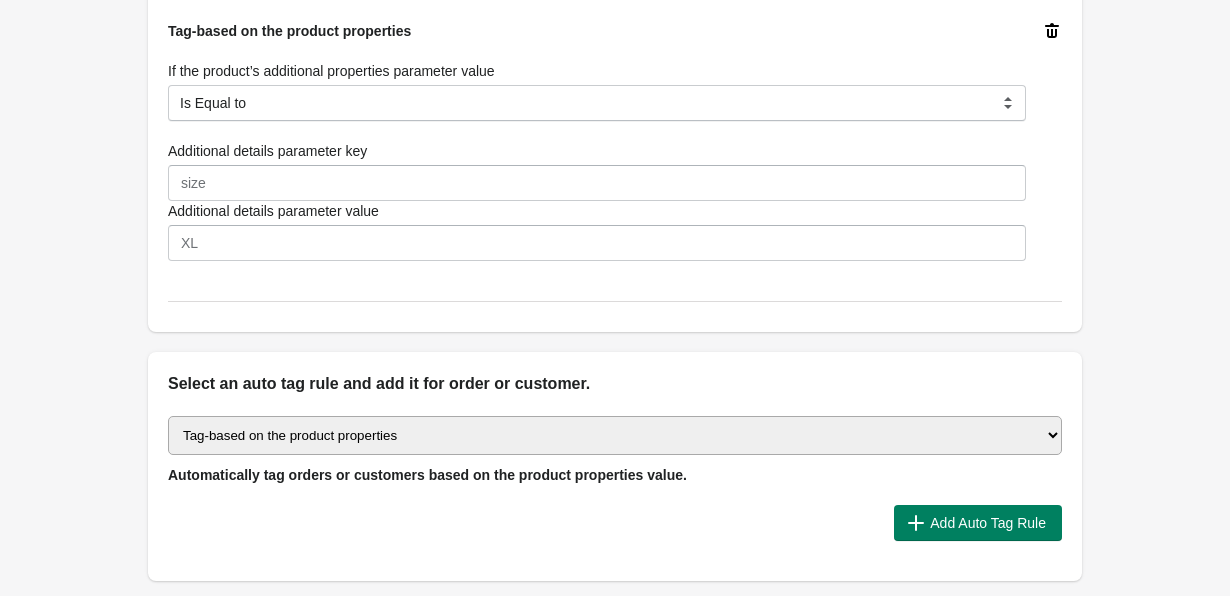 scroll, scrollTop: 815, scrollLeft: 0, axis: vertical 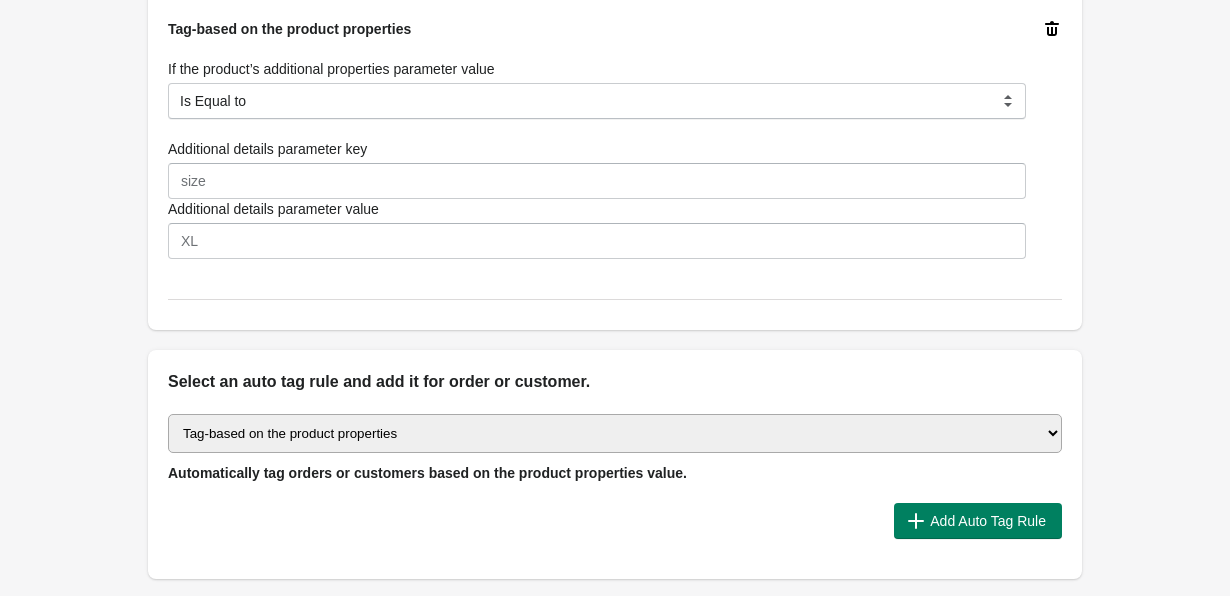 click on "Additional details parameter key" at bounding box center (597, 169) 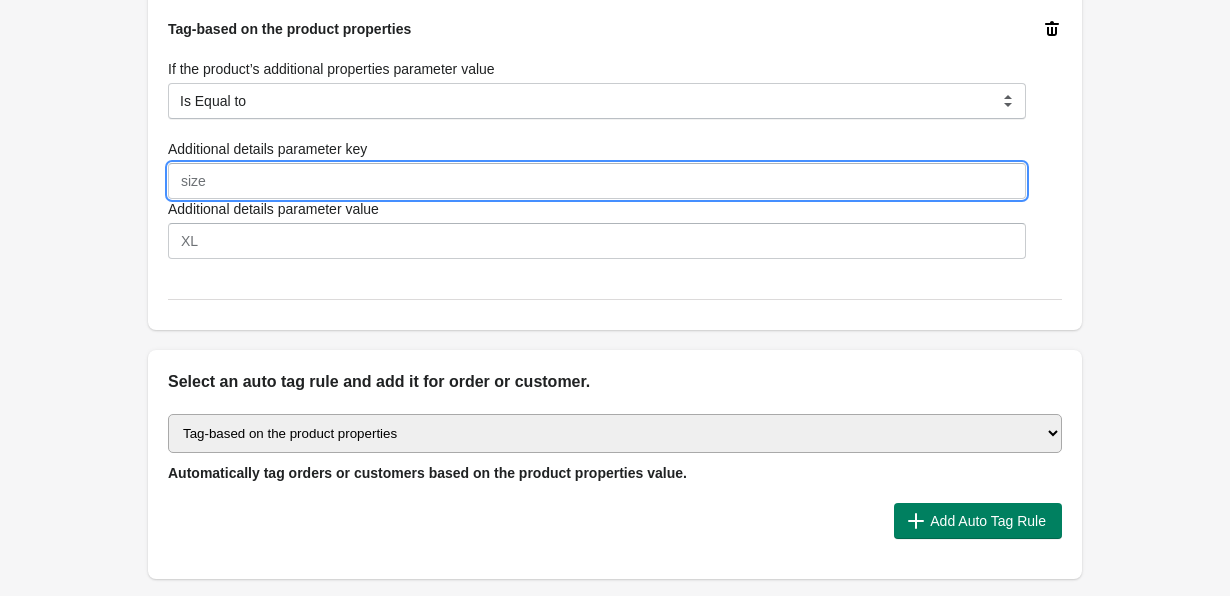 click on "Additional details parameter key" at bounding box center [597, 181] 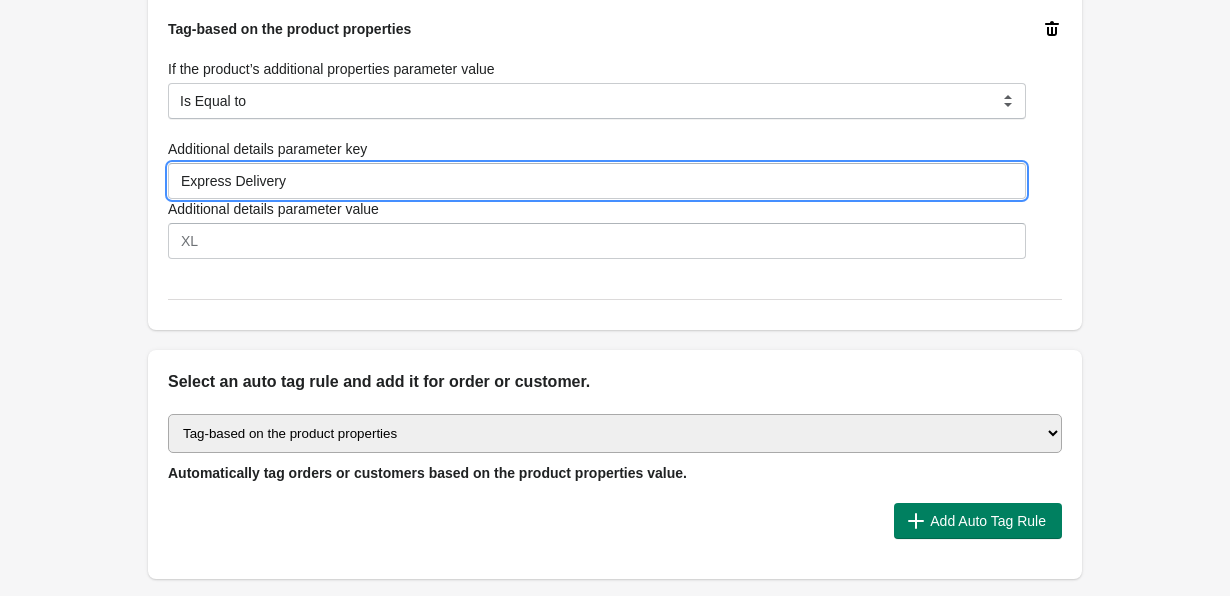 type on "Express Delivery" 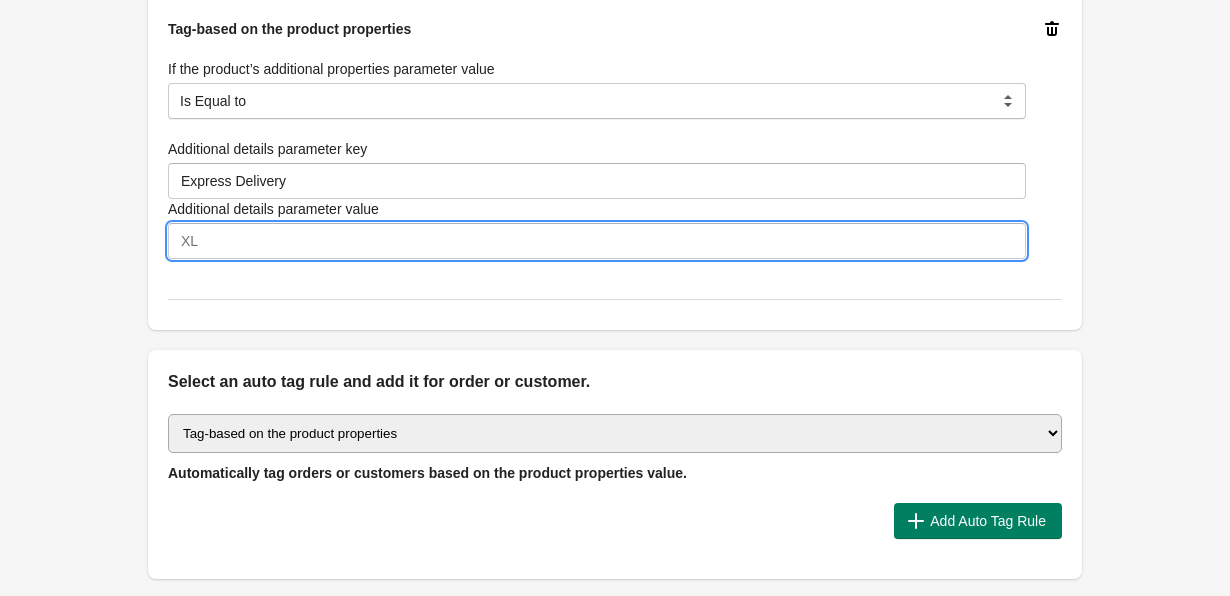 click on "Additional details parameter value" at bounding box center (597, 241) 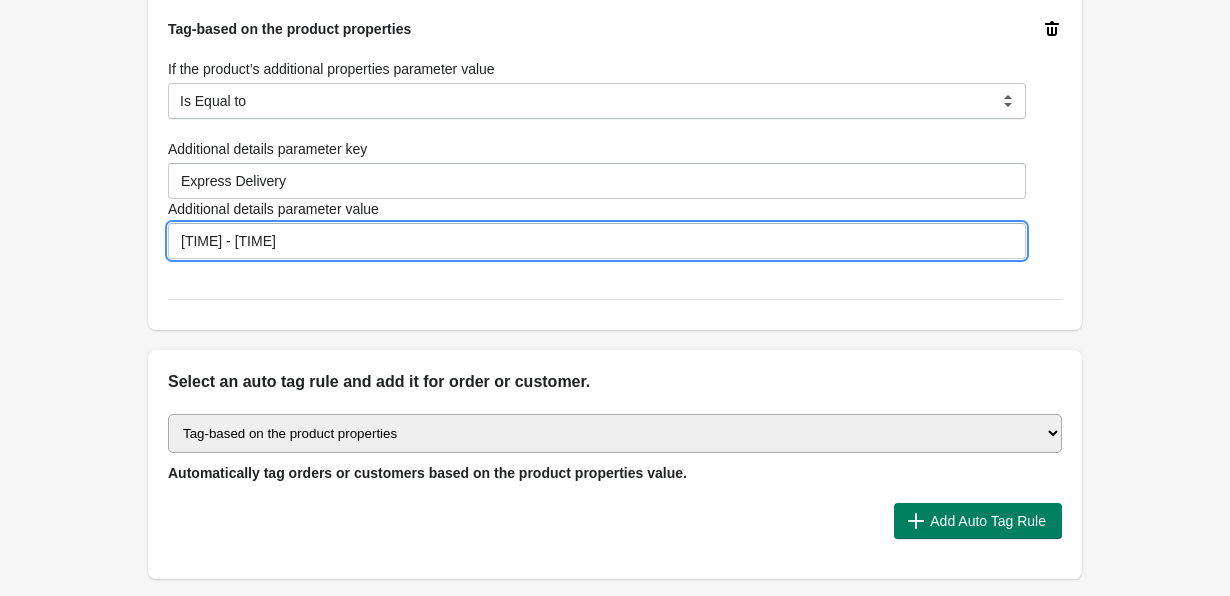 click on "[TIME] - [TIME]" at bounding box center (597, 241) 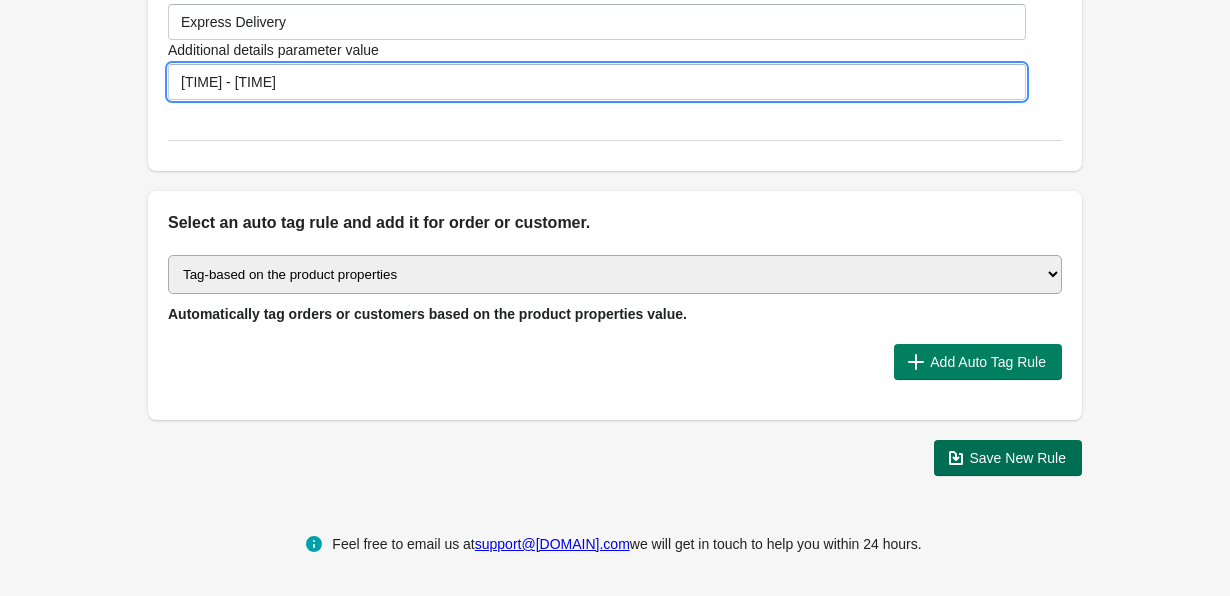 click on "Save New Rule" at bounding box center (1018, 458) 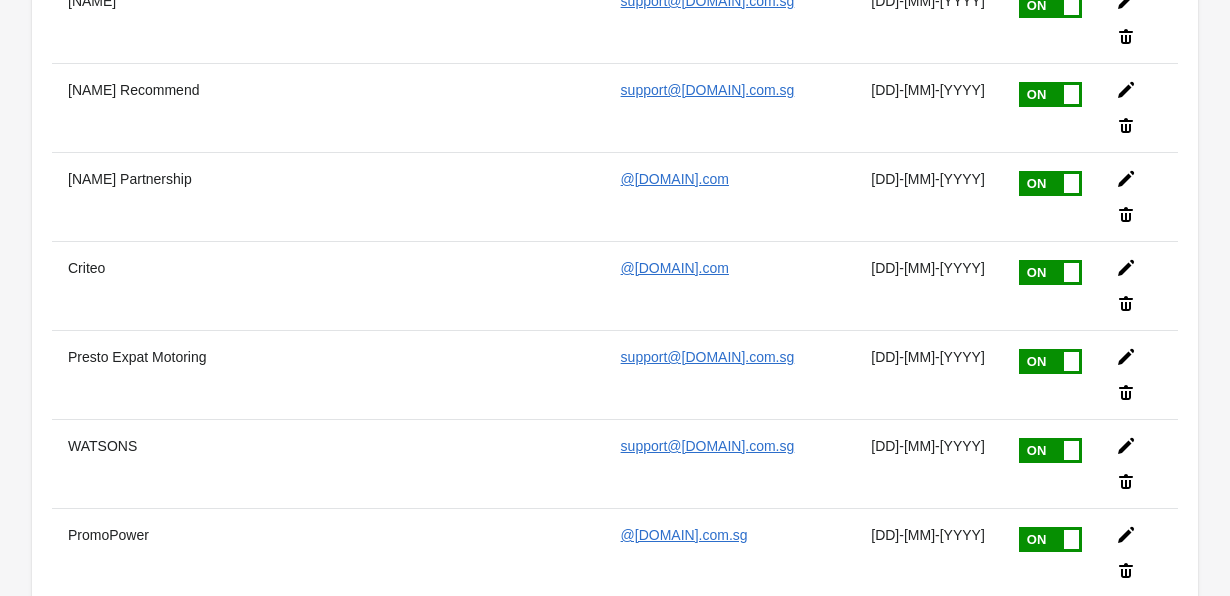 scroll, scrollTop: 0, scrollLeft: 0, axis: both 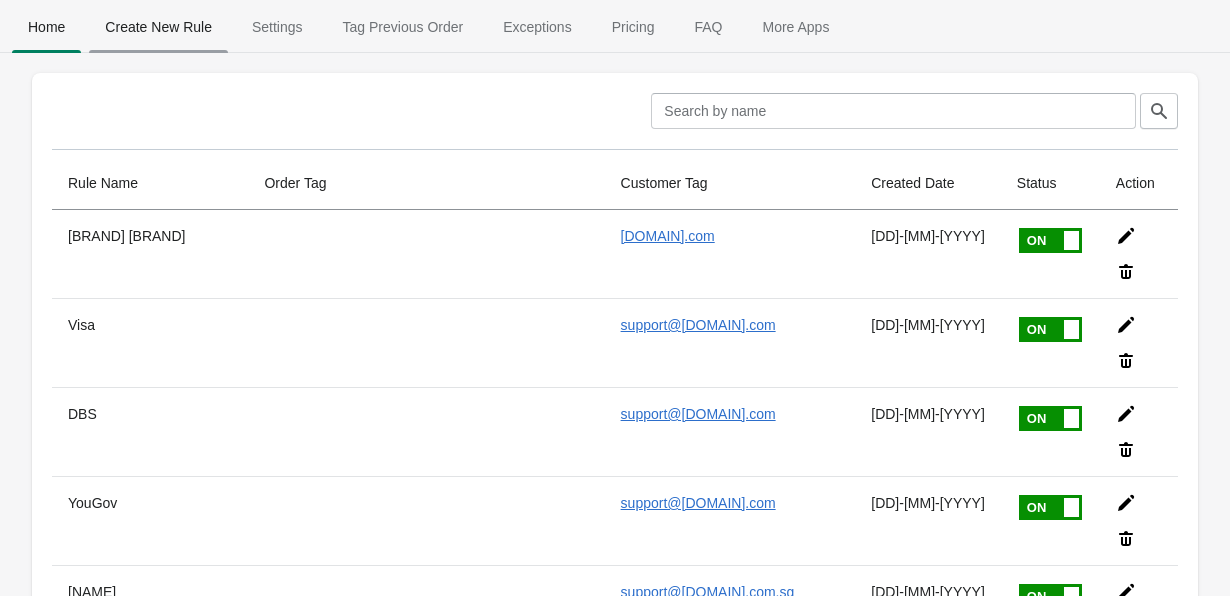 click on "Create New Rule" at bounding box center (158, 27) 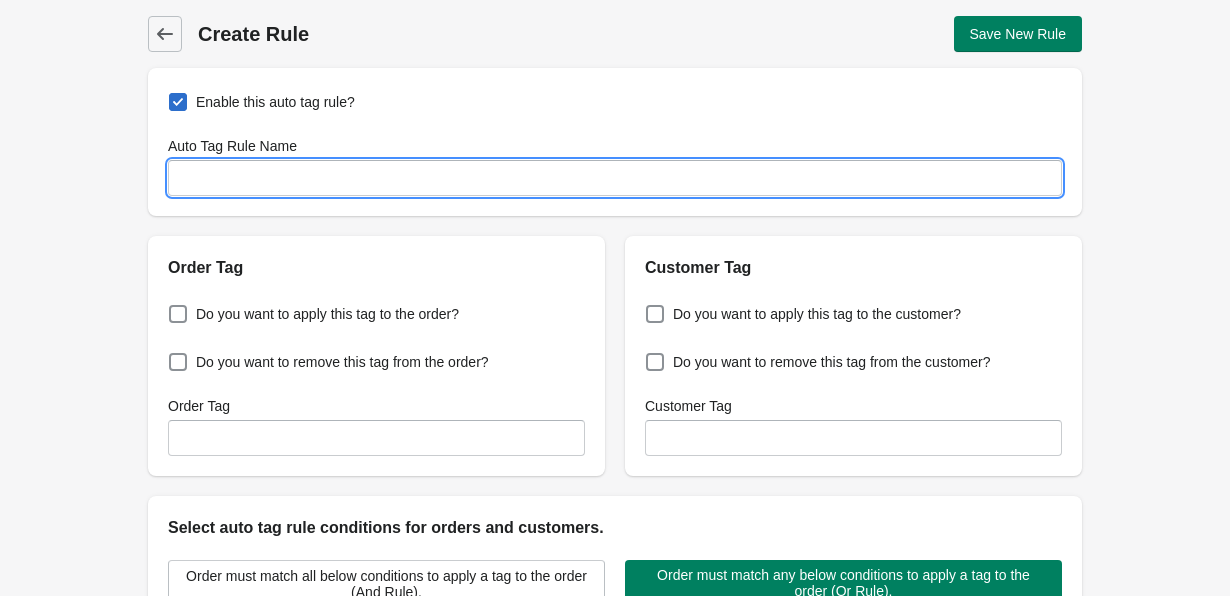 click on "Auto Tag Rule Name" at bounding box center [615, 178] 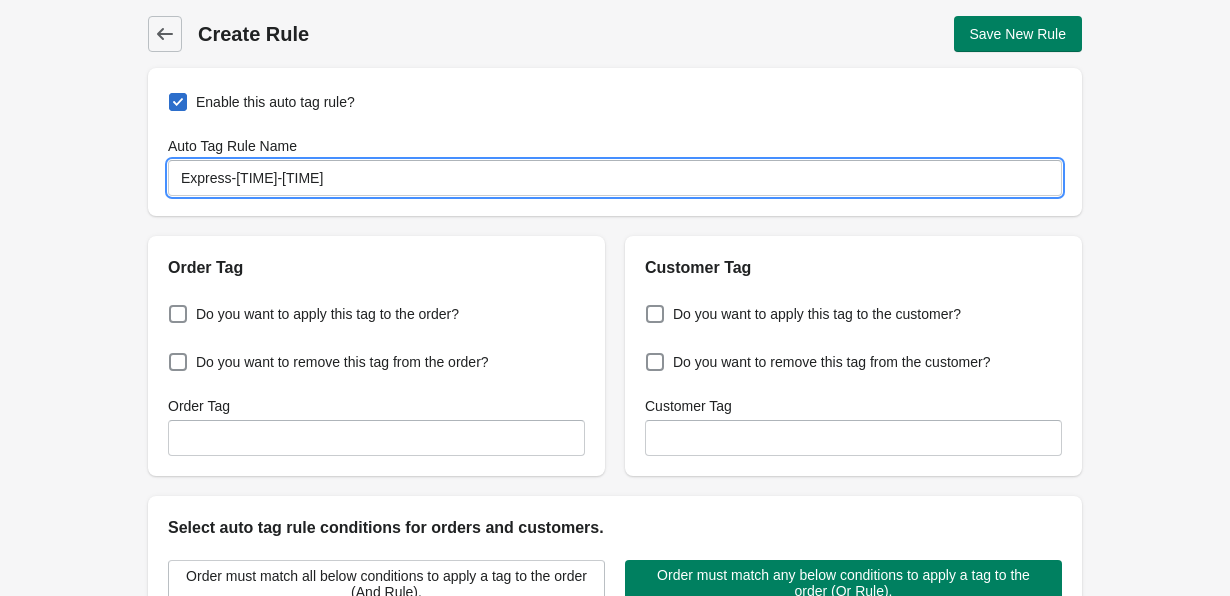 click on "Express-[TIME]-[TIME]" at bounding box center (615, 178) 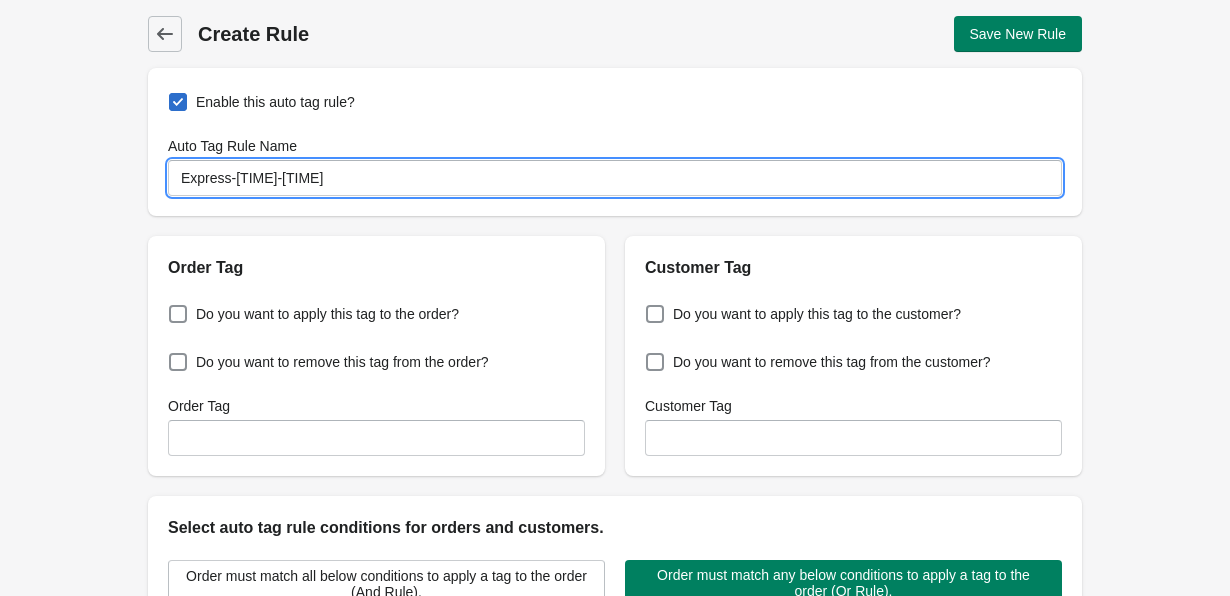click on "Express-[TIME]-[TIME]" at bounding box center (615, 178) 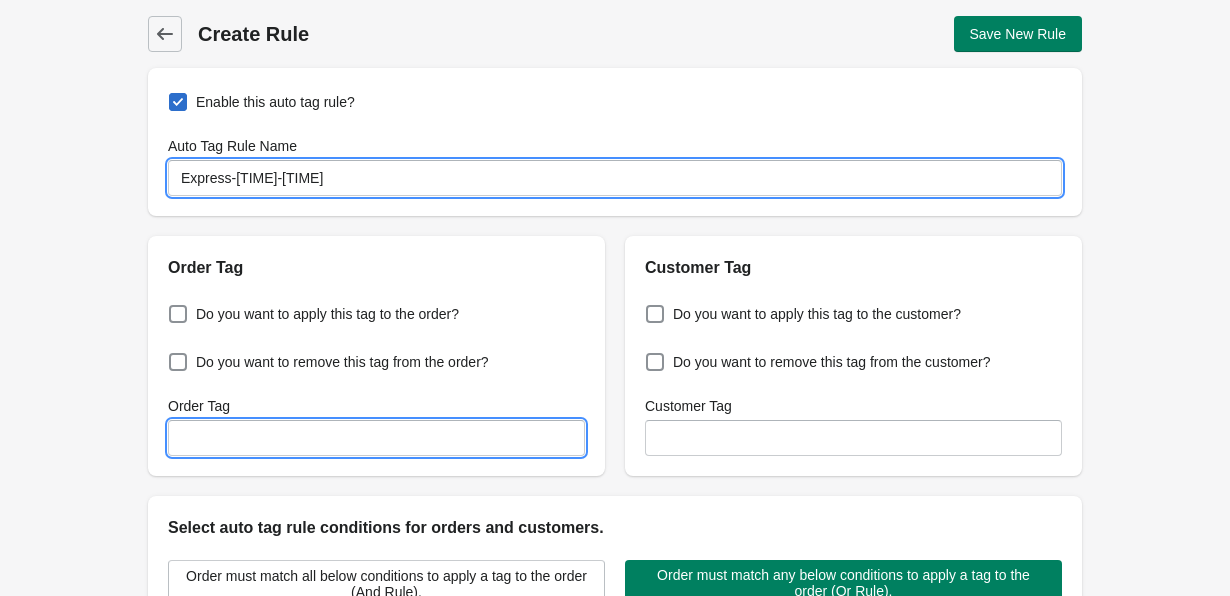 click on "Order Tag" at bounding box center [376, 438] 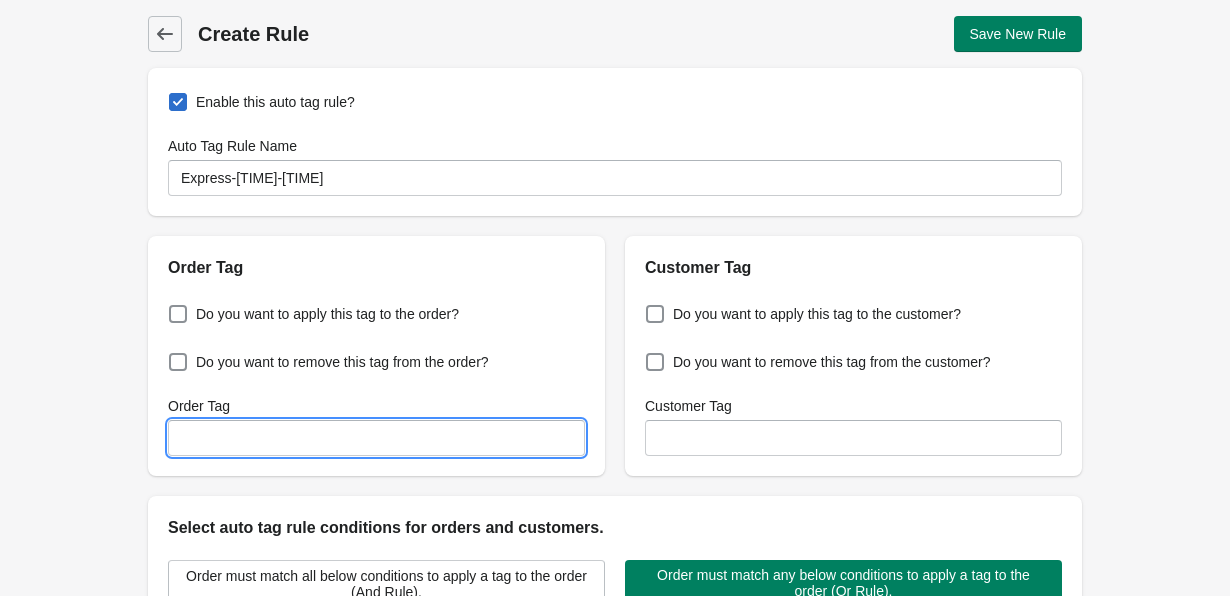 paste on "Express-[TIME]-[TIME]" 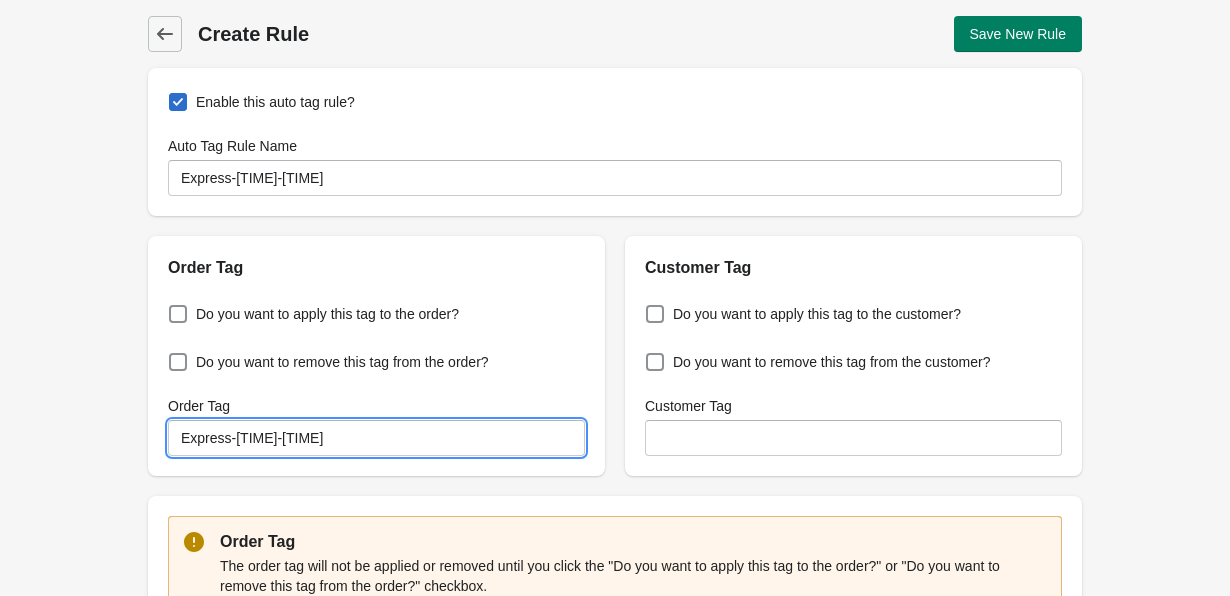 type on "Express-[TIME]-[TIME]" 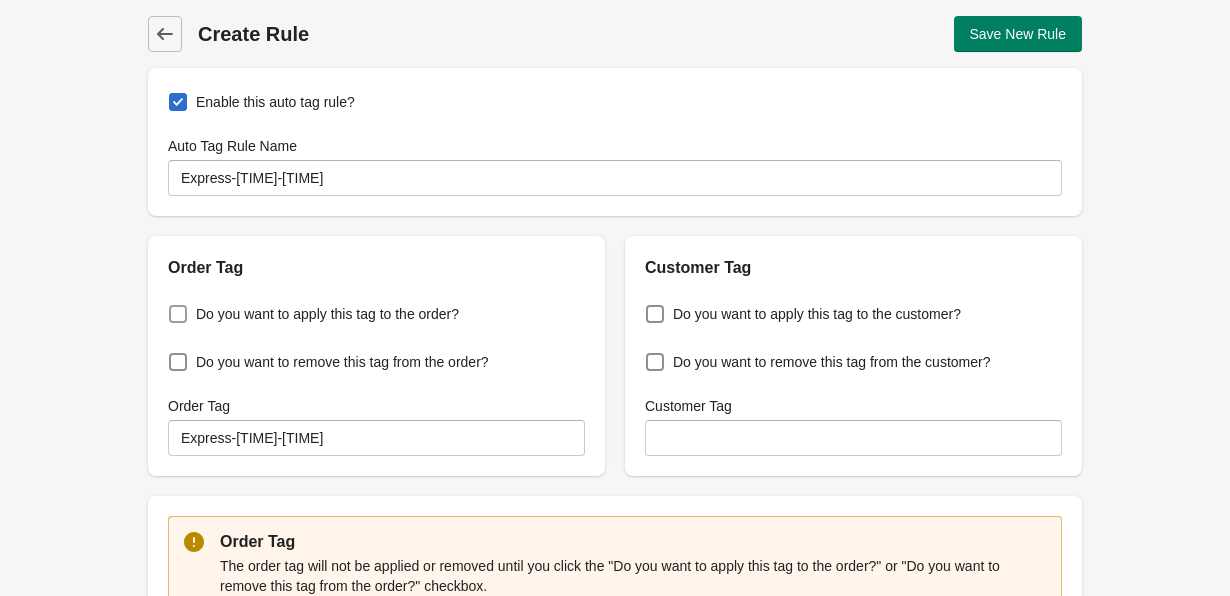 click on "Do you want to apply this tag to the order?" at bounding box center [327, 314] 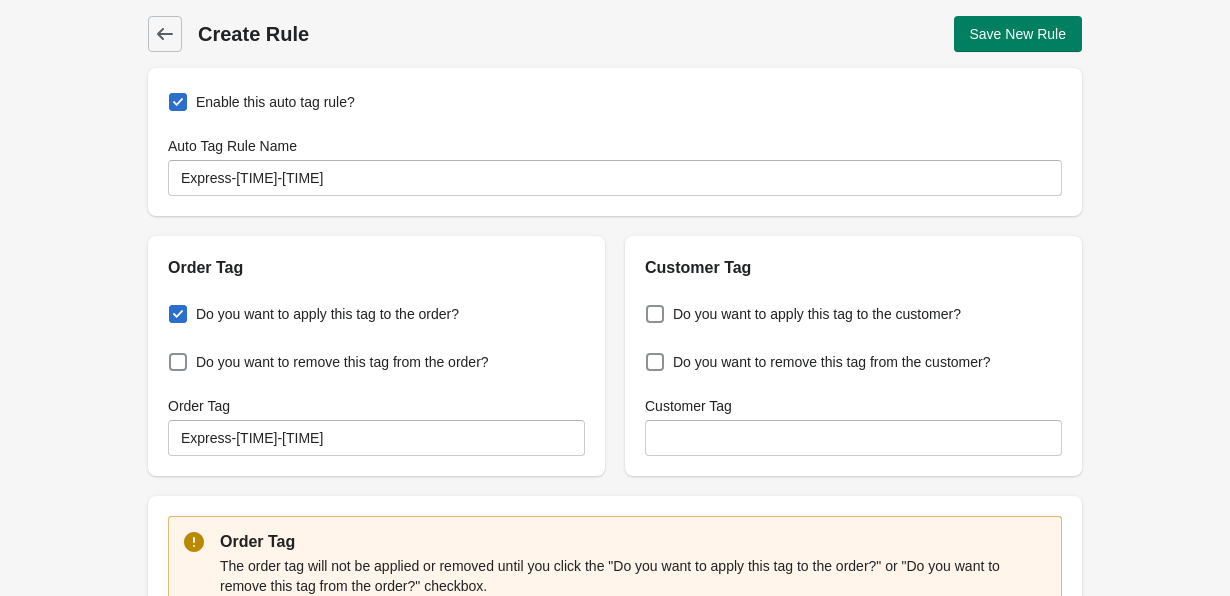 click on "Do you want to apply this tag to the order?" at bounding box center [173, 308] 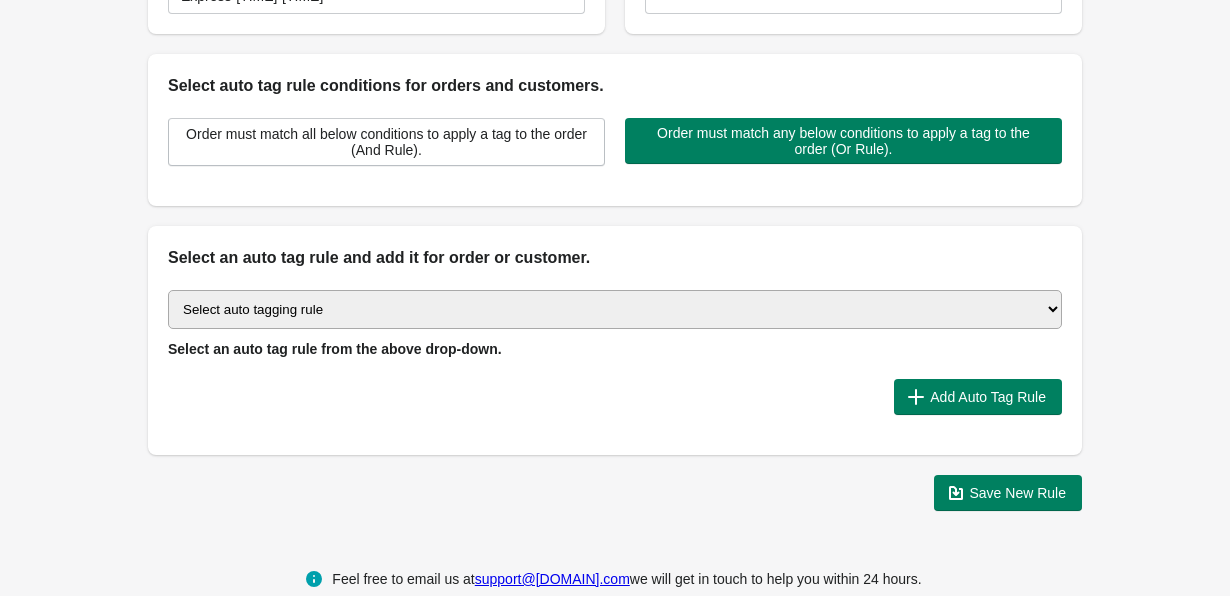 scroll, scrollTop: 477, scrollLeft: 0, axis: vertical 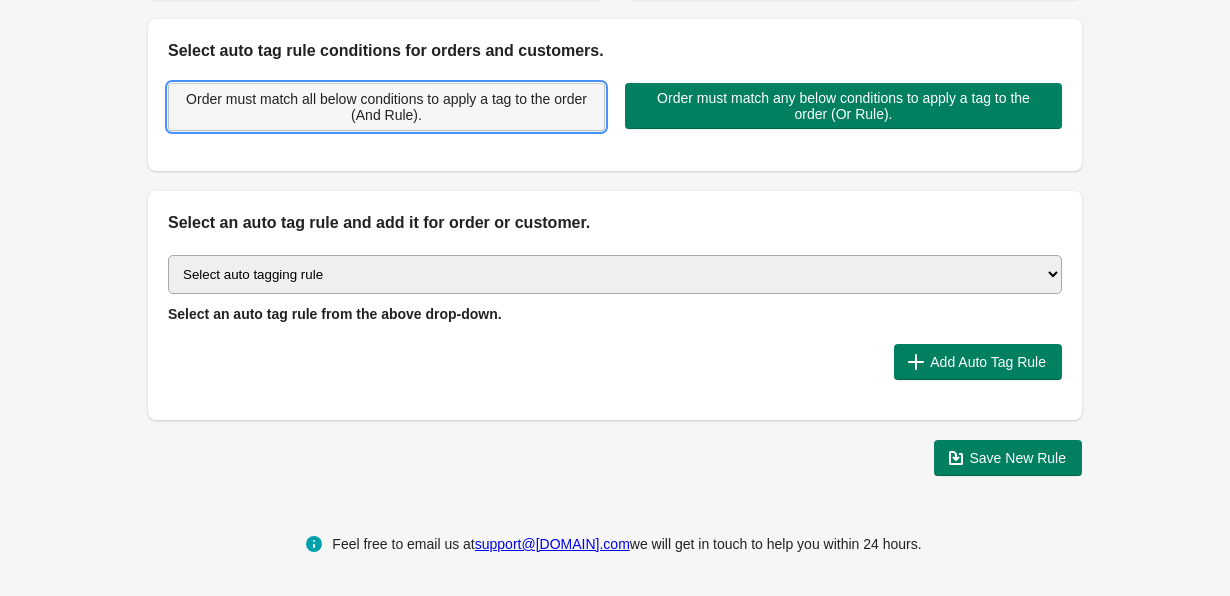 click on "Order must match all below conditions to apply a tag to the order (And Rule)." at bounding box center [386, 107] 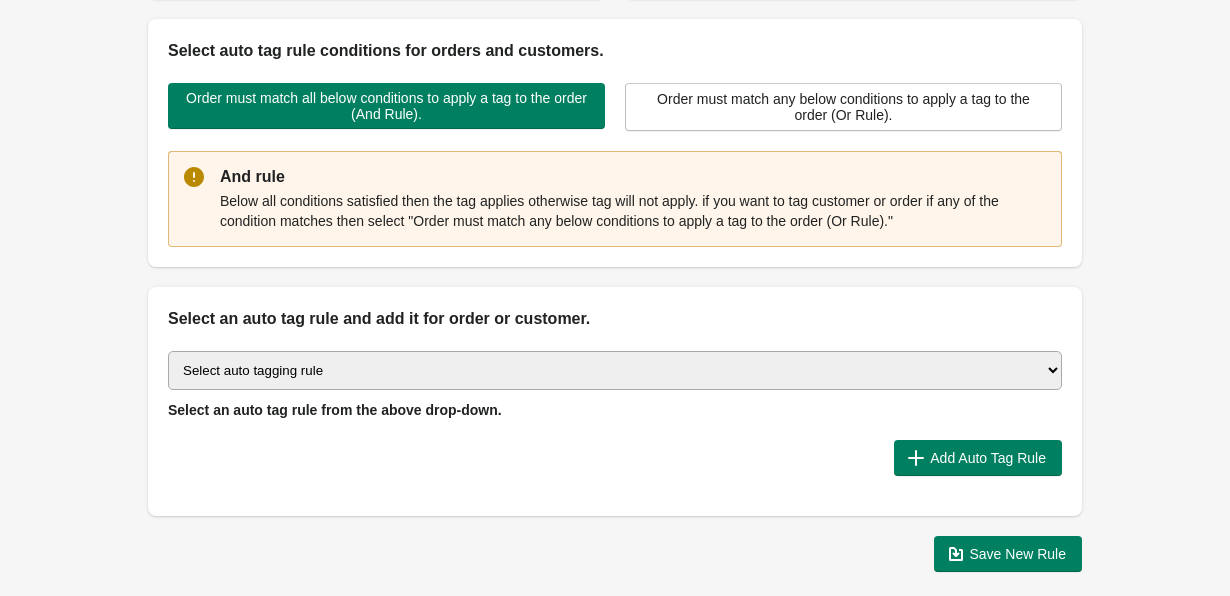 scroll, scrollTop: 573, scrollLeft: 0, axis: vertical 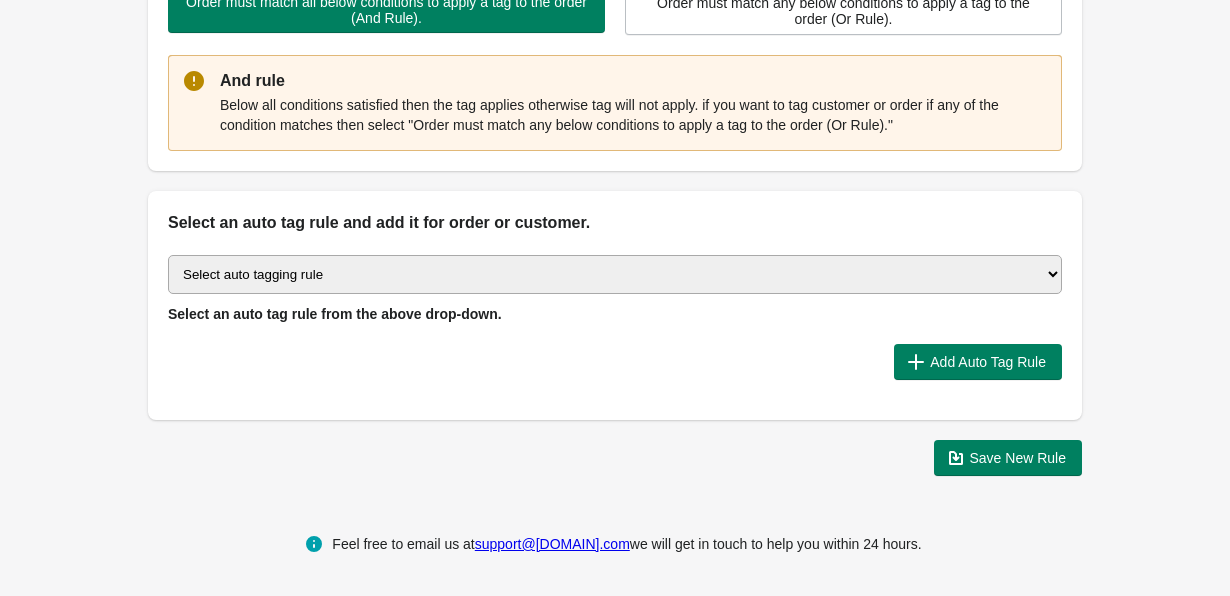 click on "Select auto tagging rule Tag by order amount Tag based on the order count (Volume) Tag by Discount Code Tag based on the Payment Method Tag based on the order additional details or additional attribute Tag based on payment status Tag based on fulfillment status Tag Based on the order source name Tag by order weight (weight is matched in grams) Tag based on the total order discount Use order additional fields value as a tag Add a tag based on the order creation date Add a tag based on the order note Add a tag based on the order tag Tag orders or customers based on the order's customer locale(language) Add a tag based on the order status Add a tag based on the order taxes status. Tag order or customer based on the order risk level. Use the order discount code as a tag. Tag based on the POS location id Tag based on the order tip (tipping) amount Tag based on the fulfilment location id Tag based on the order total item count Use order variant SKUs as a tag Use order note as a tag Tag by Collection" at bounding box center [615, 274] 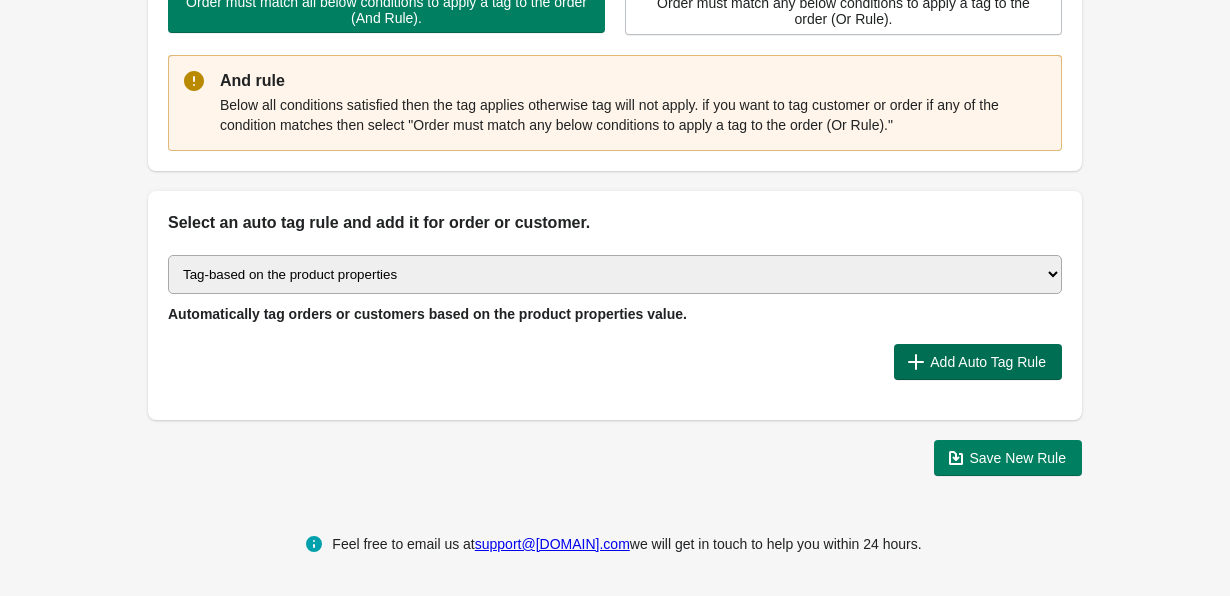 click on "Add Auto Tag Rule" at bounding box center [978, 362] 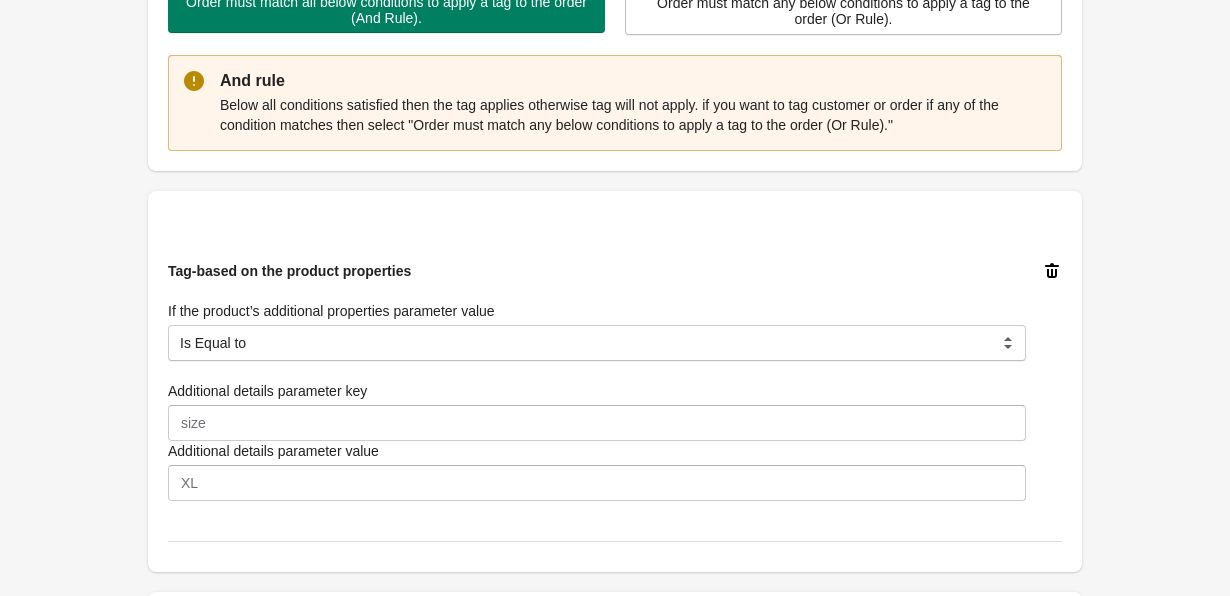 scroll, scrollTop: 843, scrollLeft: 0, axis: vertical 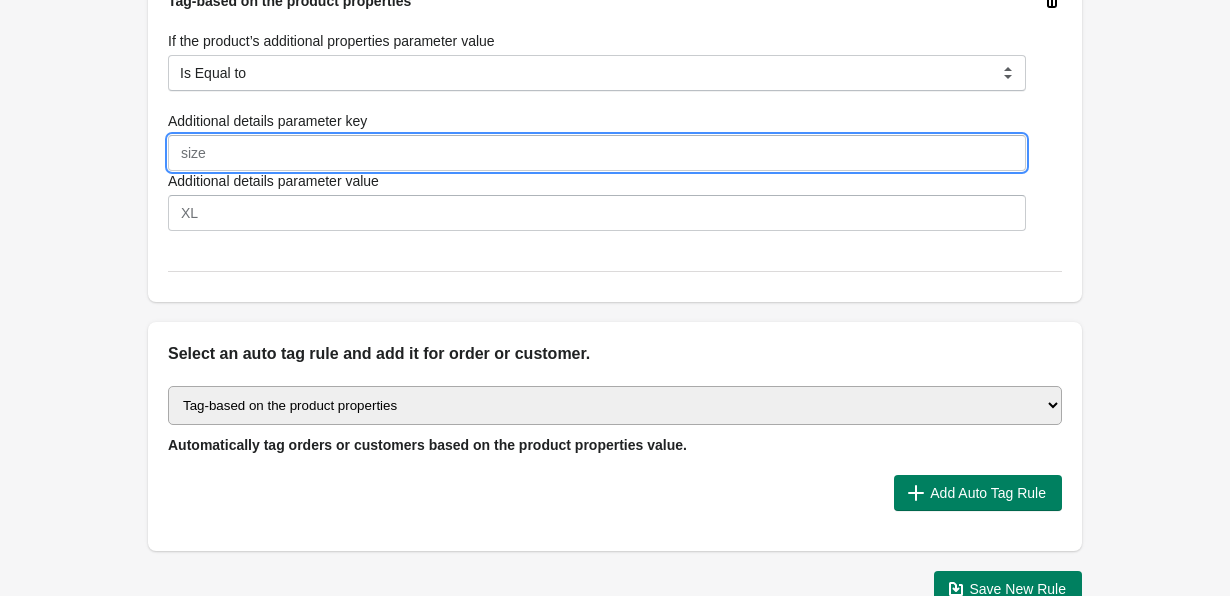 click on "Additional details parameter key" at bounding box center (597, 153) 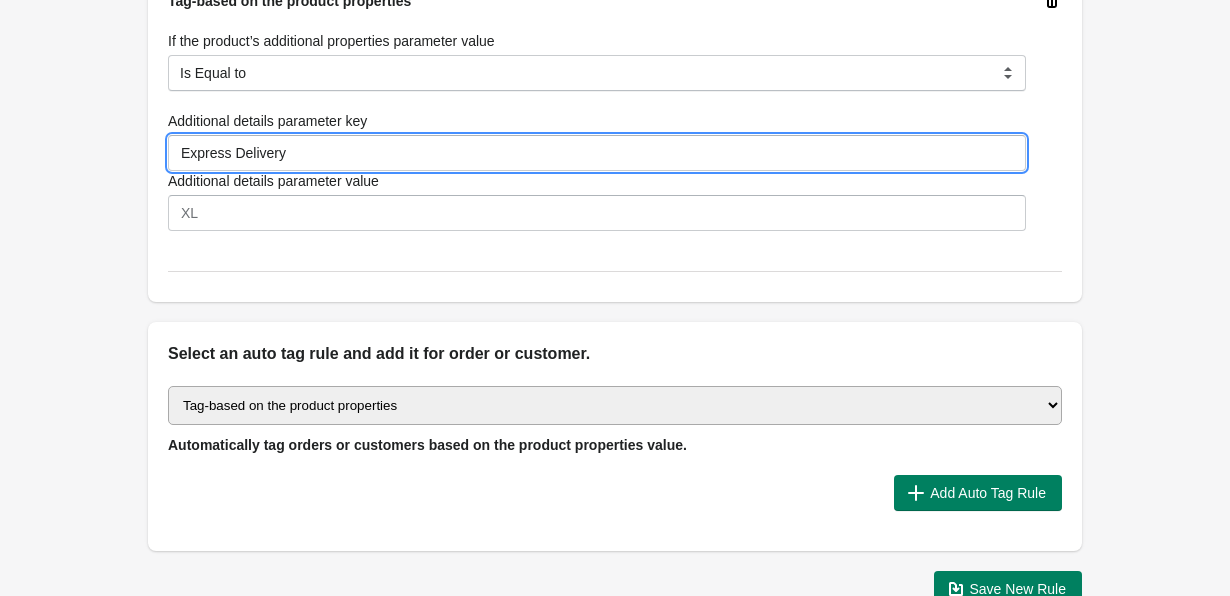 type on "Express Delivery" 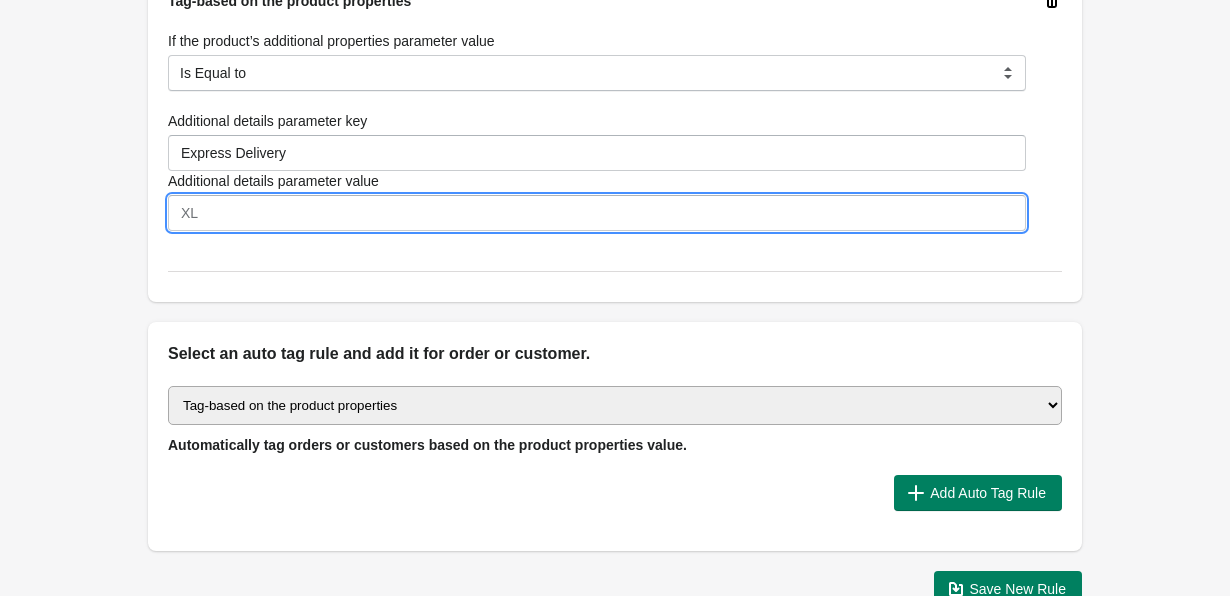 click on "Additional details parameter value" at bounding box center [597, 213] 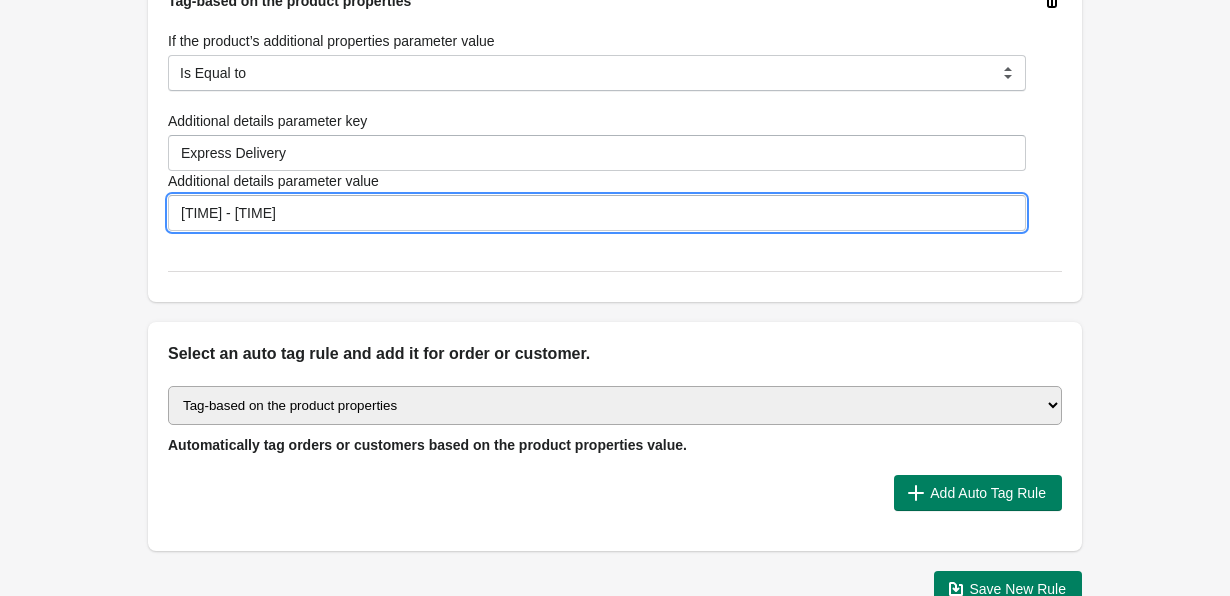 click on "[TIME] - [TIME]" at bounding box center [597, 213] 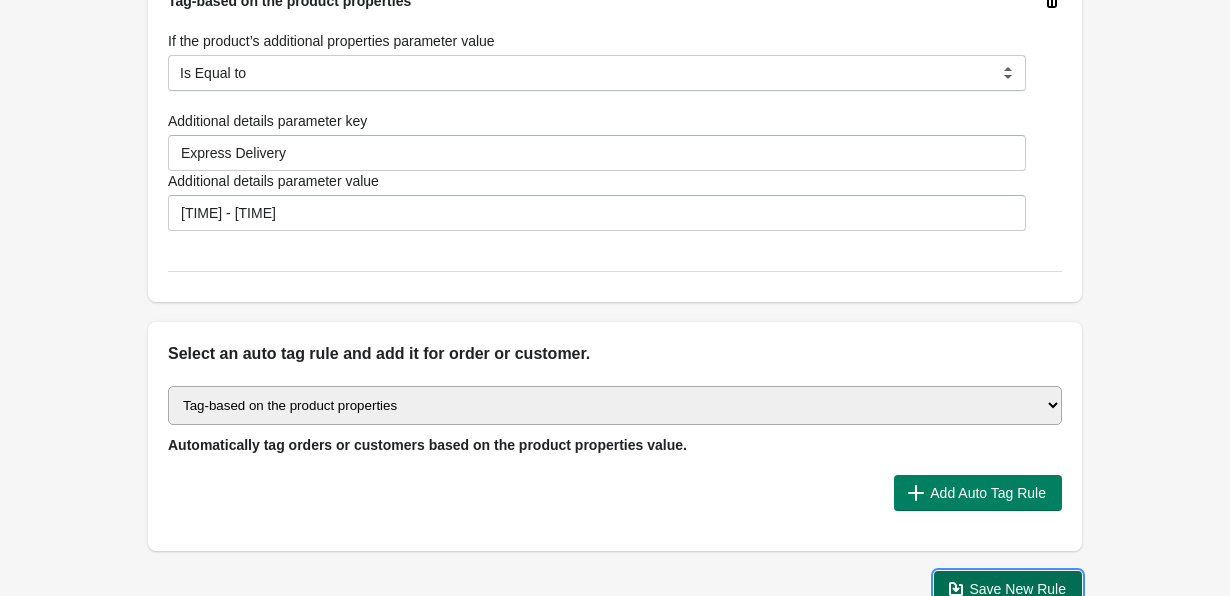 click on "Save New Rule" at bounding box center [1008, 589] 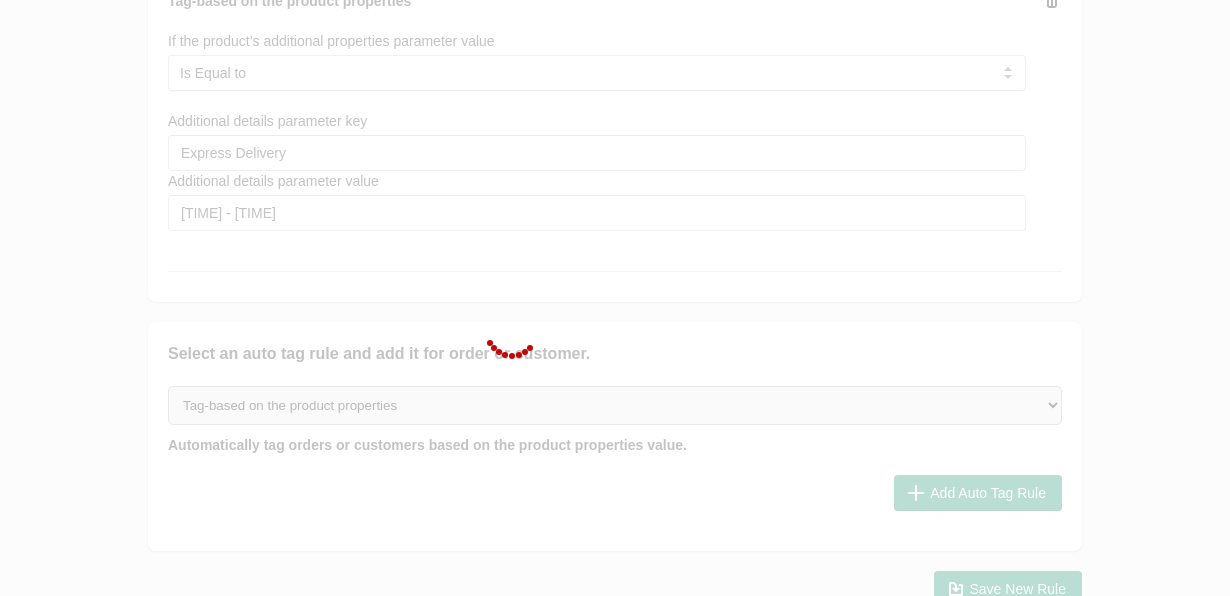 scroll, scrollTop: 0, scrollLeft: 0, axis: both 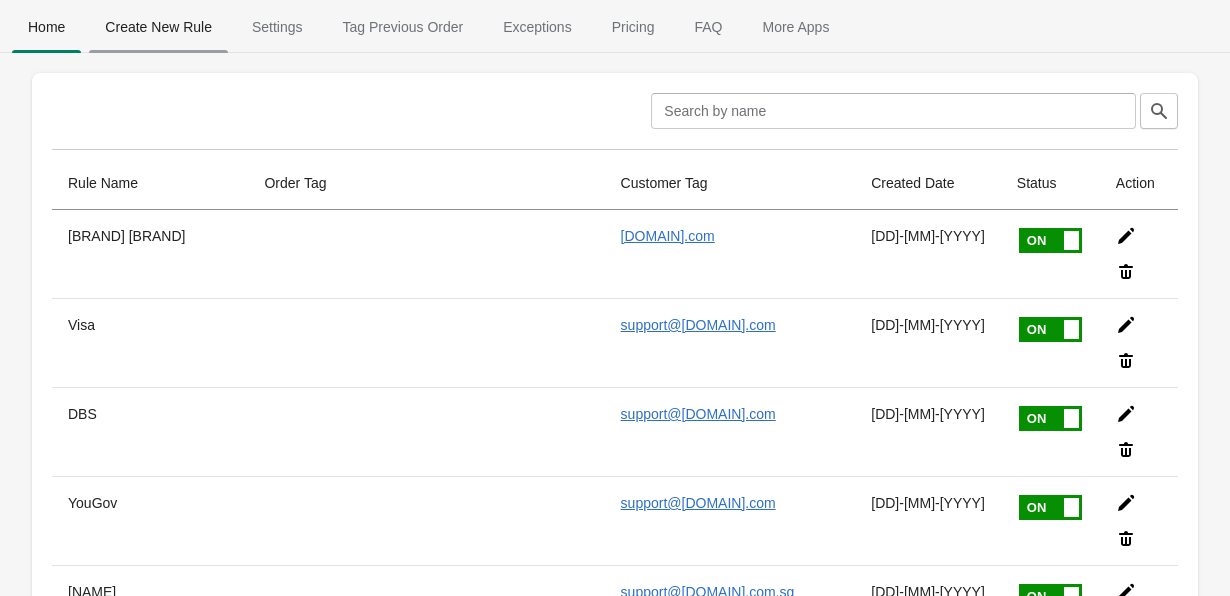 click on "Create New Rule" at bounding box center [158, 27] 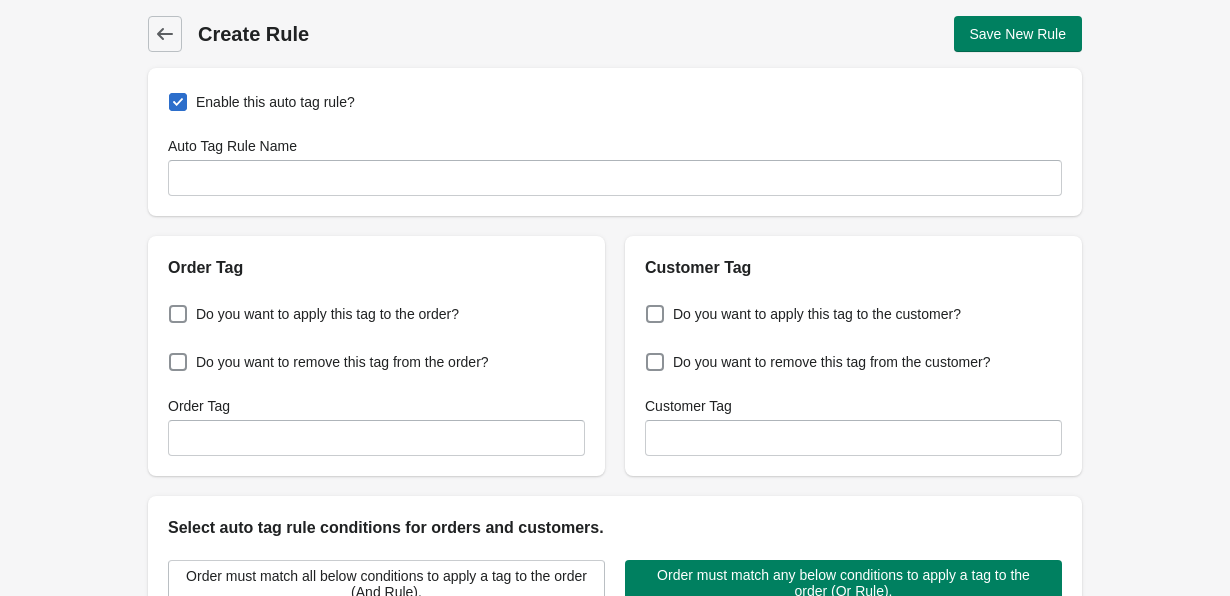 click on "Enable this auto tag rule? Auto Tag Rule Name" at bounding box center (615, 142) 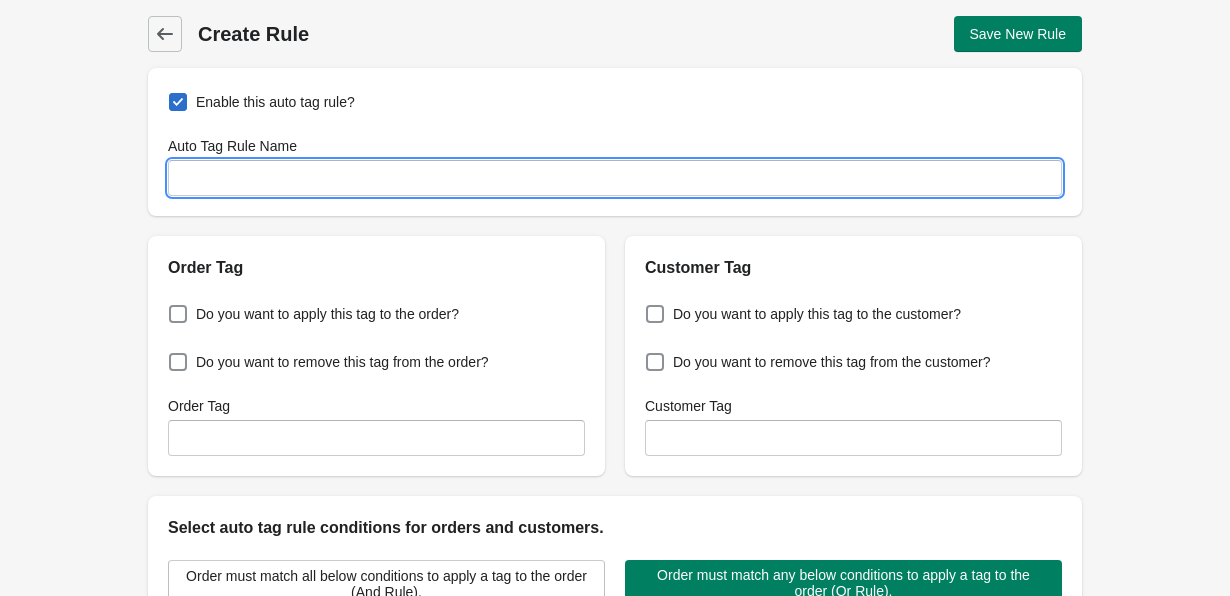 click on "Auto Tag Rule Name" at bounding box center (615, 178) 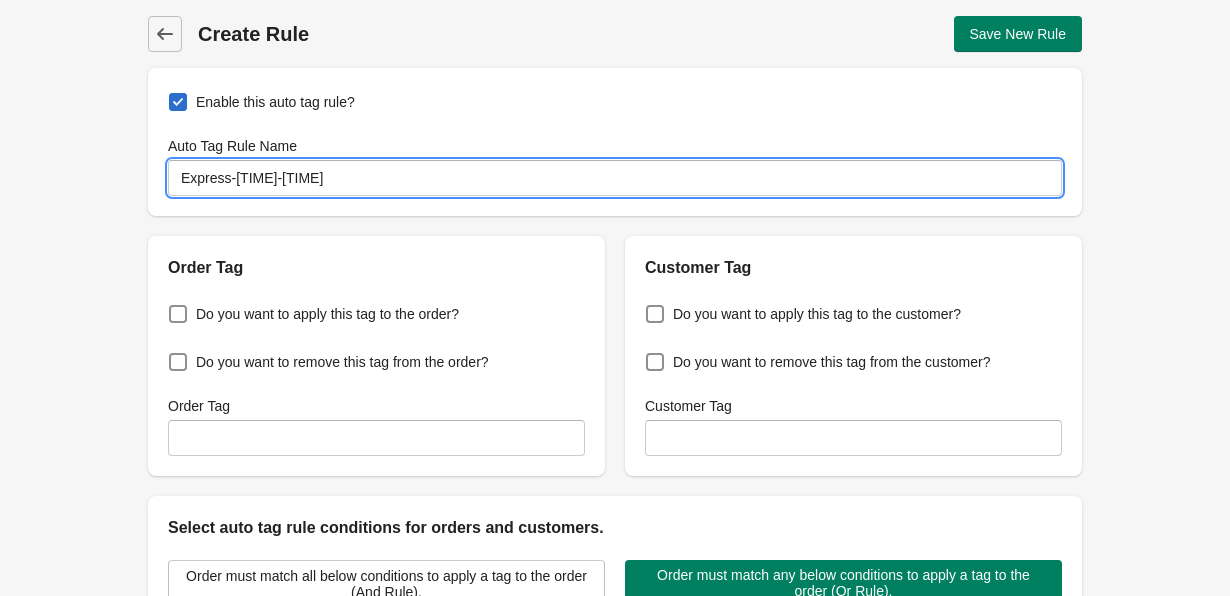 click on "Express-[TIME]-[TIME]" at bounding box center (615, 178) 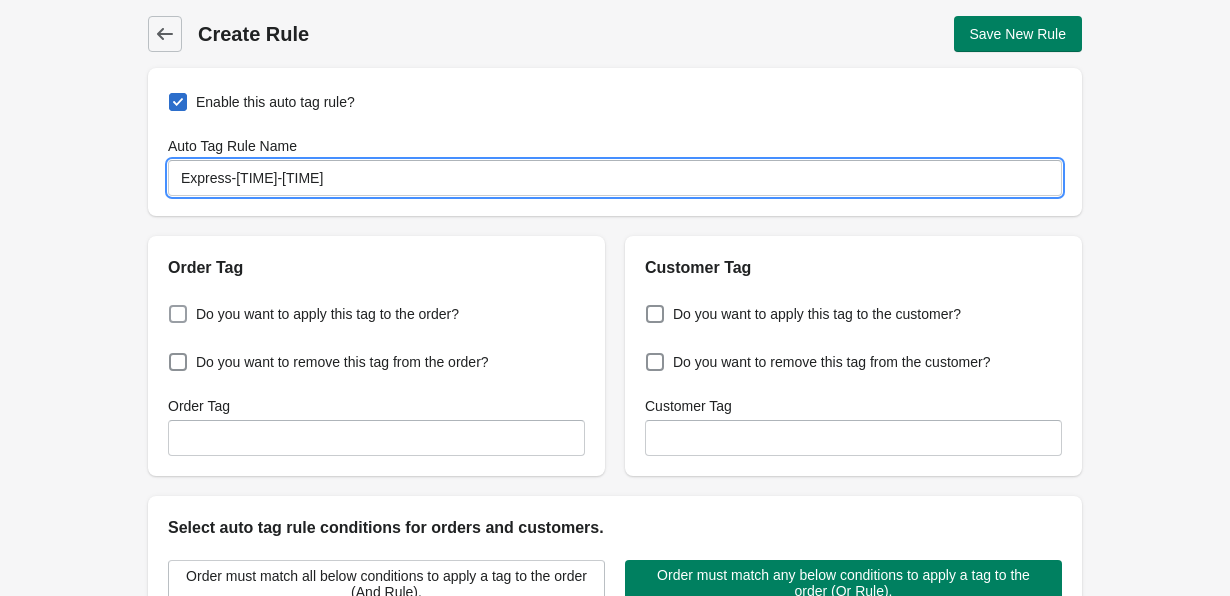 type on "Express-[TIME]-[TIME]" 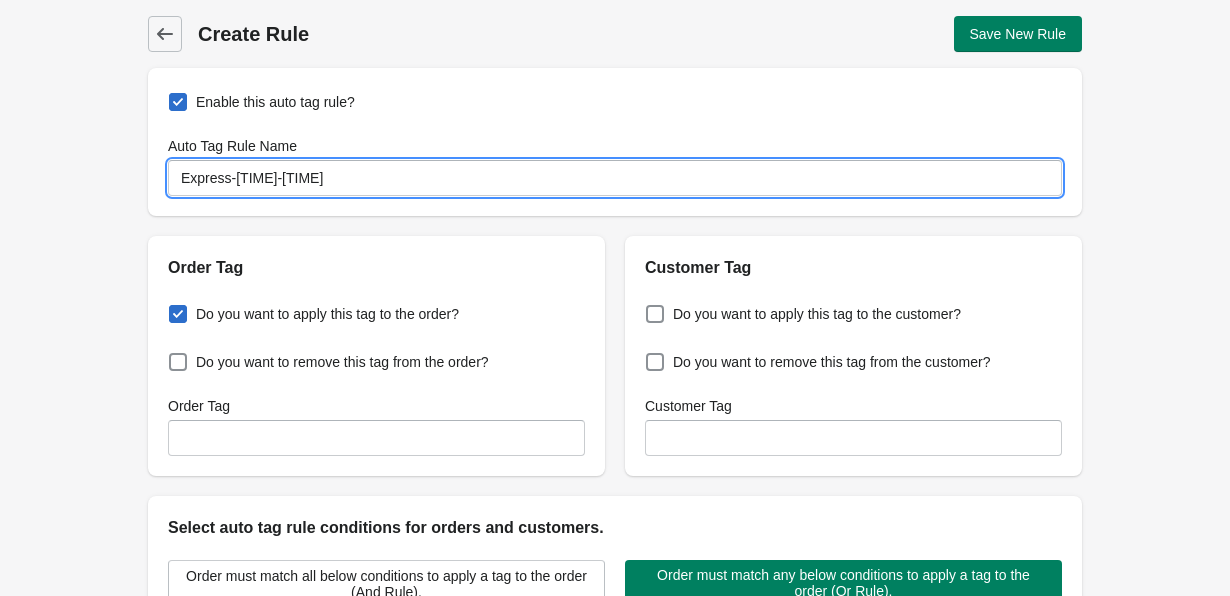 click on "Express-[TIME]-[TIME]" at bounding box center [615, 178] 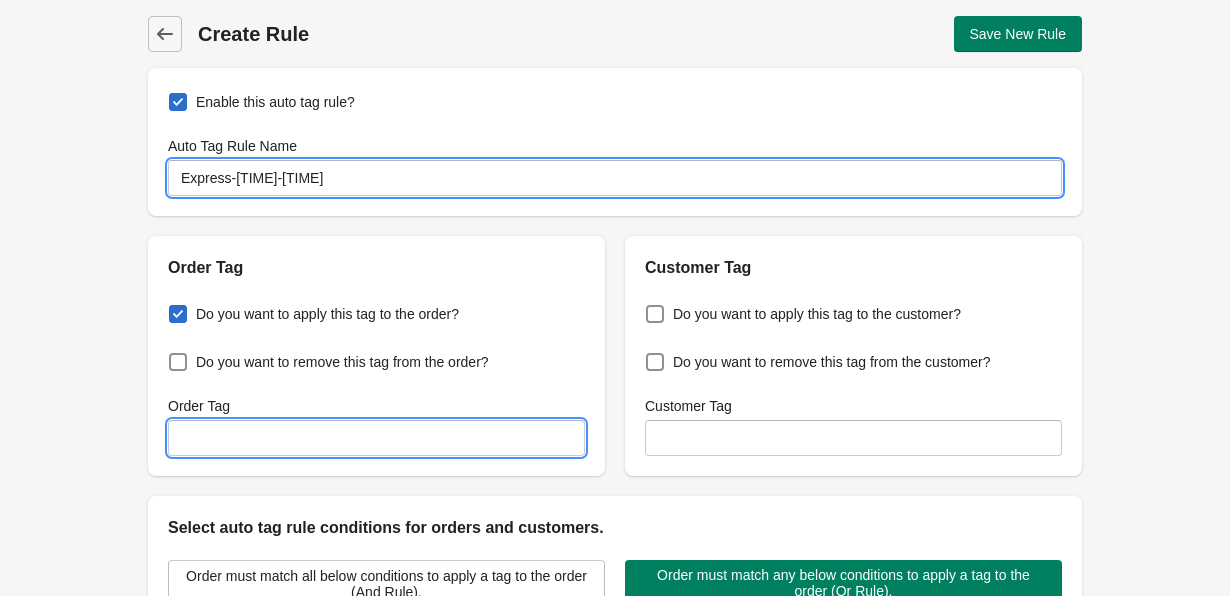 click on "Order Tag" at bounding box center (376, 438) 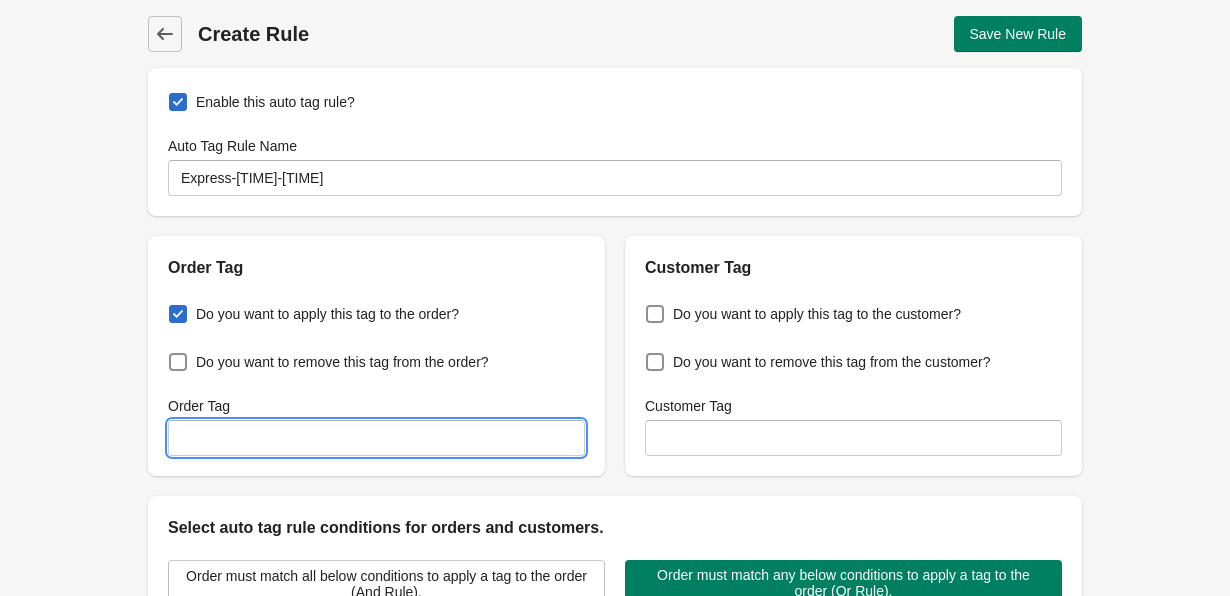paste on "Express-[TIME]-[TIME]" 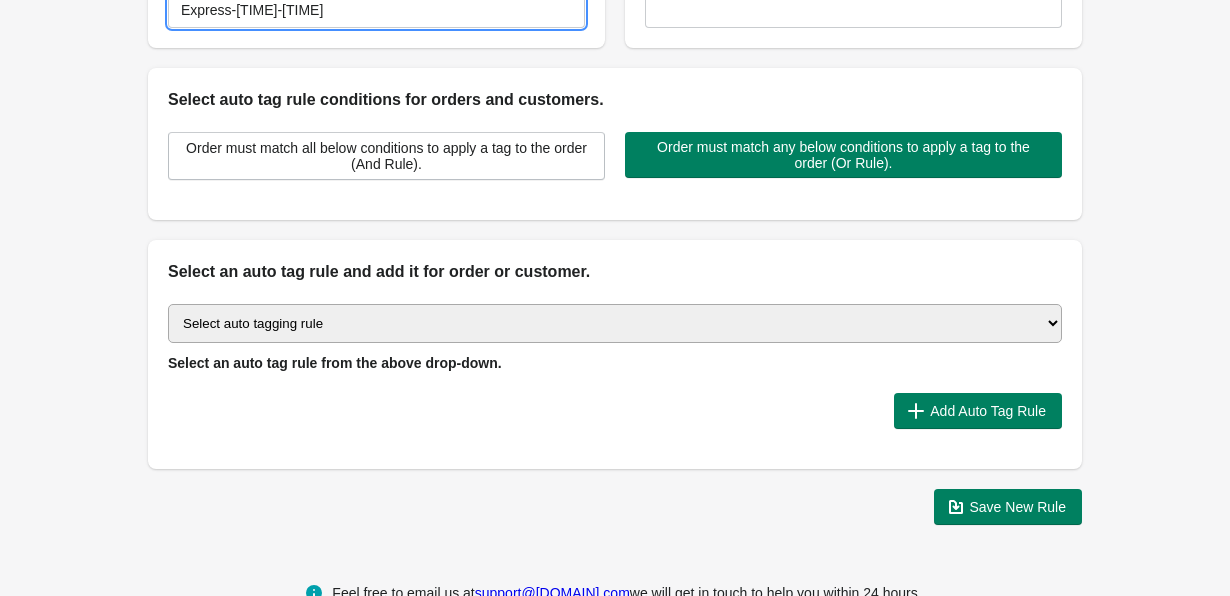 scroll, scrollTop: 430, scrollLeft: 0, axis: vertical 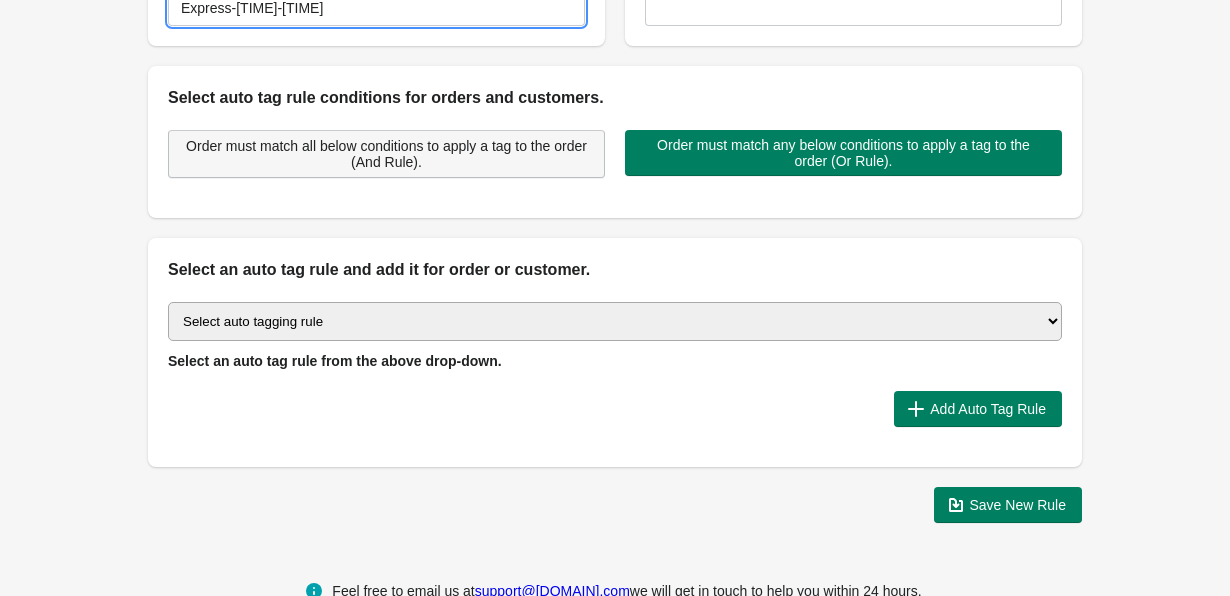type on "Express-[TIME]-[TIME]" 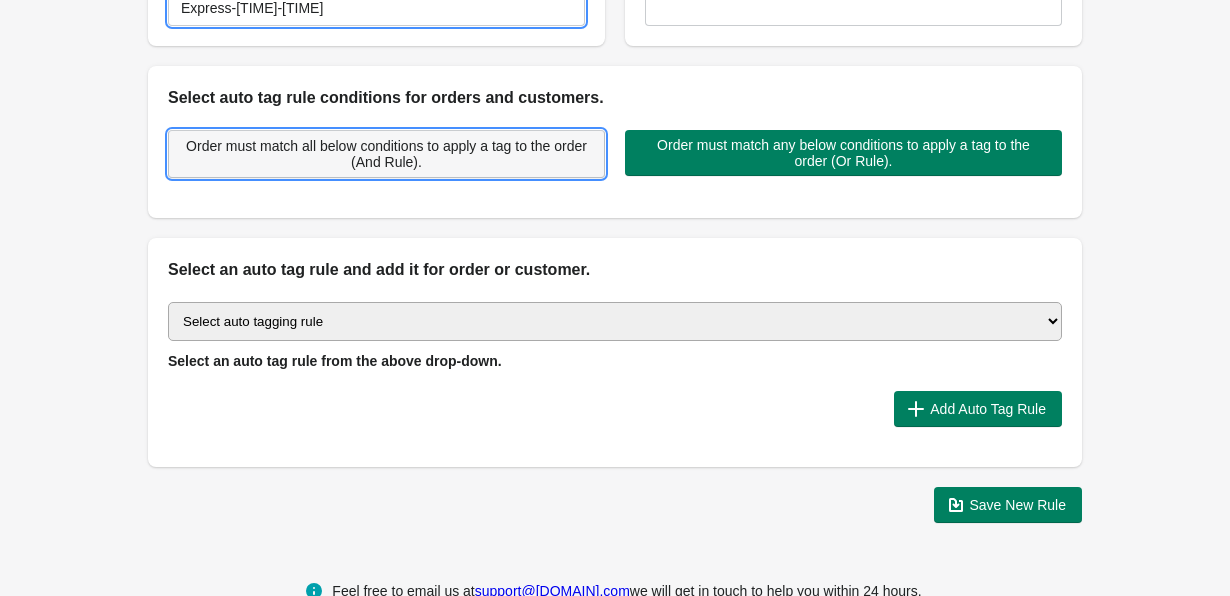 click on "Order must match all below conditions to apply a tag to the order (And Rule)." at bounding box center [386, 154] 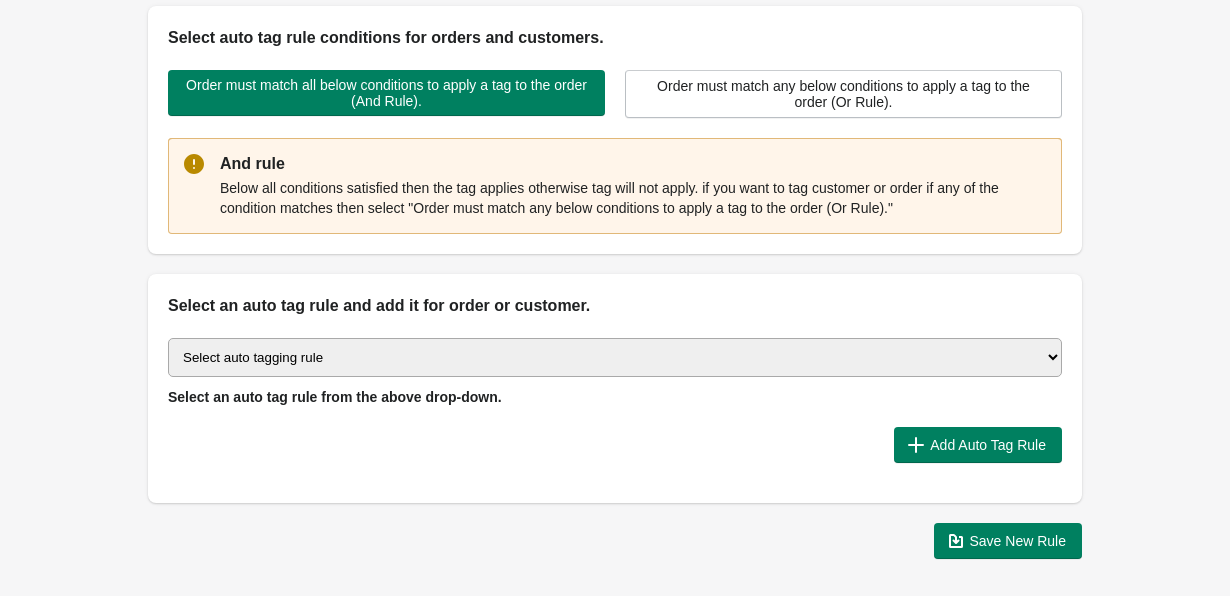 scroll, scrollTop: 494, scrollLeft: 0, axis: vertical 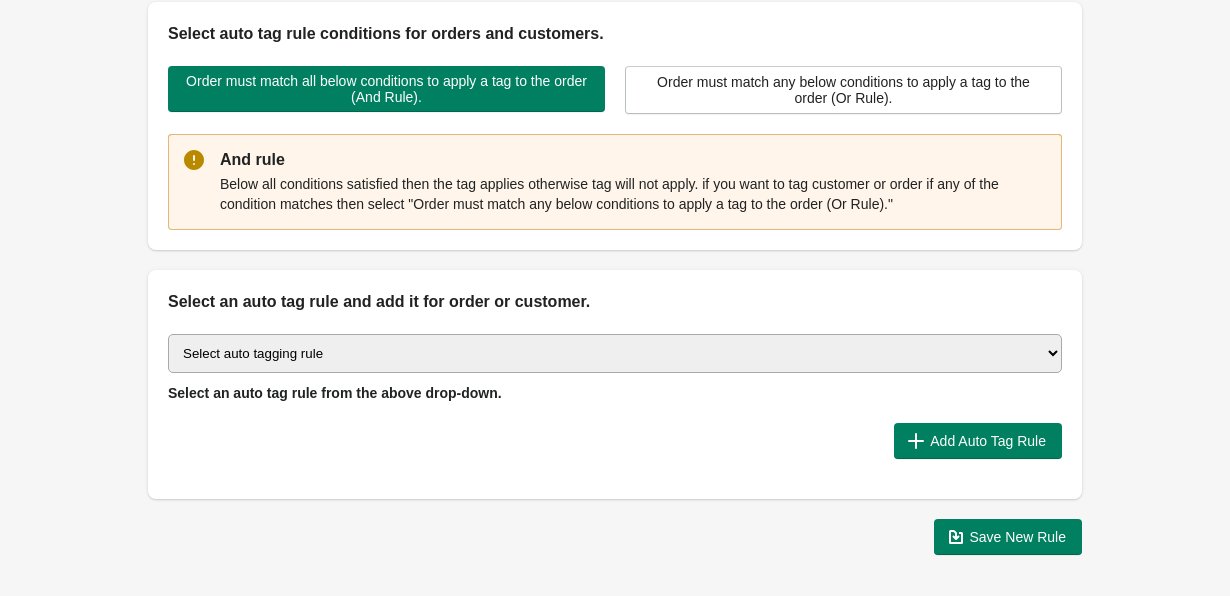 click on "Select auto tagging rule Tag by order amount Tag based on the order count (Volume) Tag by Discount Code Tag based on the Payment Method Tag based on the order additional details or additional attribute Tag based on payment status Tag based on fulfillment status Tag Based on the order source name Tag by order weight (weight is matched in grams) Tag based on the total order discount Use order additional fields value as a tag Add a tag based on the order creation date Add a tag based on the order note Add a tag based on the order tag Tag orders or customers based on the order's customer locale(language) Add a tag based on the order status Add a tag based on the order taxes status. Tag order or customer based on the order risk level. Use the order discount code as a tag. Tag based on the POS location id Tag based on the order tip (tipping) amount Tag based on the fulfilment location id Tag based on the order total item count Use order variant SKUs as a tag Use order note as a tag Tag by Collection" at bounding box center (615, 353) 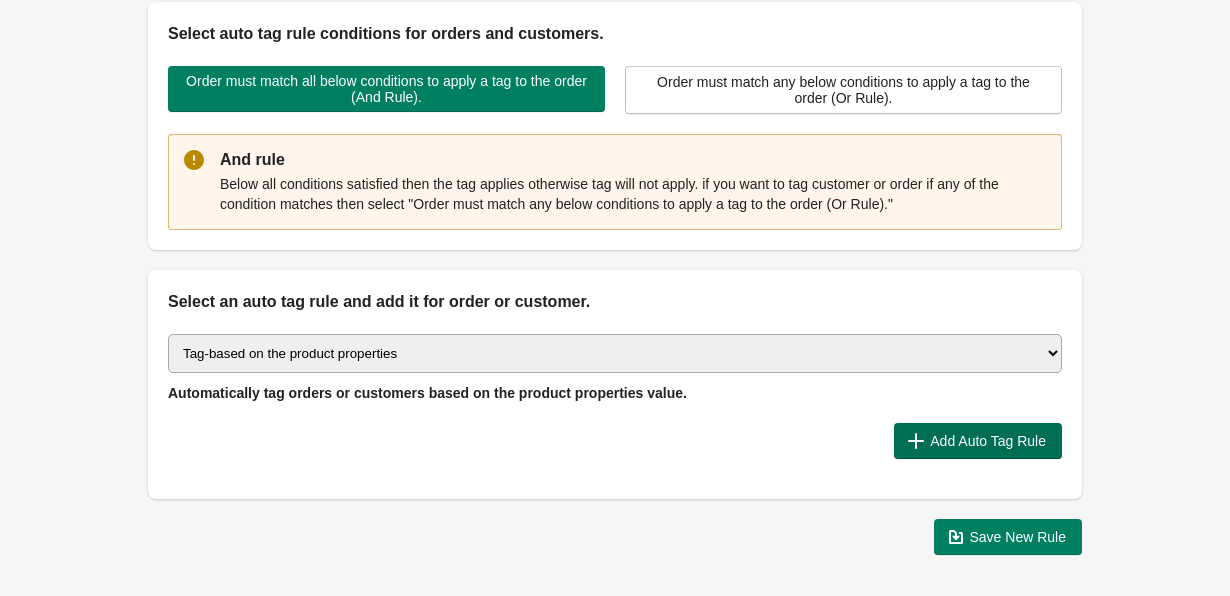 click on "Add Auto Tag Rule" at bounding box center [988, 441] 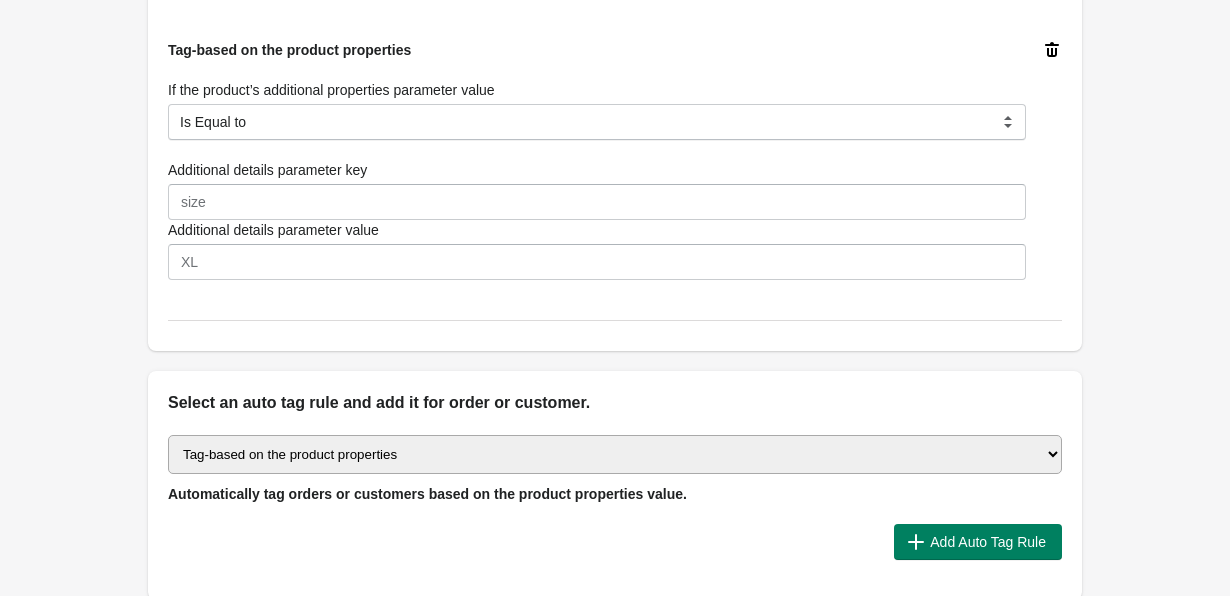 scroll, scrollTop: 825, scrollLeft: 0, axis: vertical 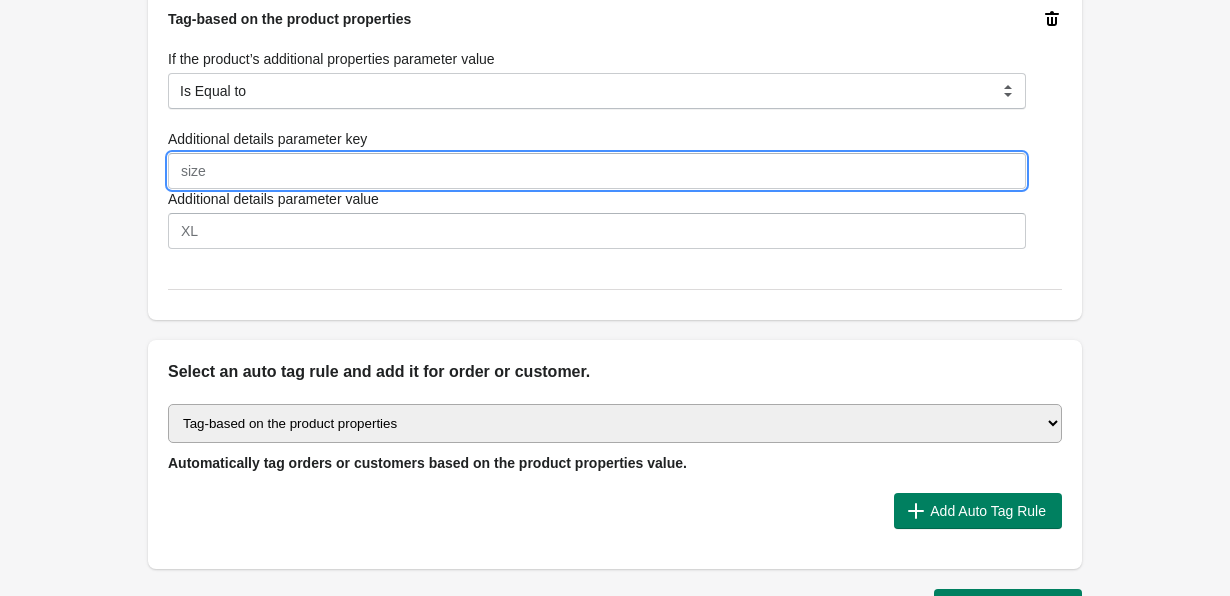 click on "Additional details parameter key" at bounding box center (597, 171) 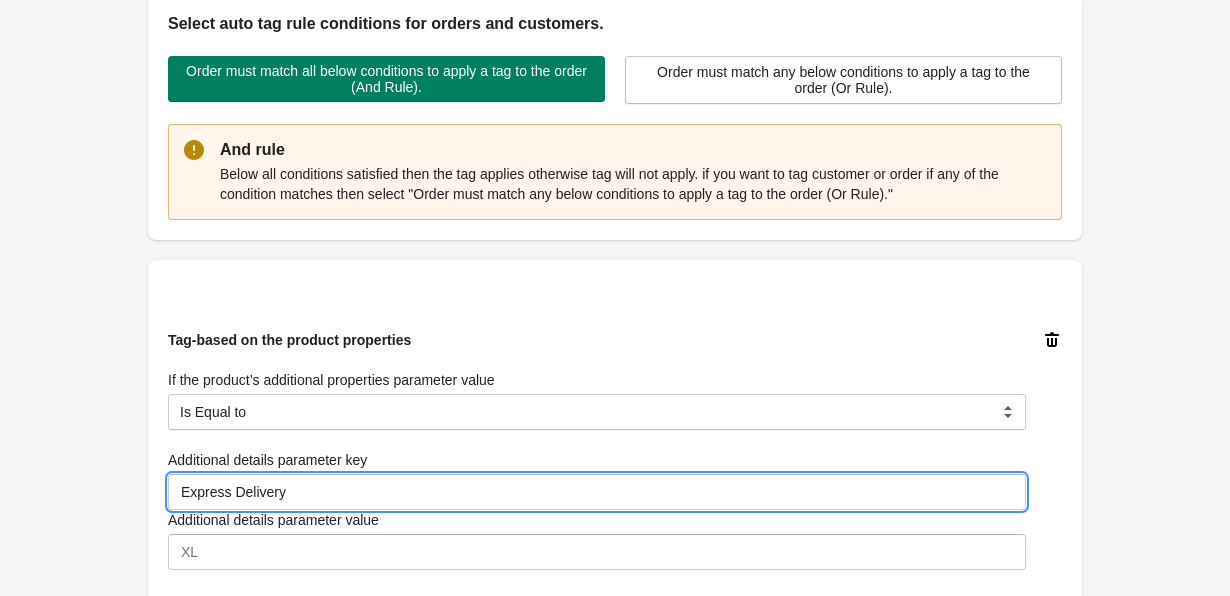 scroll, scrollTop: 0, scrollLeft: 0, axis: both 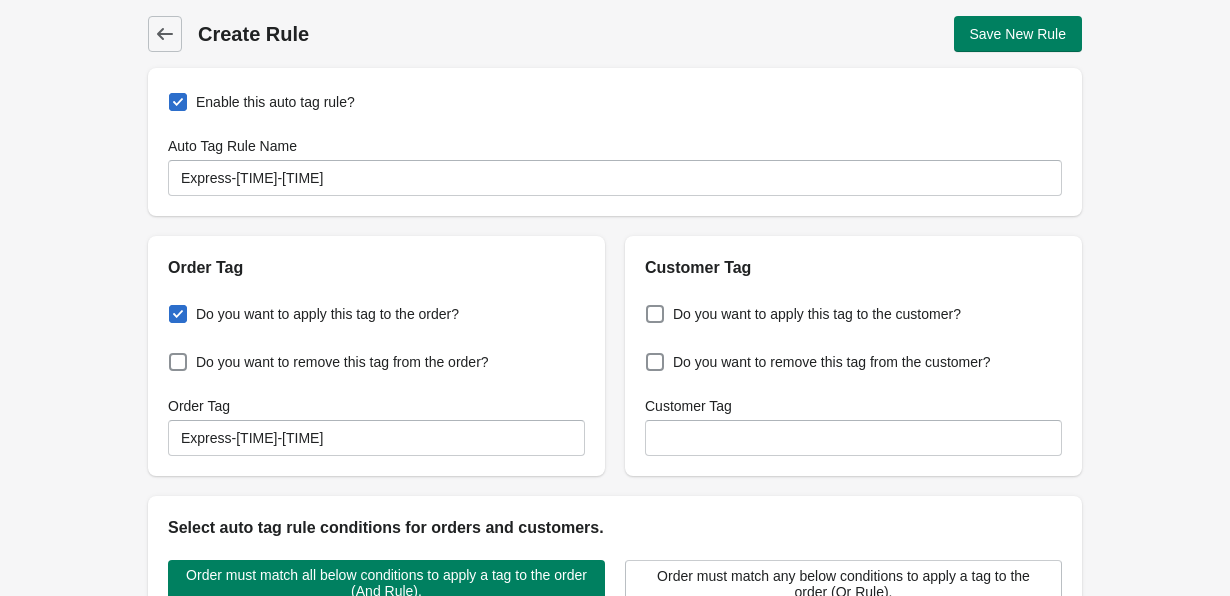 type on "Express Delivery" 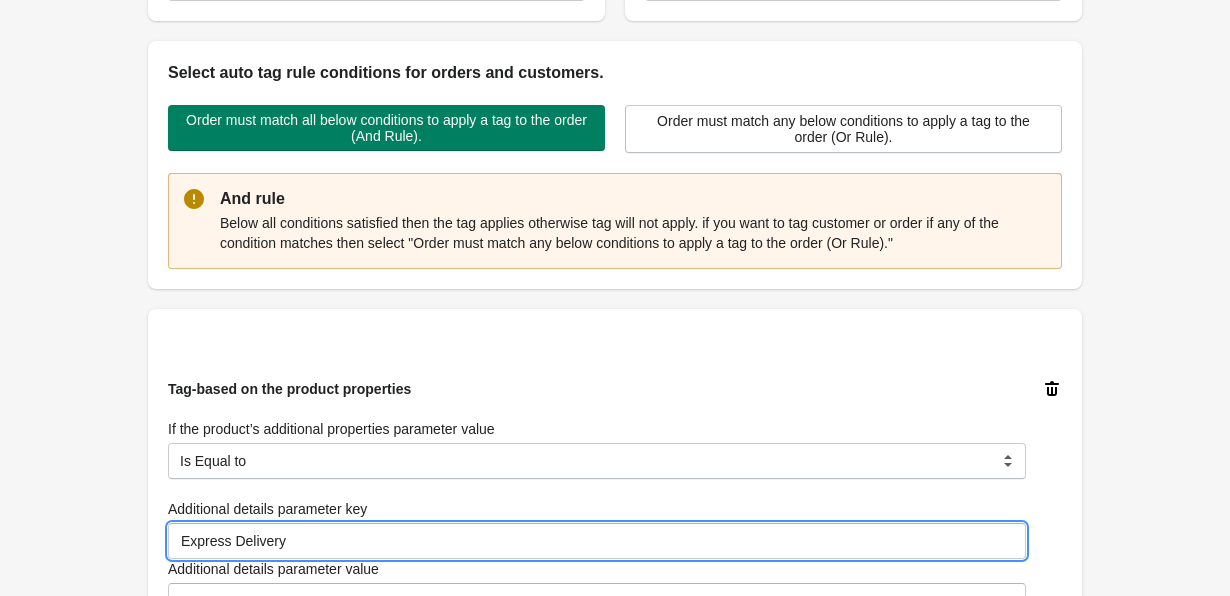 scroll, scrollTop: 974, scrollLeft: 0, axis: vertical 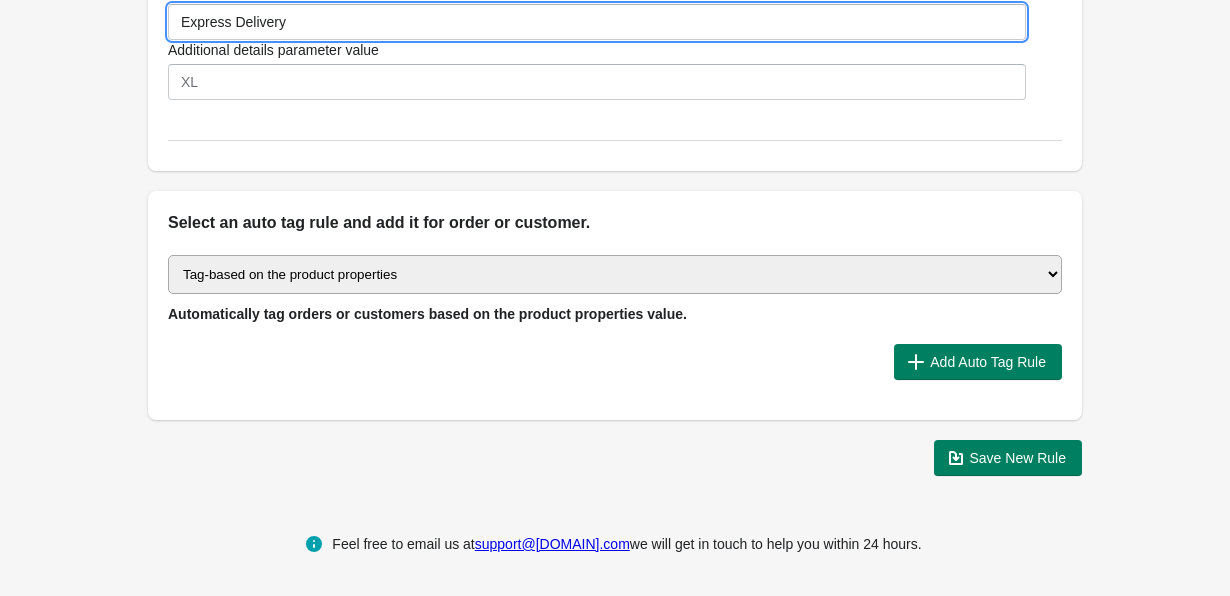 click on "Additional details parameter value" at bounding box center (273, 50) 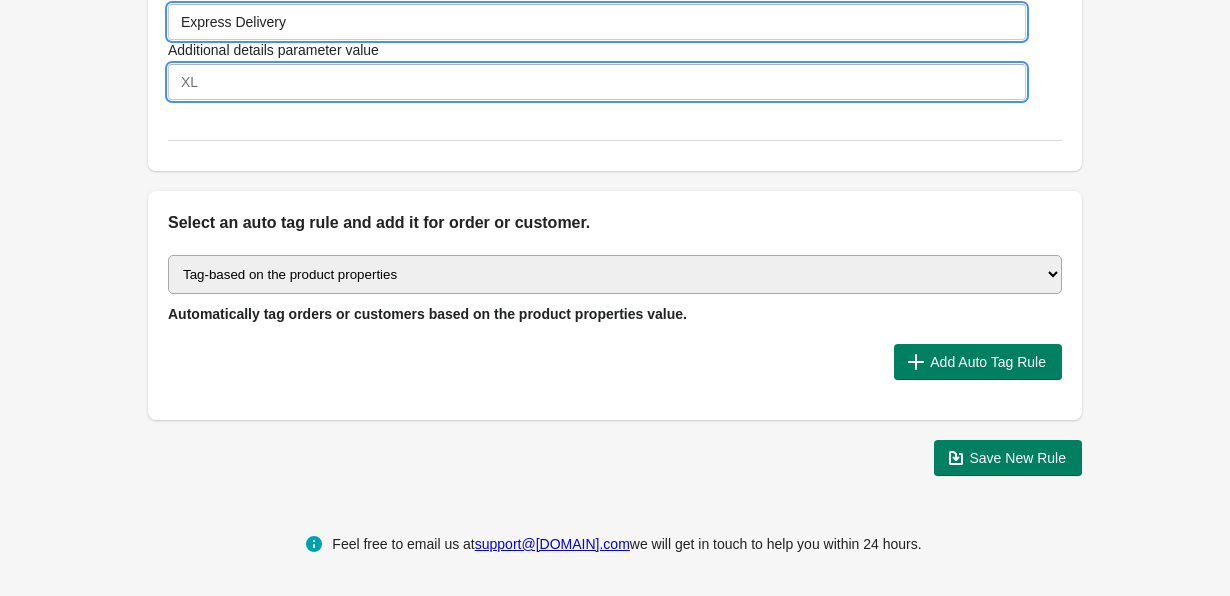 click on "Additional details parameter value" at bounding box center [597, 82] 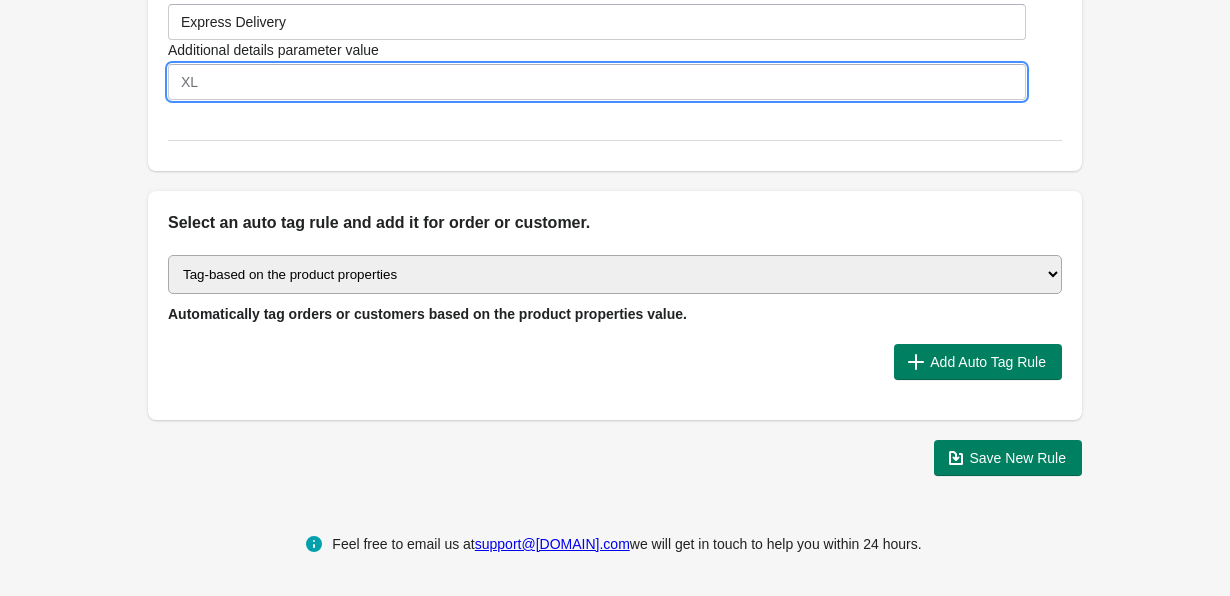 click on "Additional details parameter value" at bounding box center (597, 82) 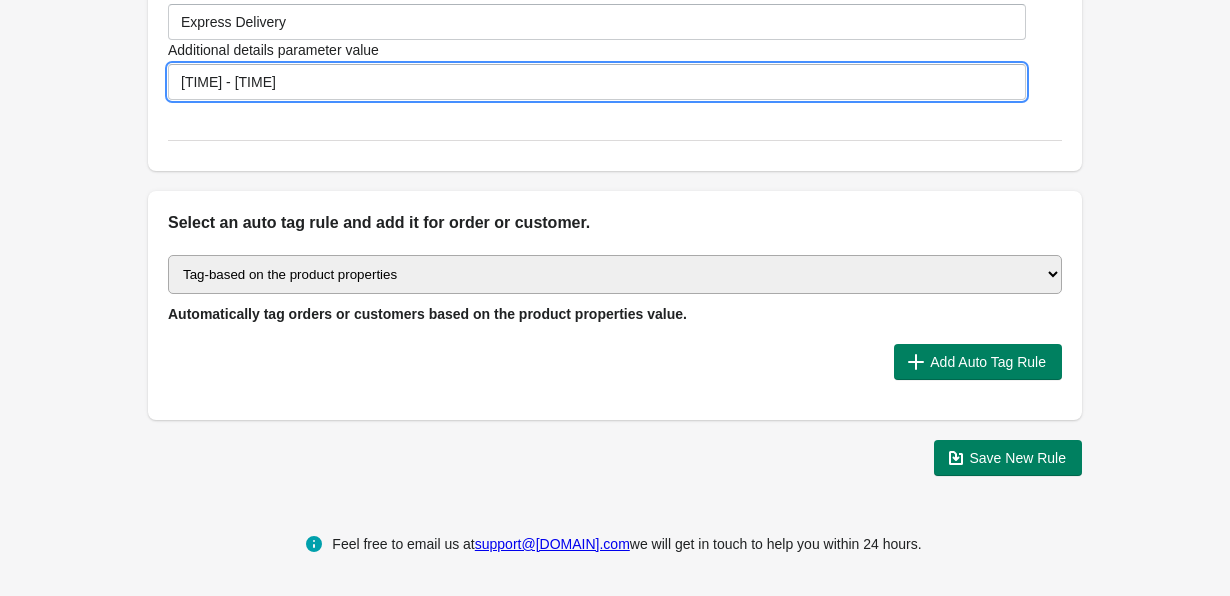 click on "[TIME] - [TIME]" at bounding box center [597, 82] 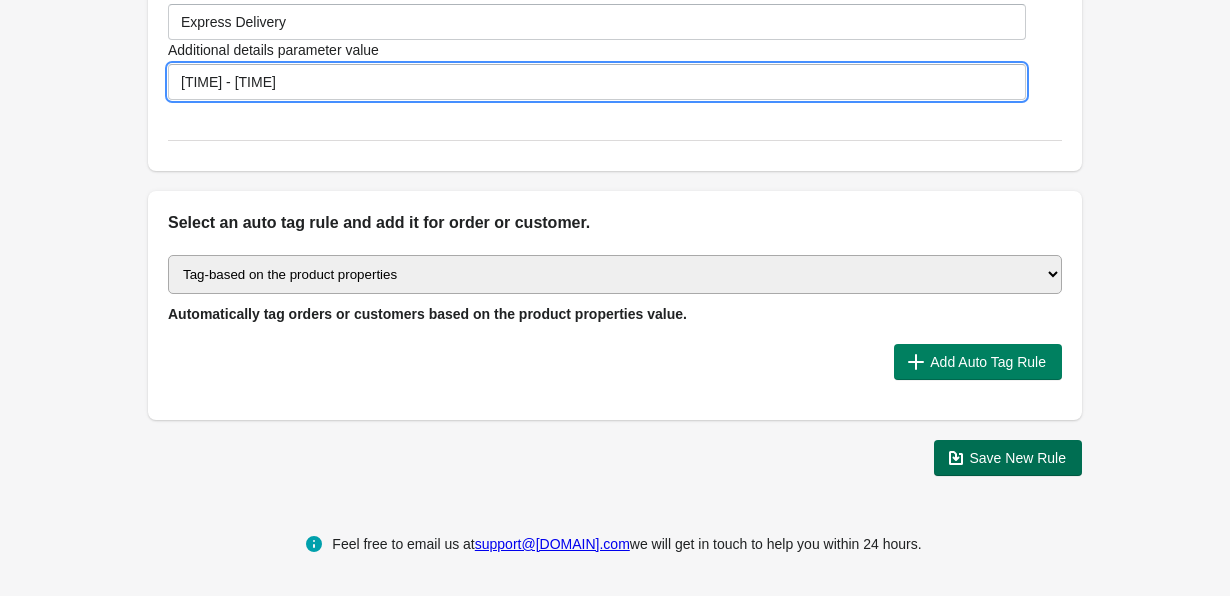 type on "[TIME] - [TIME]" 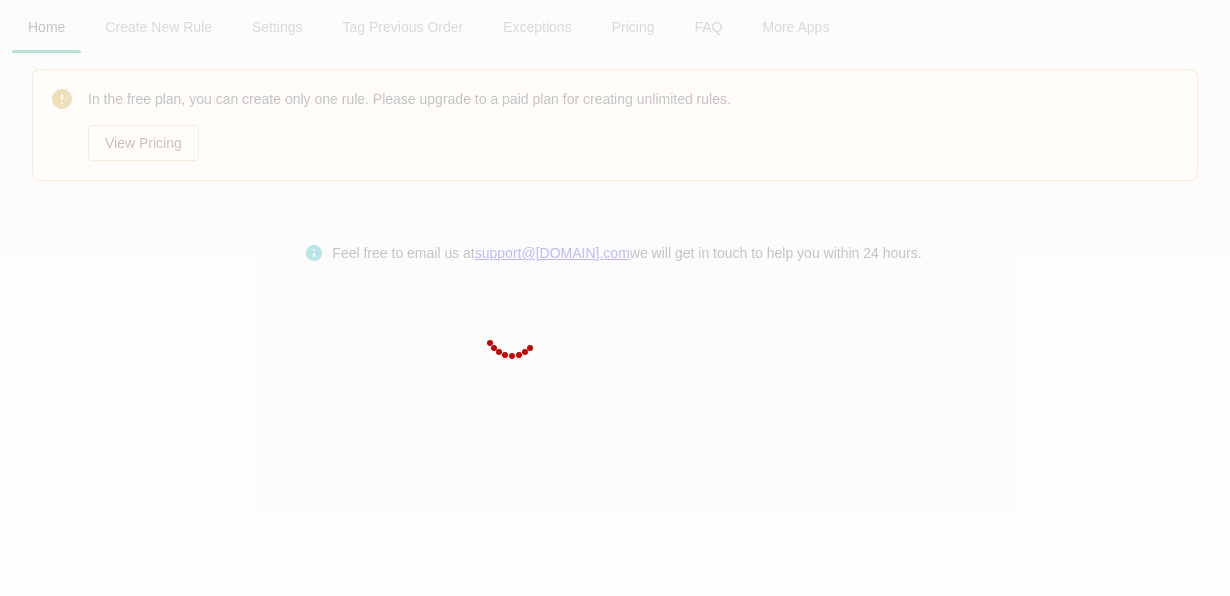 scroll, scrollTop: 0, scrollLeft: 0, axis: both 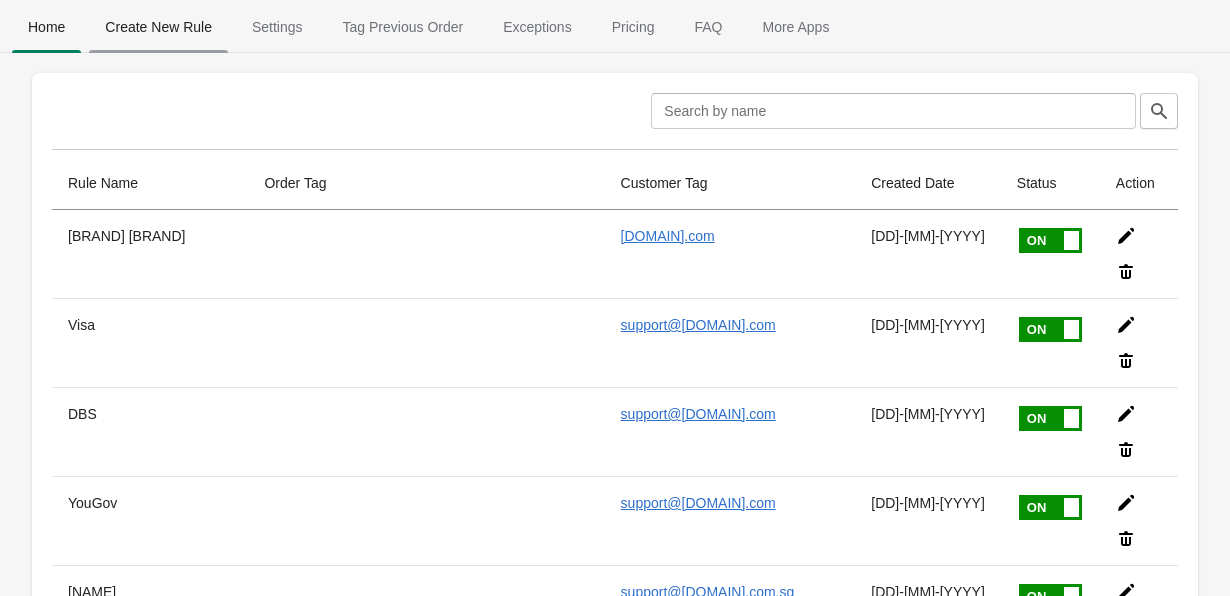 click on "Create New Rule" at bounding box center [158, 27] 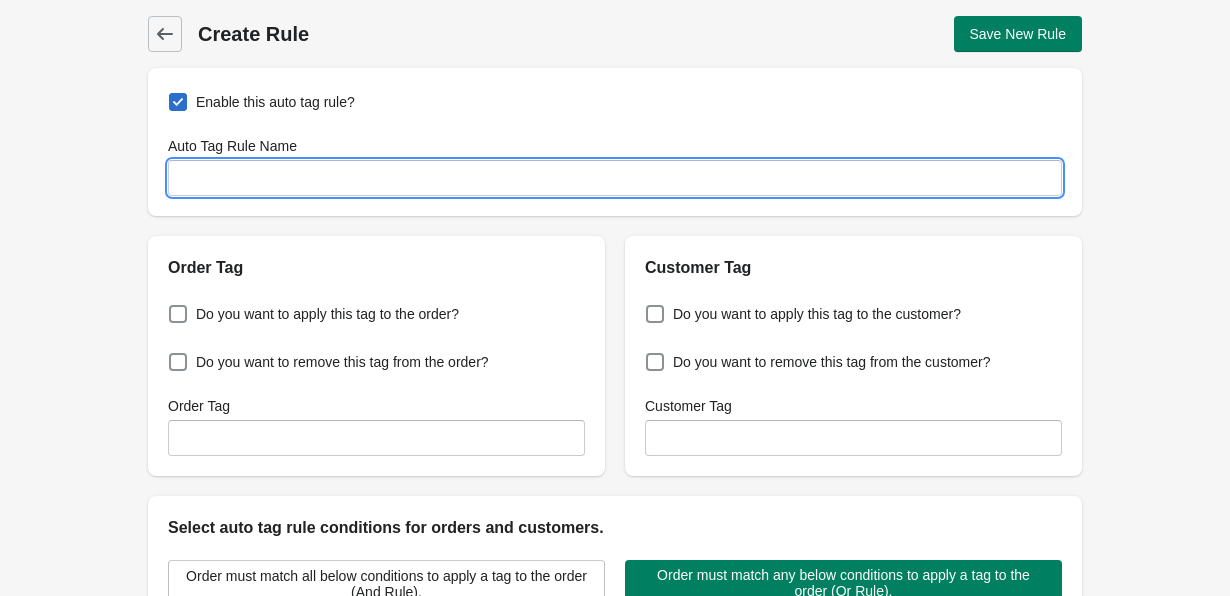 click on "Auto Tag Rule Name" at bounding box center (615, 178) 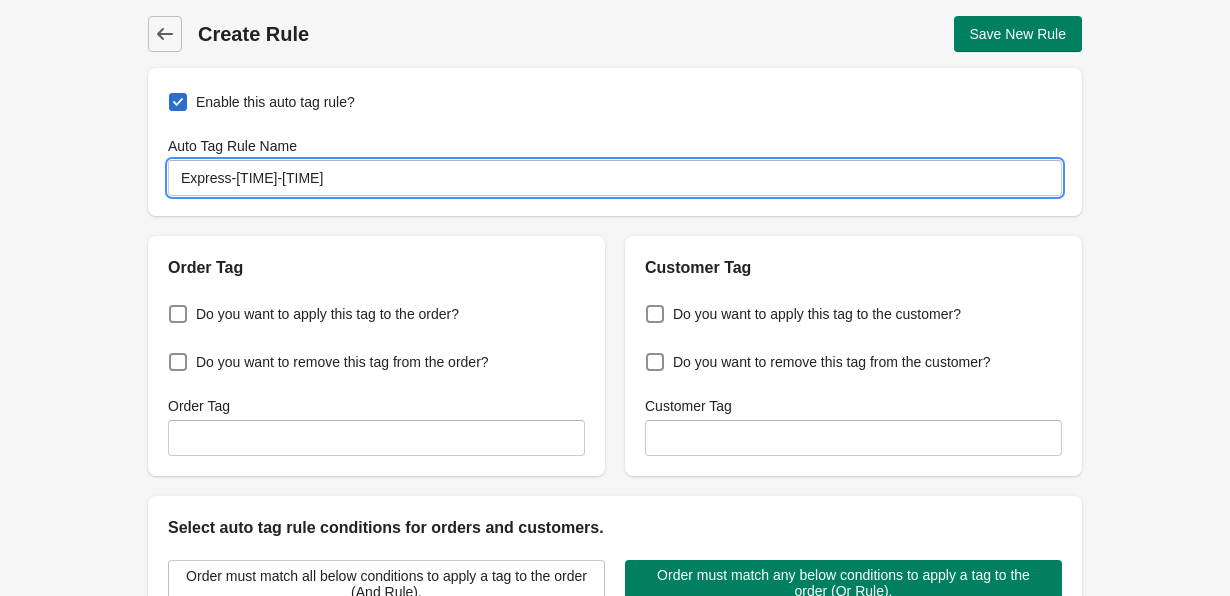 click on "Express-[TIME]-[TIME]" at bounding box center (615, 178) 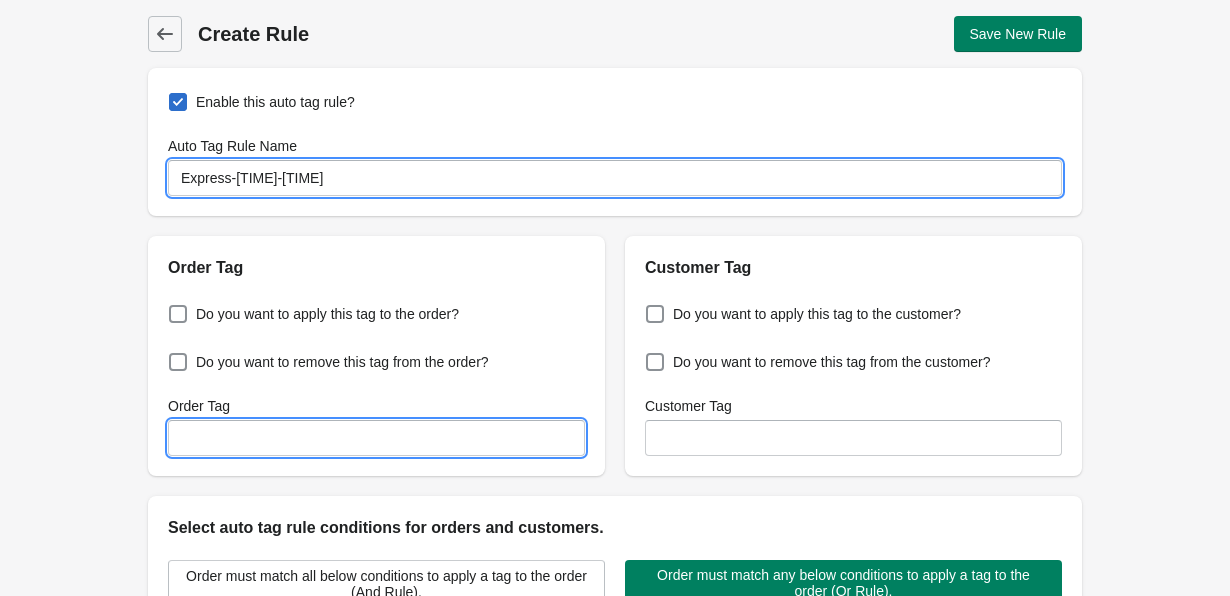 click on "Order Tag" at bounding box center [376, 438] 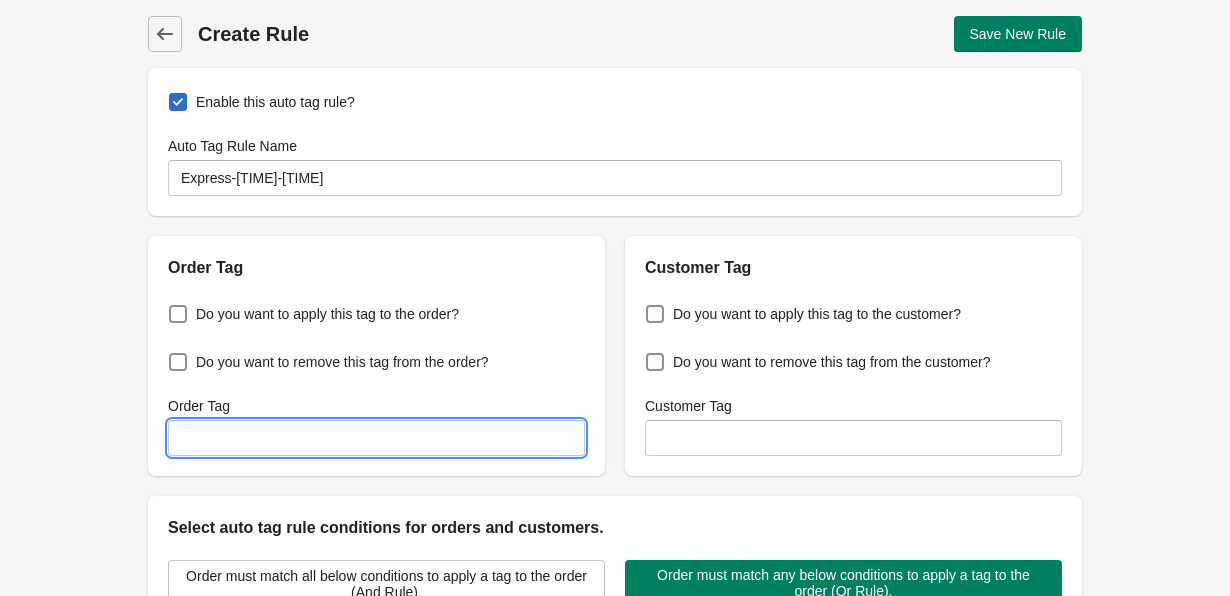 paste on "Express-[TIME]-[TIME]" 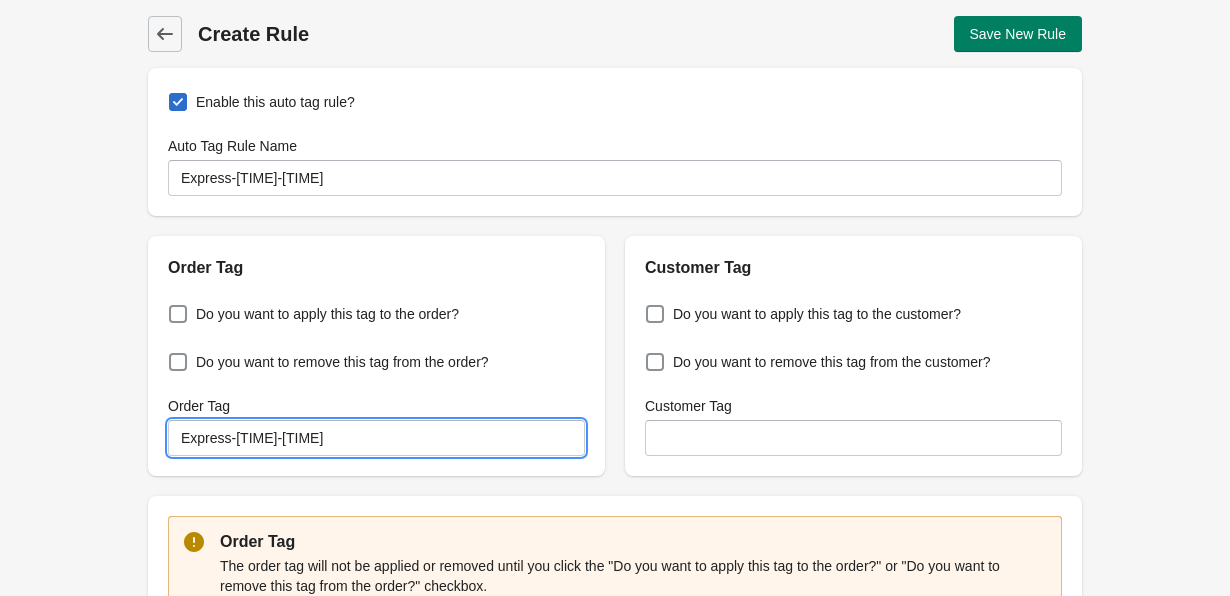 type on "Express-[TIME]-[TIME]" 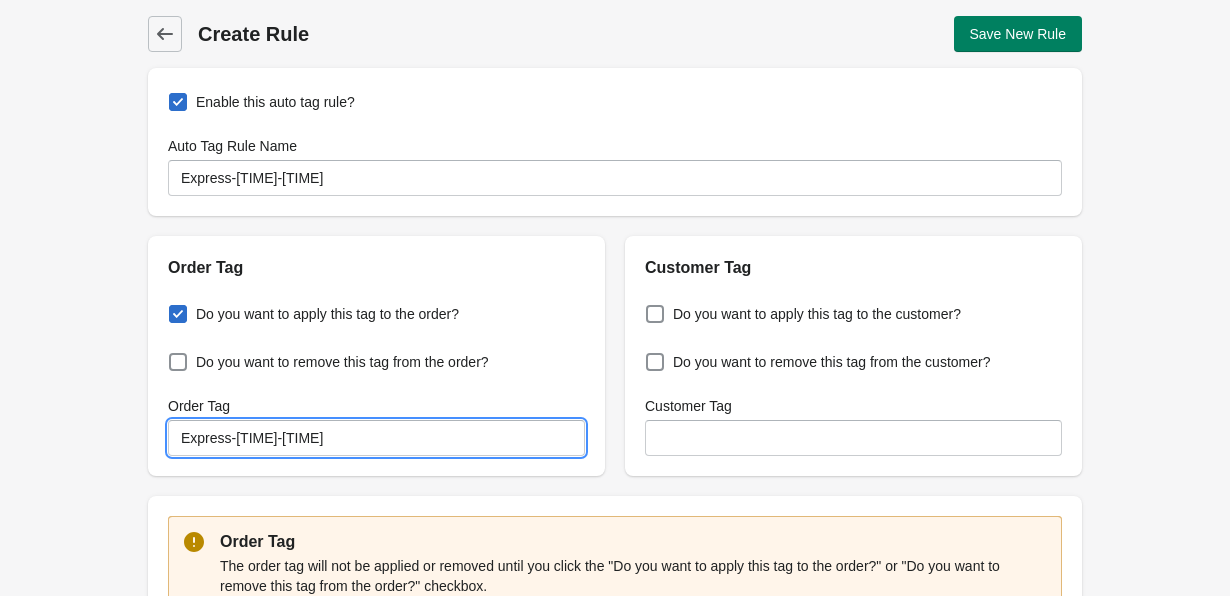 click on "Do you want to apply this tag to the order?" at bounding box center (173, 308) 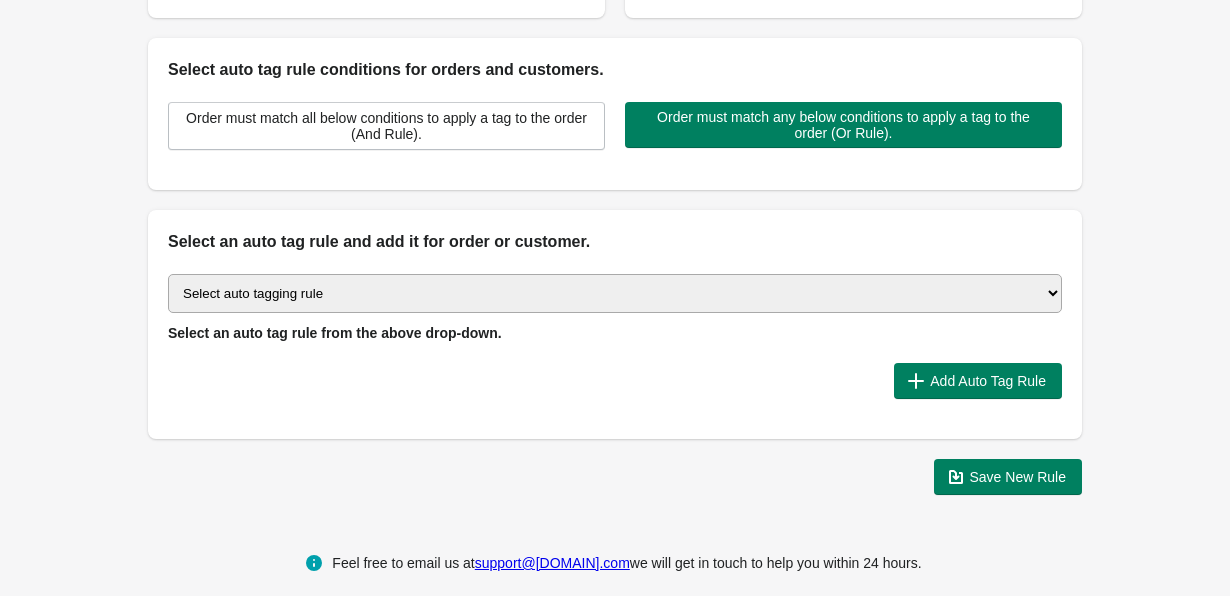 scroll, scrollTop: 477, scrollLeft: 0, axis: vertical 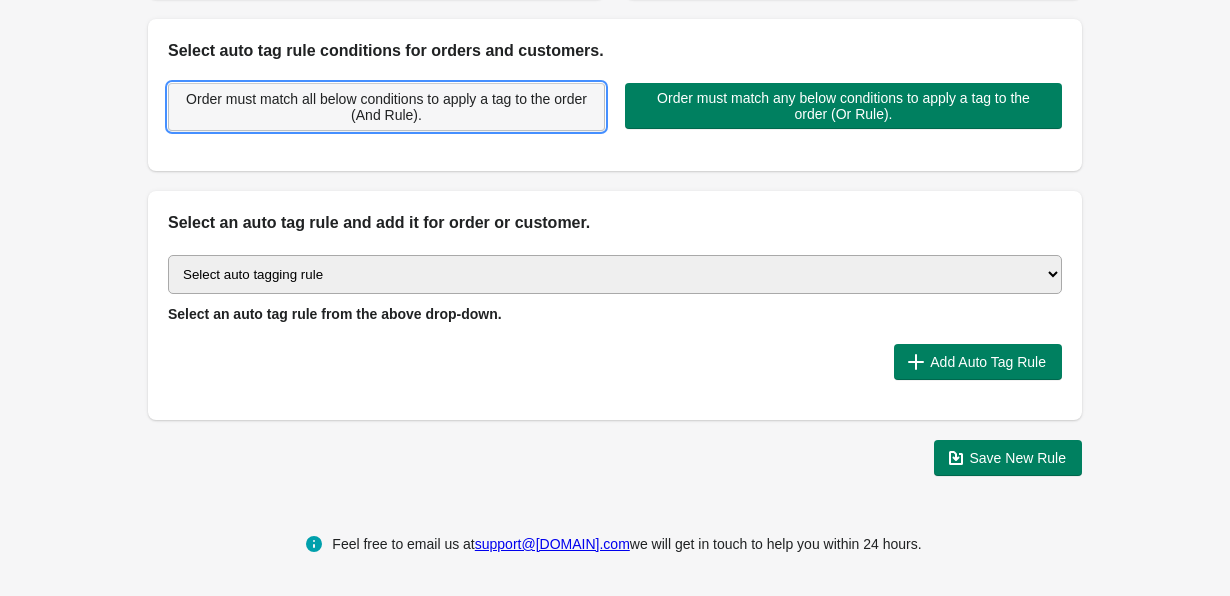 click on "Order must match all below conditions to apply a tag to the order (And Rule)." at bounding box center (386, 107) 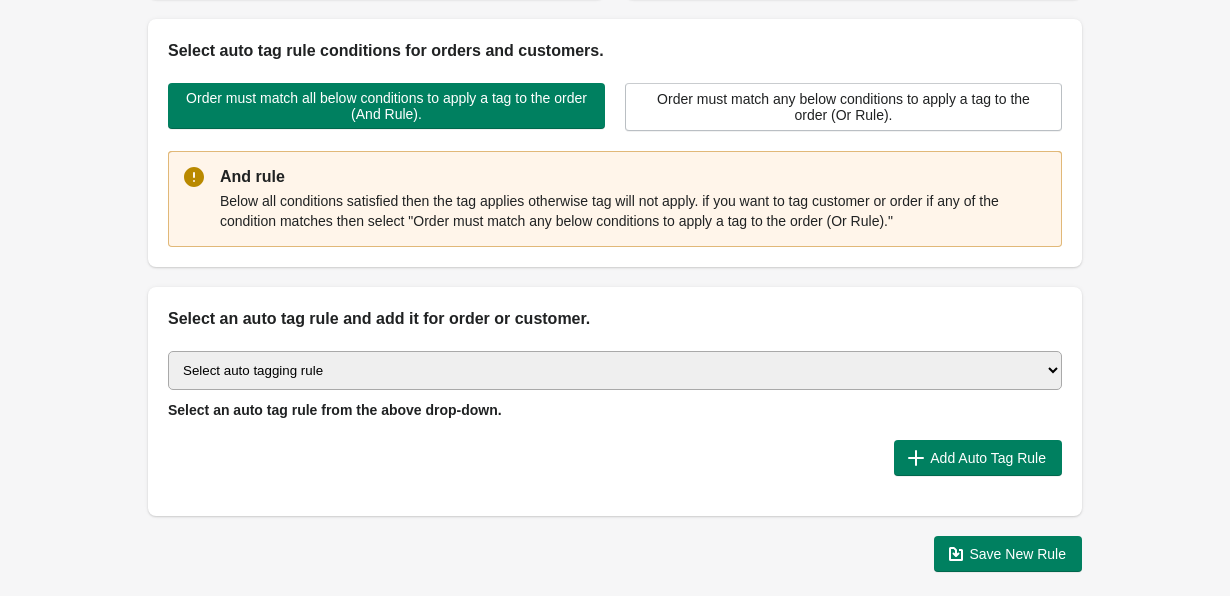 click on "Select auto tagging rule Tag by order amount Tag based on the order count (Volume) Tag by Discount Code Tag based on the Payment Method Tag based on the order additional details or additional attribute Tag based on payment status Tag based on fulfillment status Tag Based on the order source name Tag by order weight (weight is matched in grams) Tag based on the total order discount Use order additional fields value as a tag Add a tag based on the order creation date Add a tag based on the order note Add a tag based on the order tag Tag orders or customers based on the order's customer locale(language) Add a tag based on the order status Add a tag based on the order taxes status. Tag order or customer based on the order risk level. Use the order discount code as a tag. Tag based on the POS location id Tag based on the order tip (tipping) amount Tag based on the fulfilment location id Tag based on the order total item count Use order variant SKUs as a tag Use order note as a tag Tag by Collection" at bounding box center (615, 370) 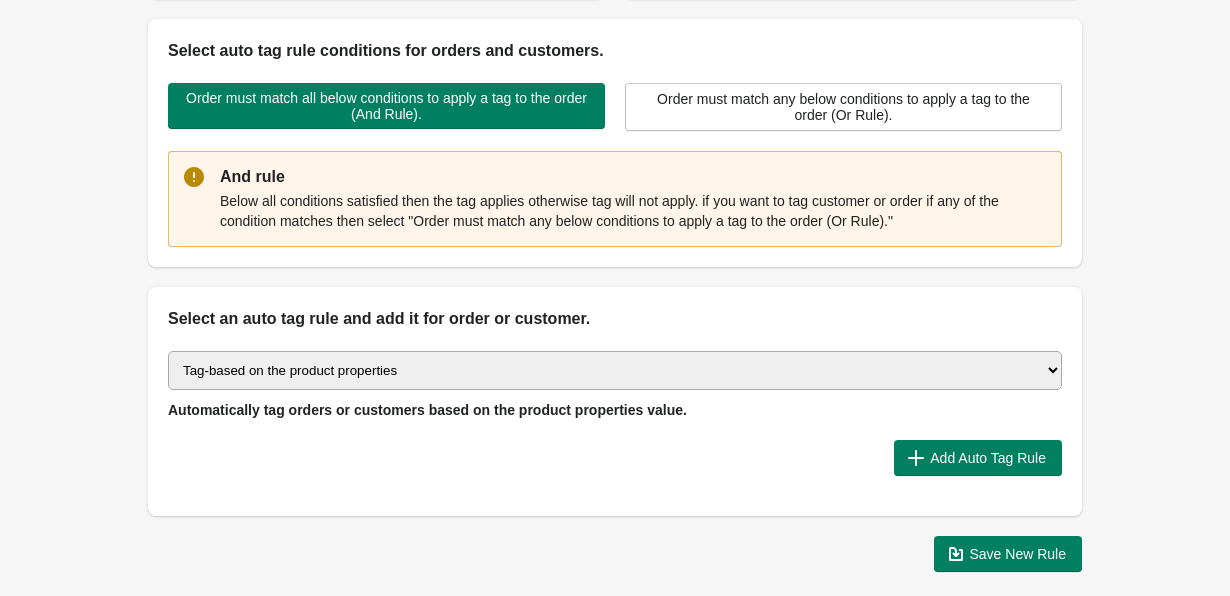 scroll, scrollTop: 573, scrollLeft: 0, axis: vertical 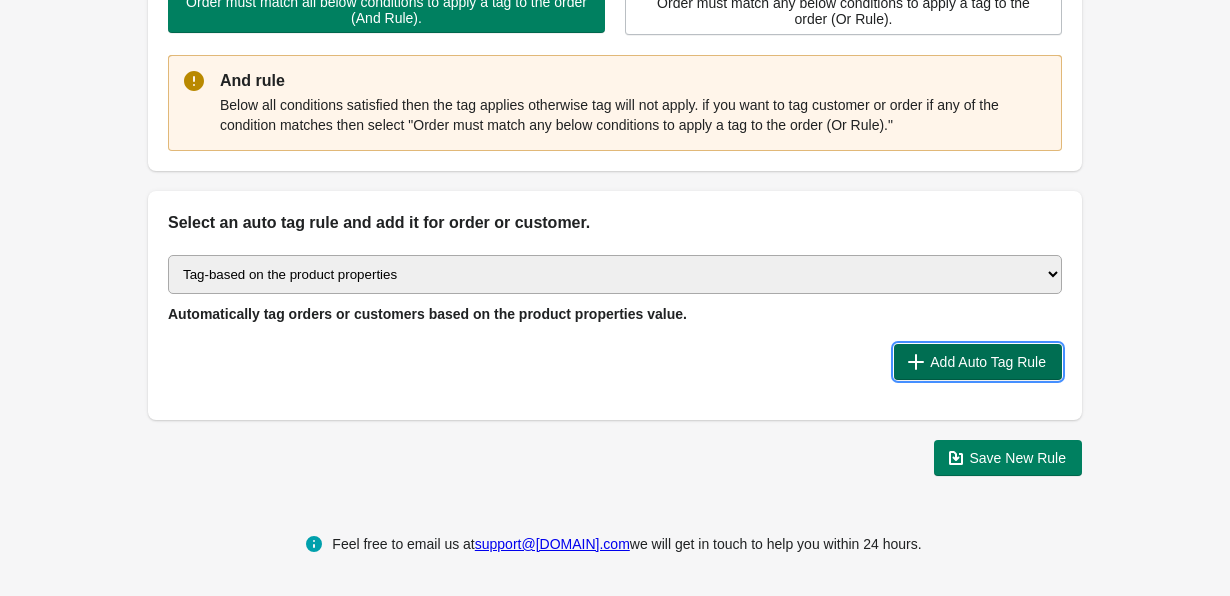 click on "Add Auto Tag Rule" at bounding box center (978, 362) 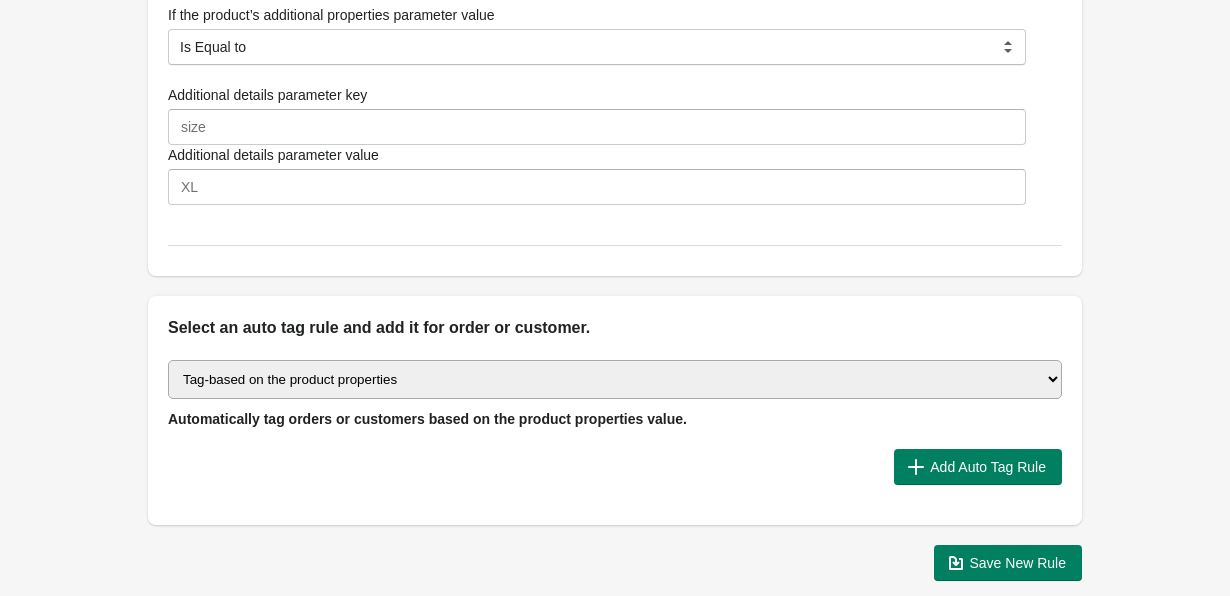 scroll, scrollTop: 891, scrollLeft: 0, axis: vertical 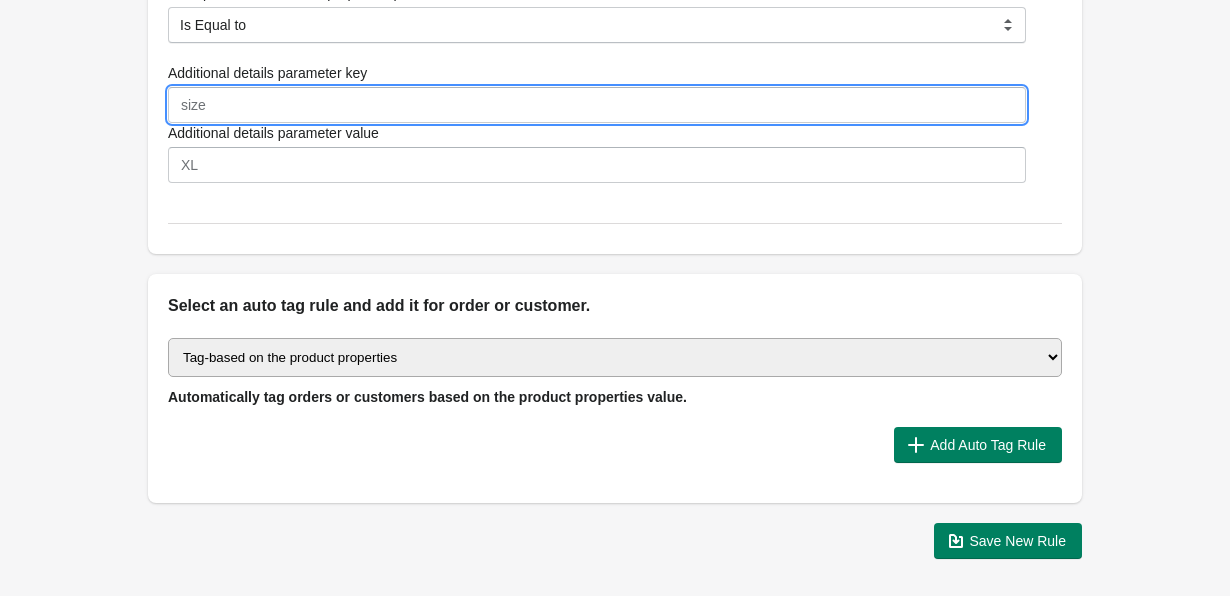 click on "Additional details parameter key" at bounding box center [597, 105] 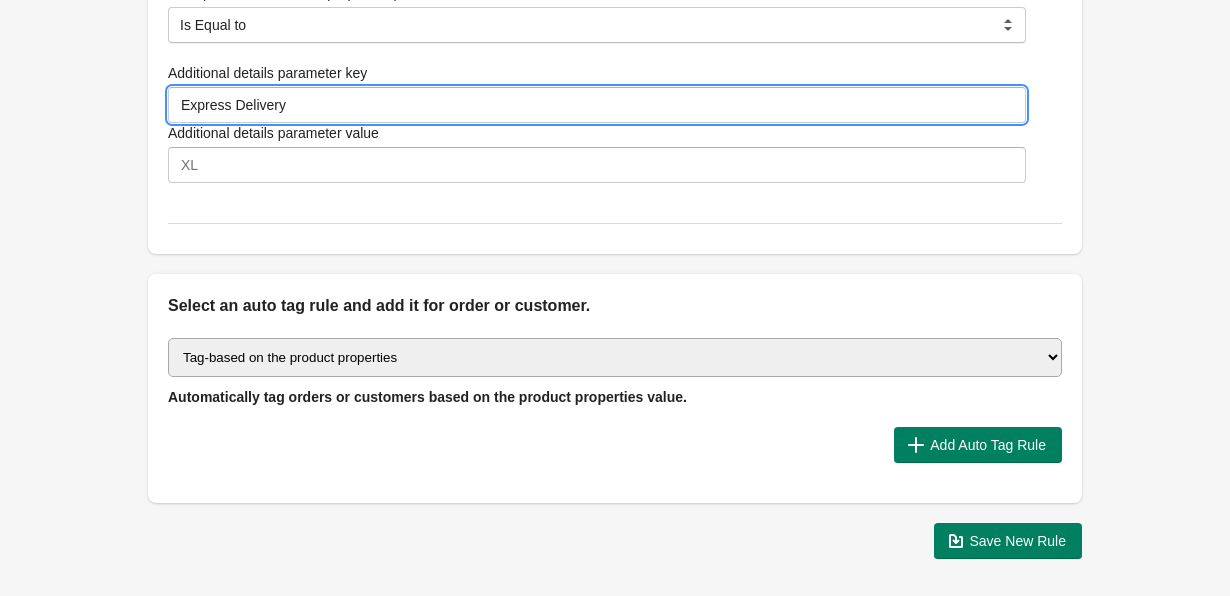 type on "Express Delivery" 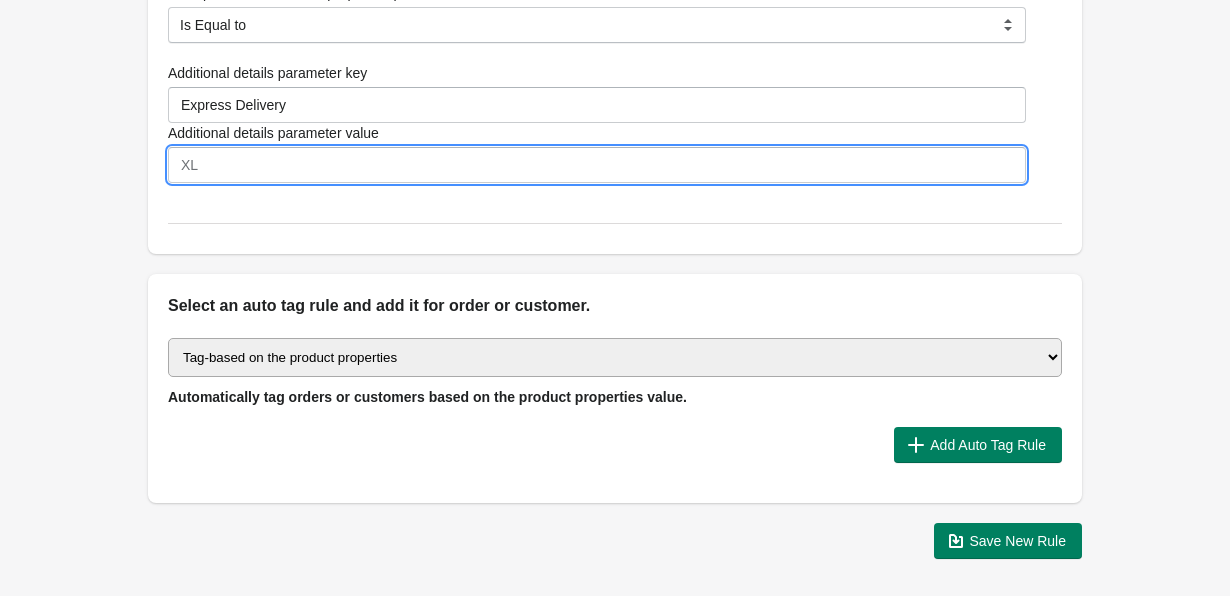 paste on "[TIME] - [TIME]" 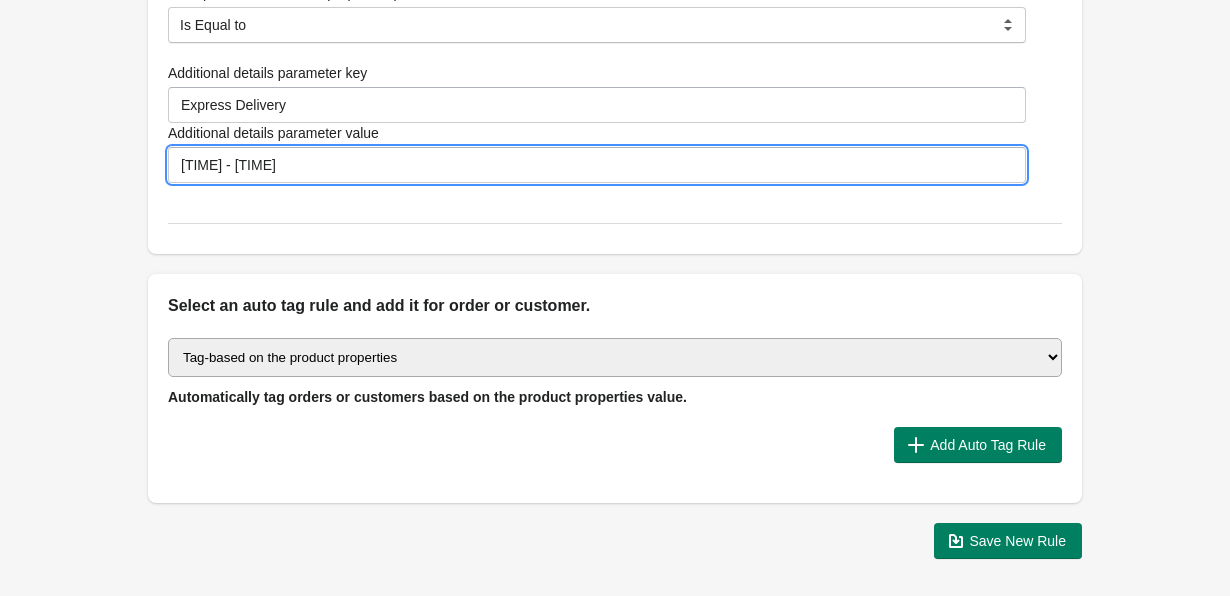 click on "[TIME] - [TIME]" at bounding box center [597, 165] 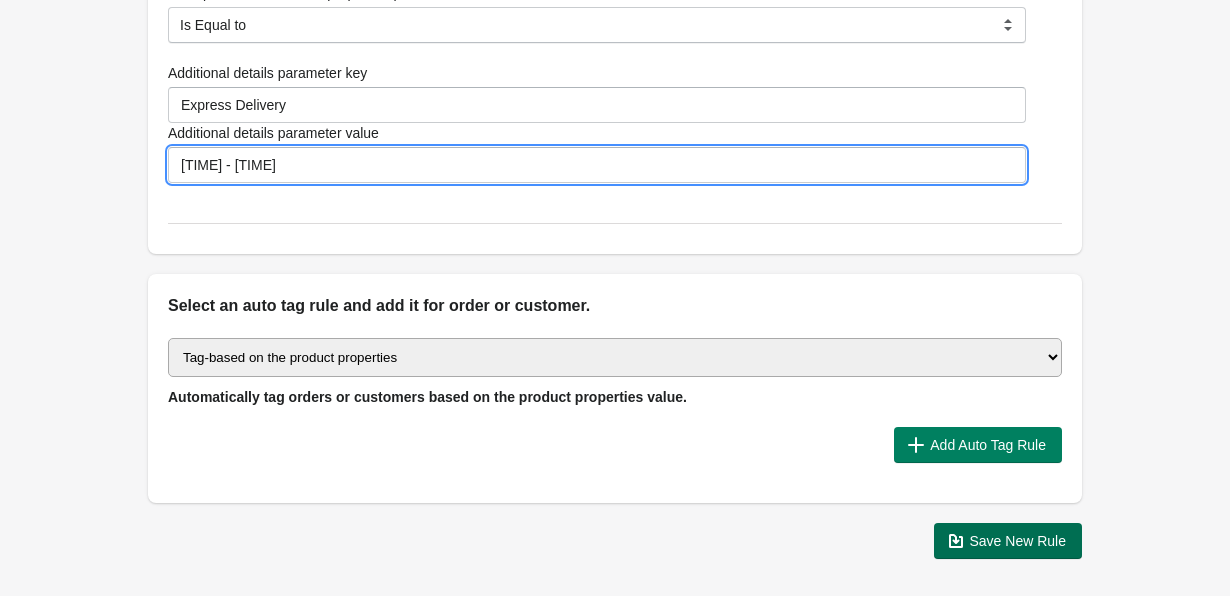 type on "[TIME] - [TIME]" 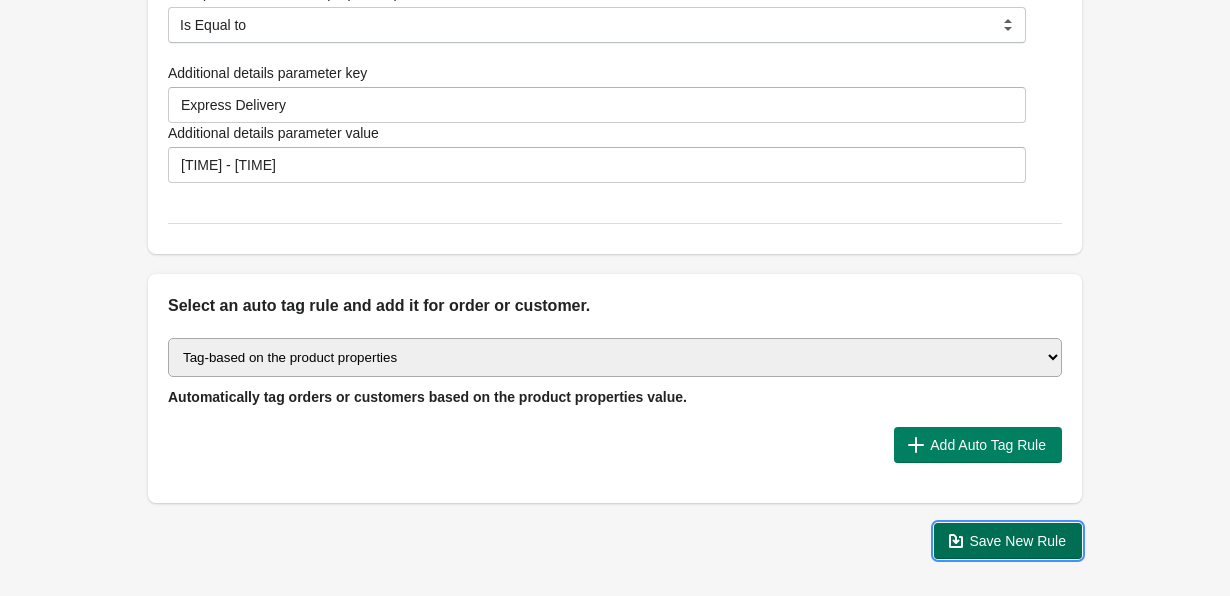 click on "Save New Rule" at bounding box center [1018, 541] 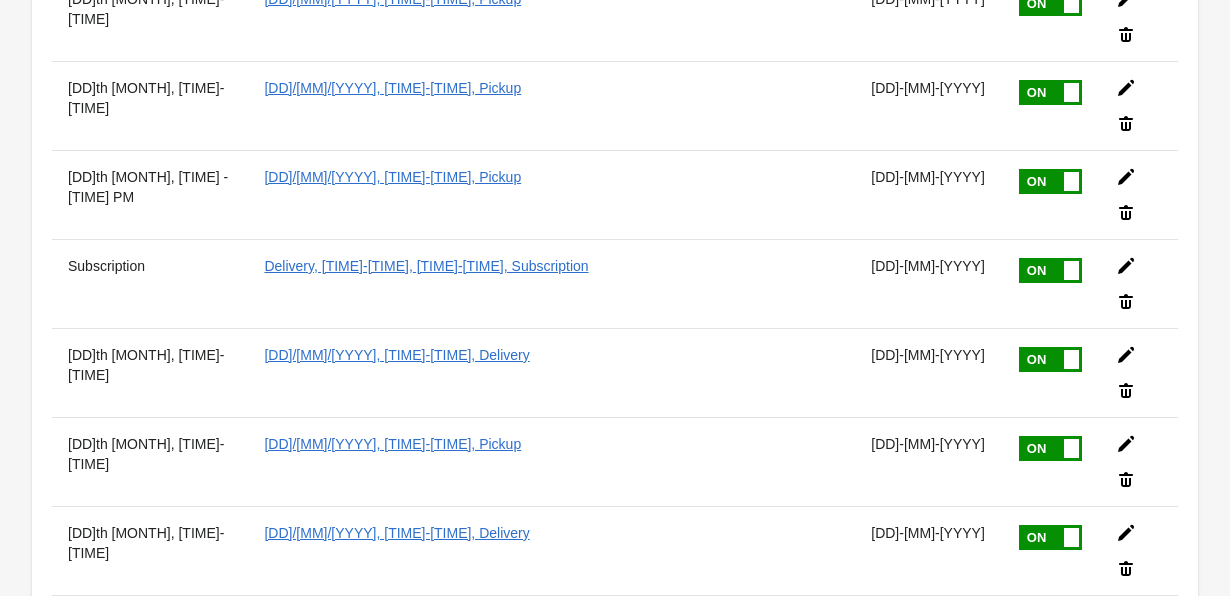 scroll, scrollTop: 4778, scrollLeft: 0, axis: vertical 